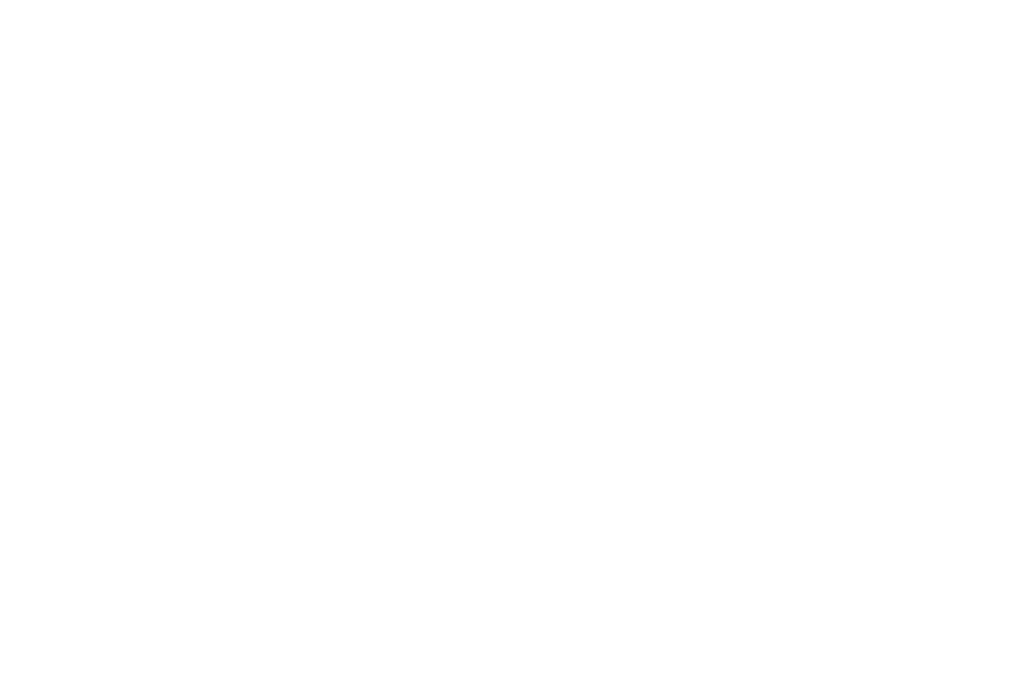 scroll, scrollTop: 0, scrollLeft: 0, axis: both 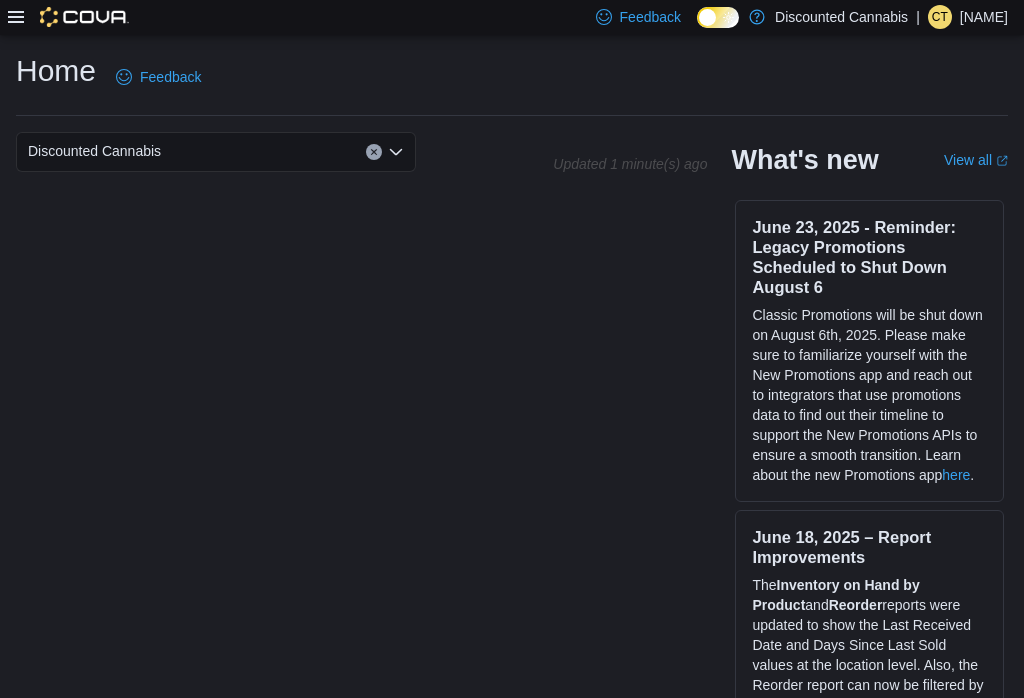 click 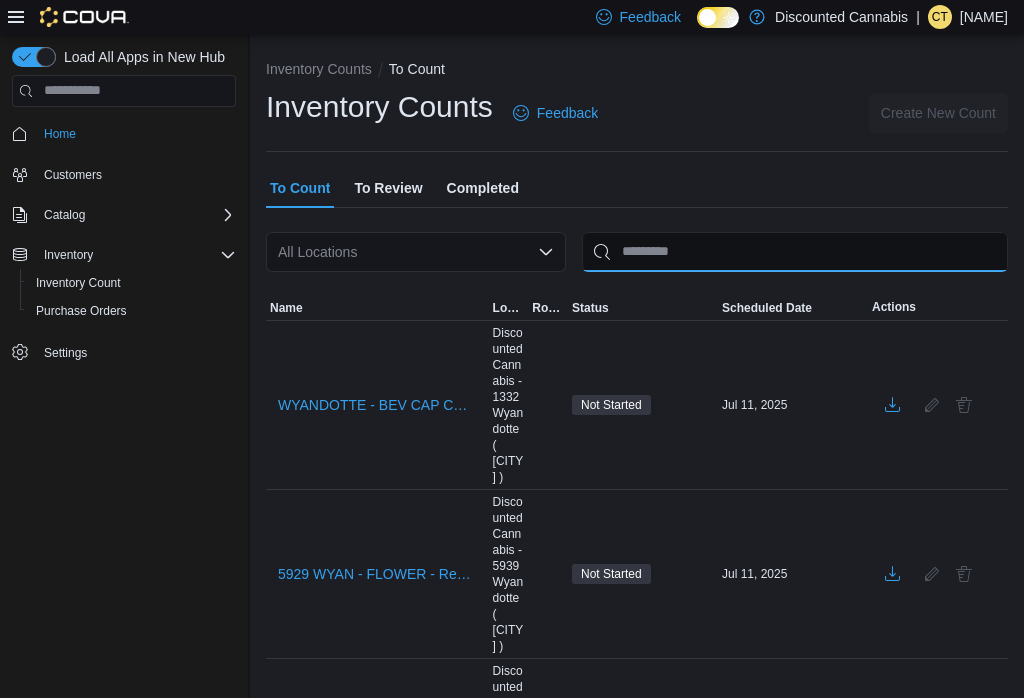 click at bounding box center [795, 252] 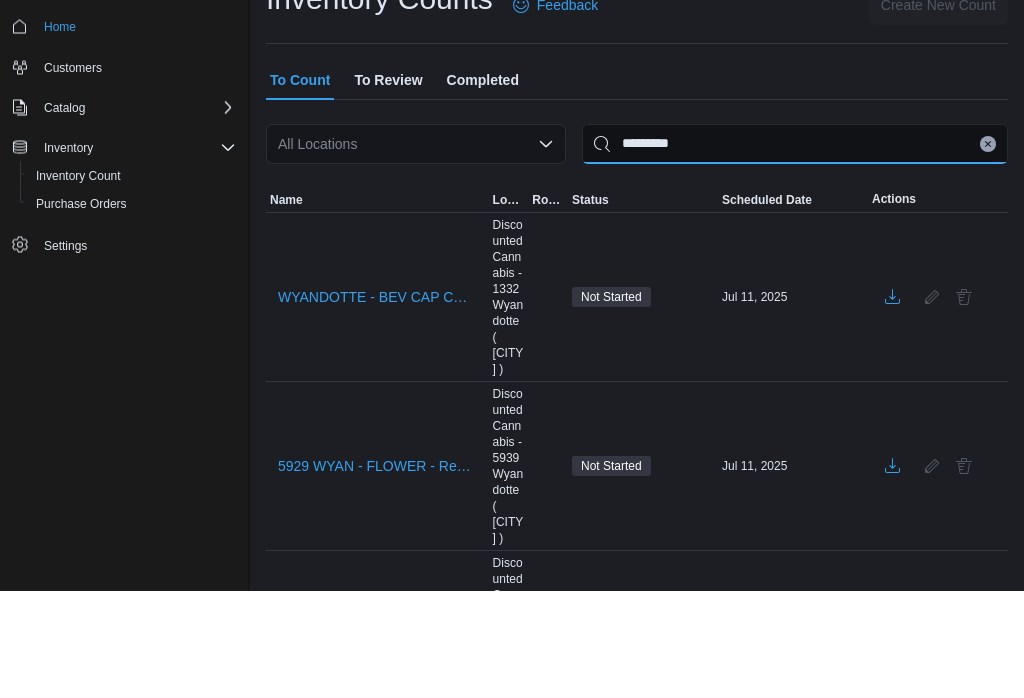 type on "*********" 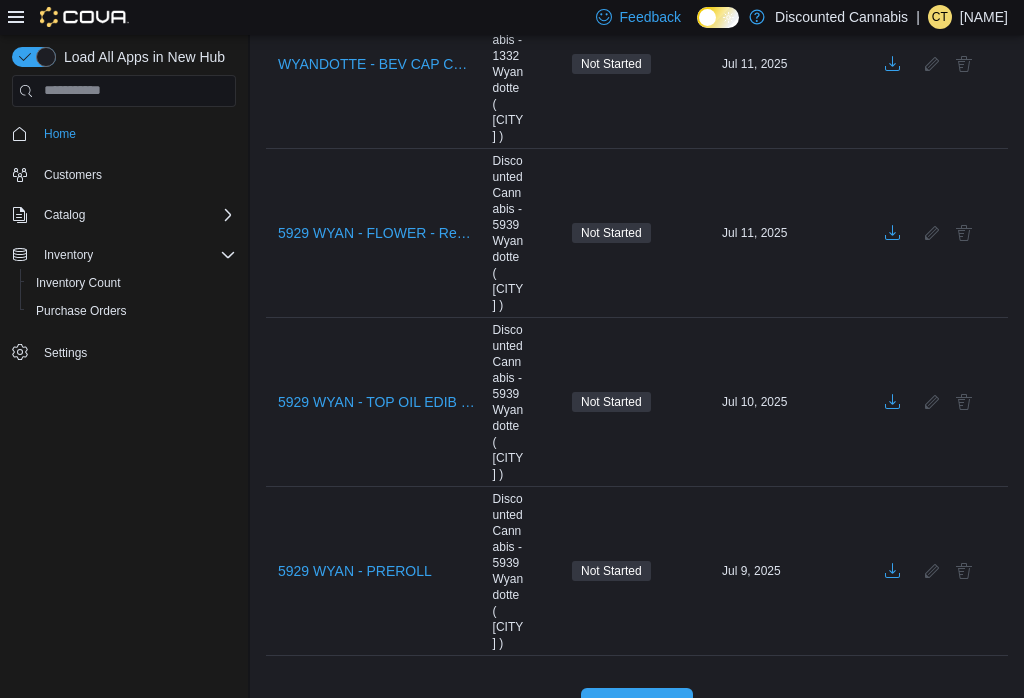 scroll, scrollTop: 356, scrollLeft: 0, axis: vertical 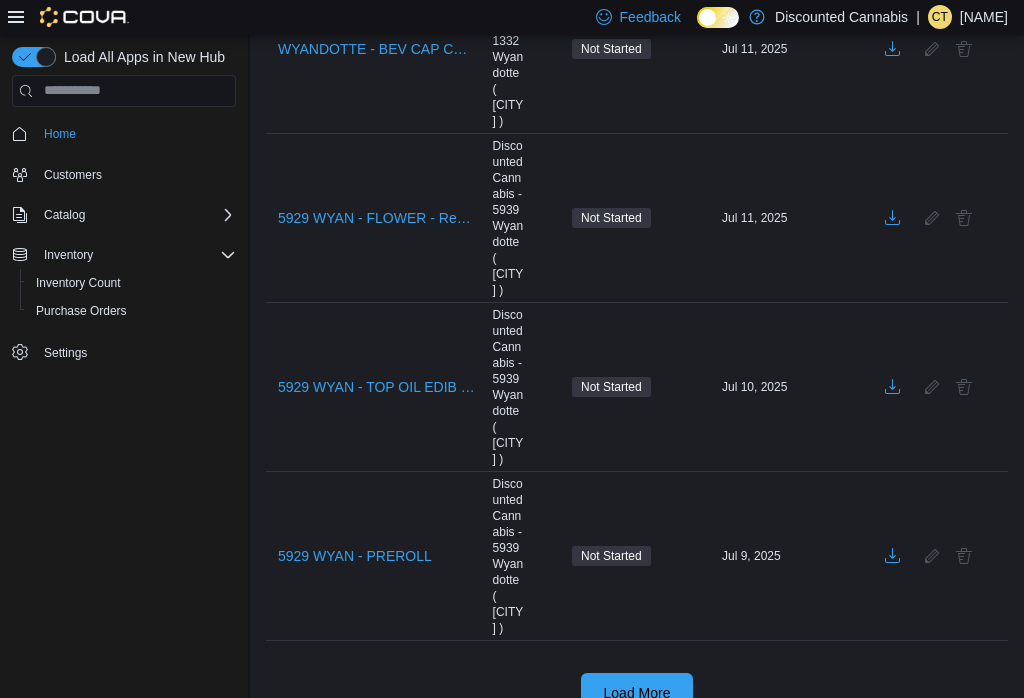 click on "5929 WYAN - TOP OIL EDIB VAPE - Recount" at bounding box center (377, 387) 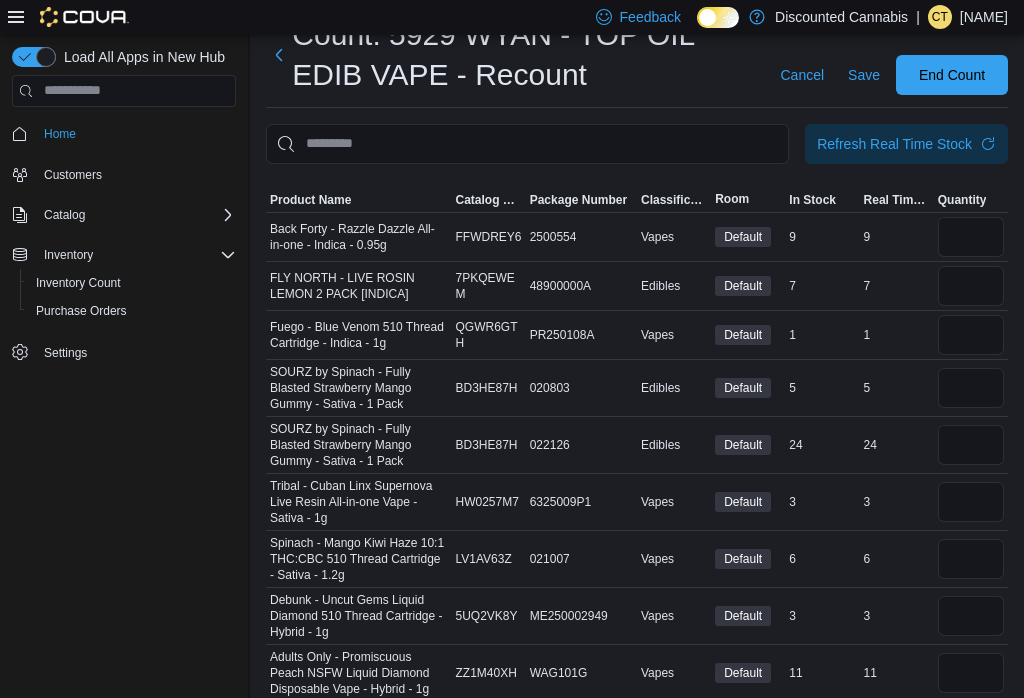 scroll, scrollTop: 0, scrollLeft: 0, axis: both 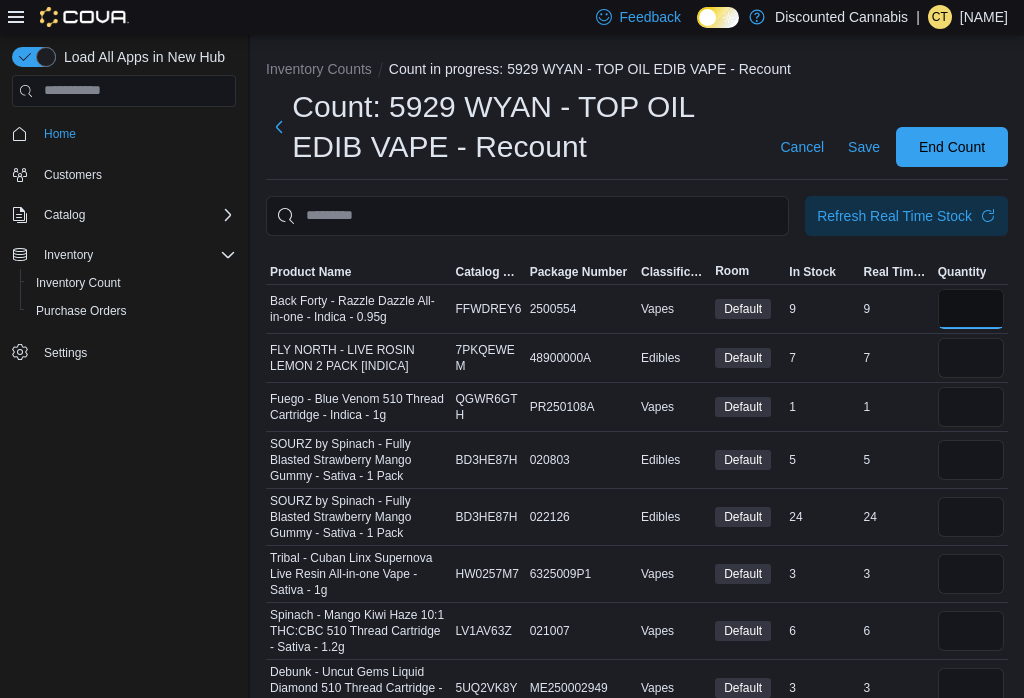 click at bounding box center [971, 309] 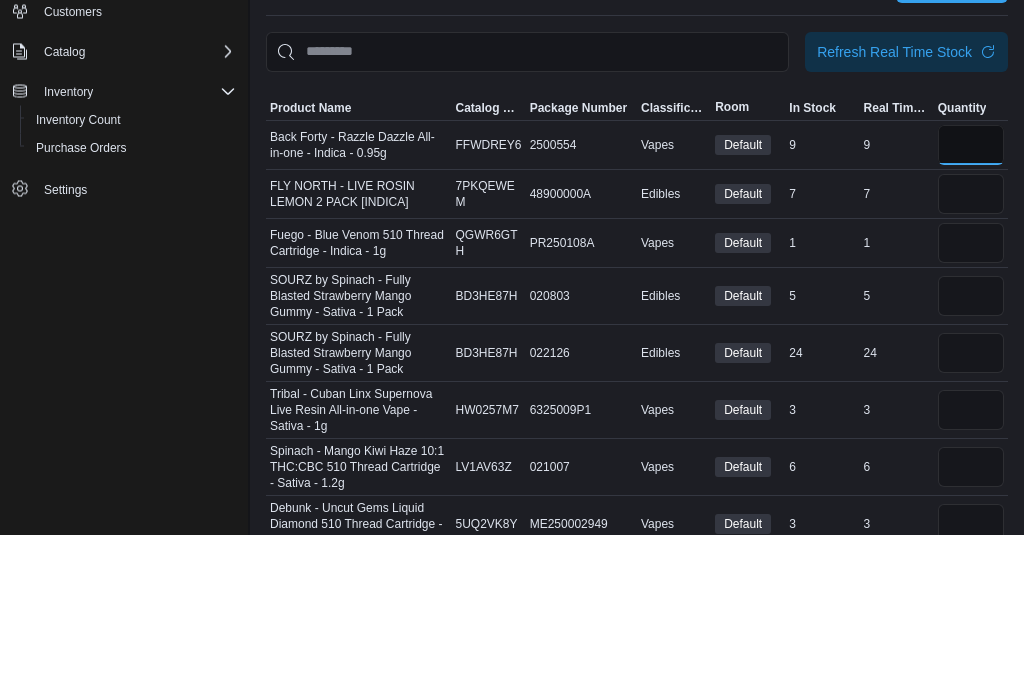 click on "*" at bounding box center (971, 309) 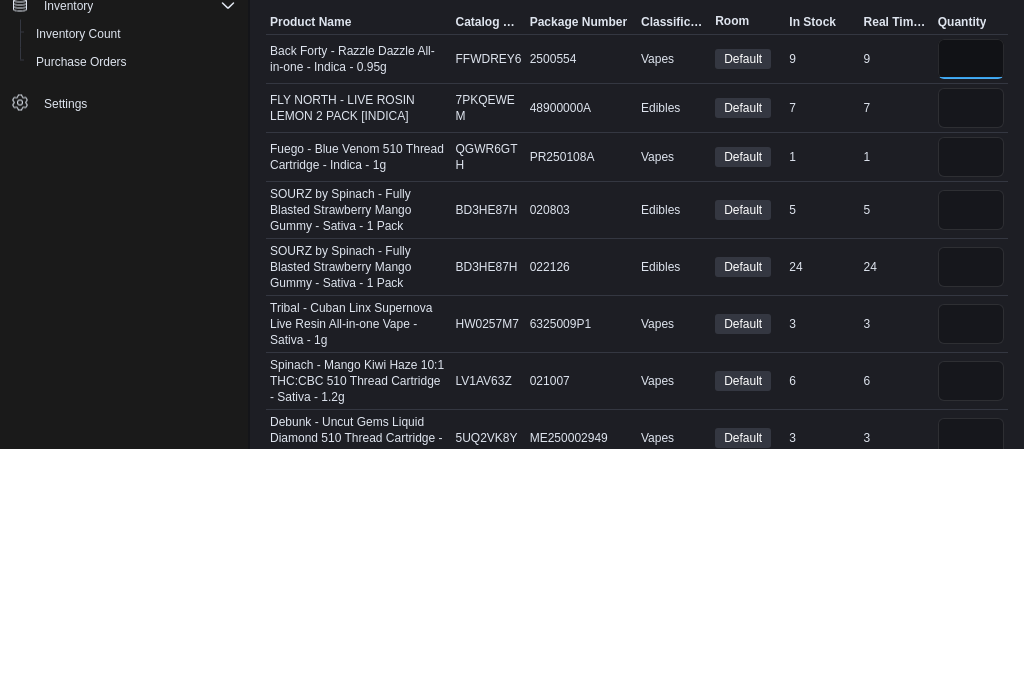 type on "*" 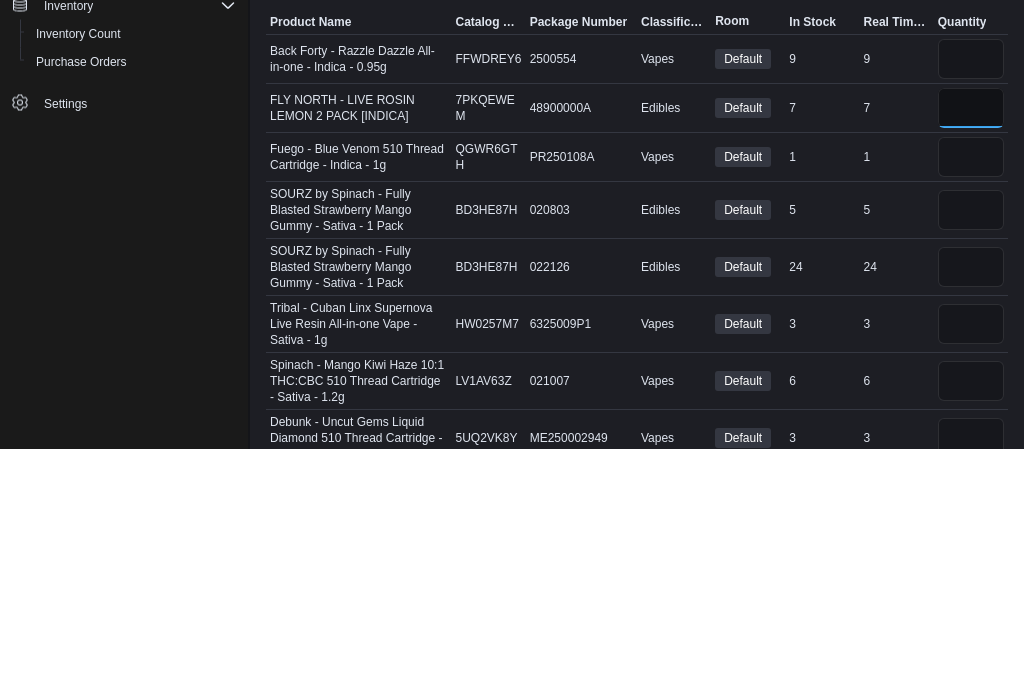 click at bounding box center [971, 358] 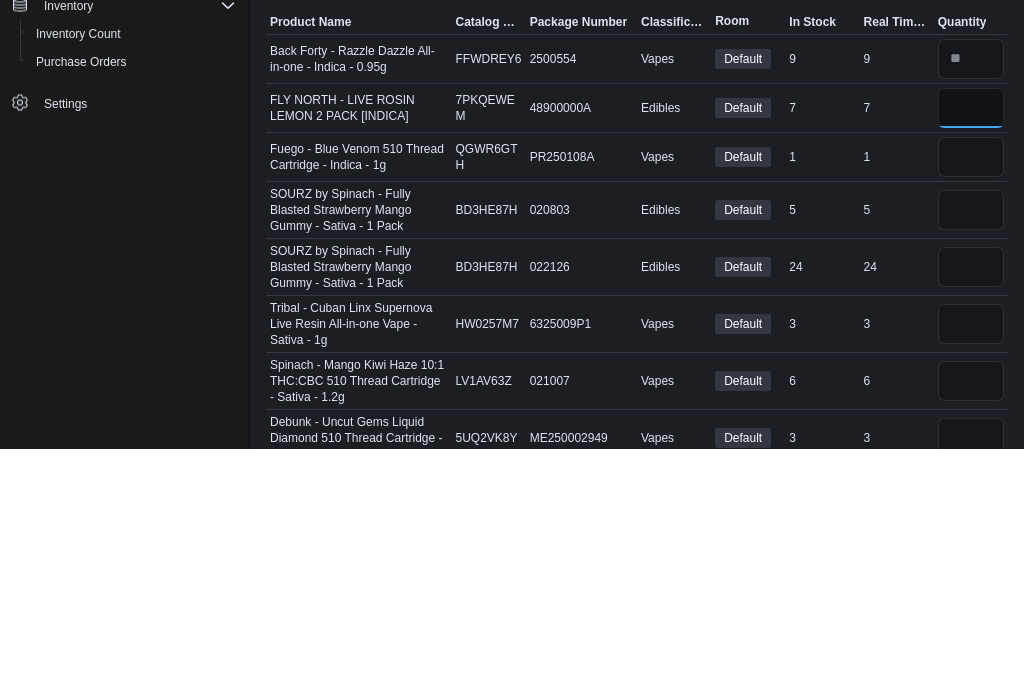 type on "*" 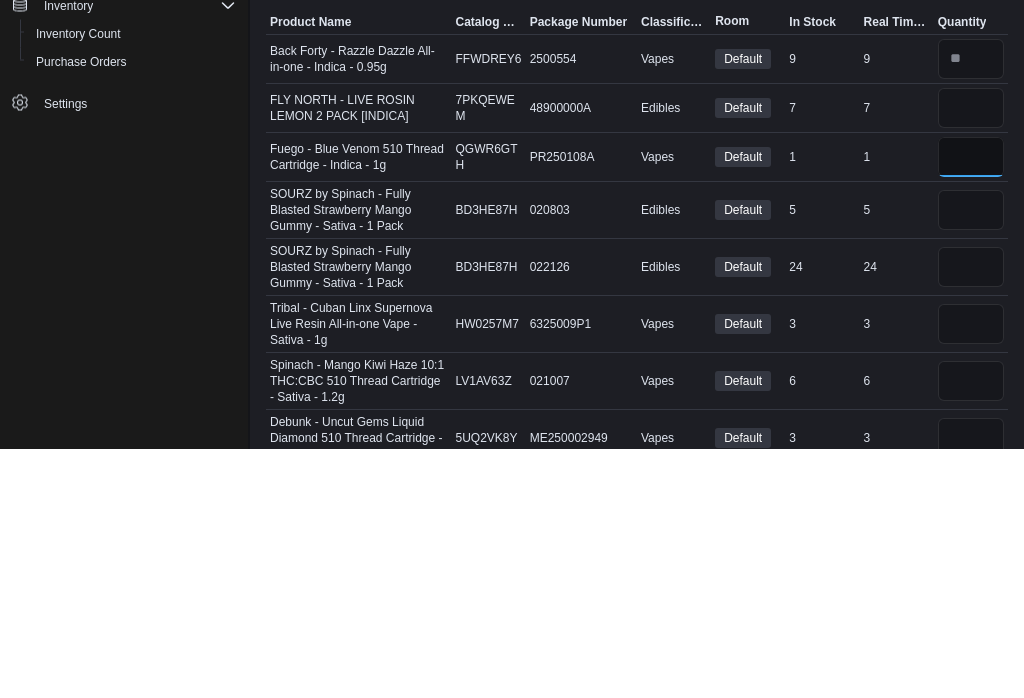 click at bounding box center (971, 407) 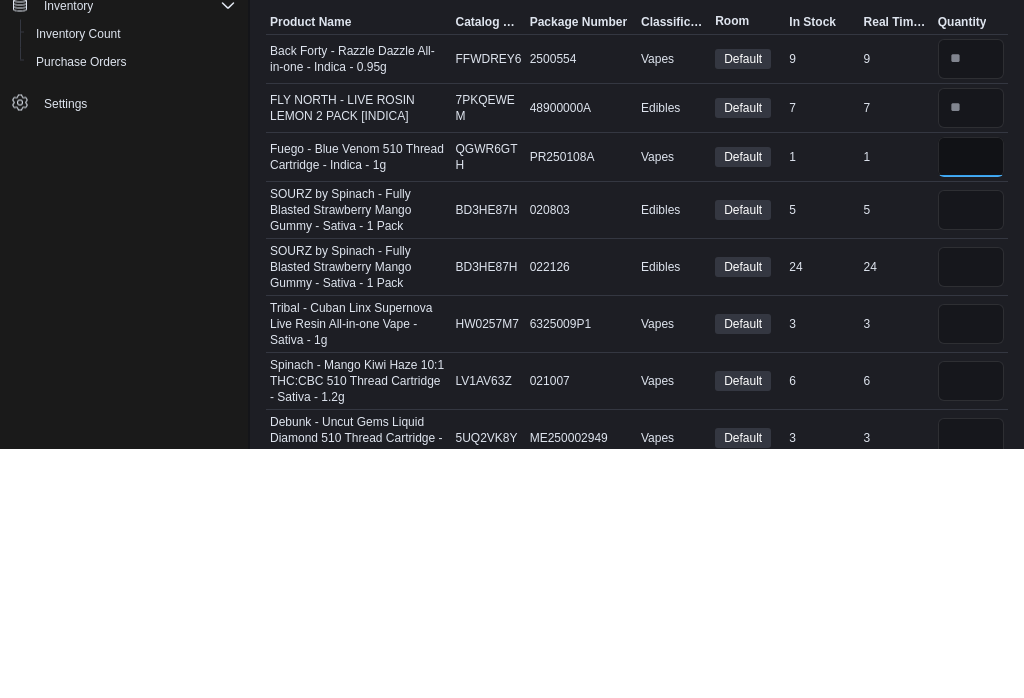 type on "*" 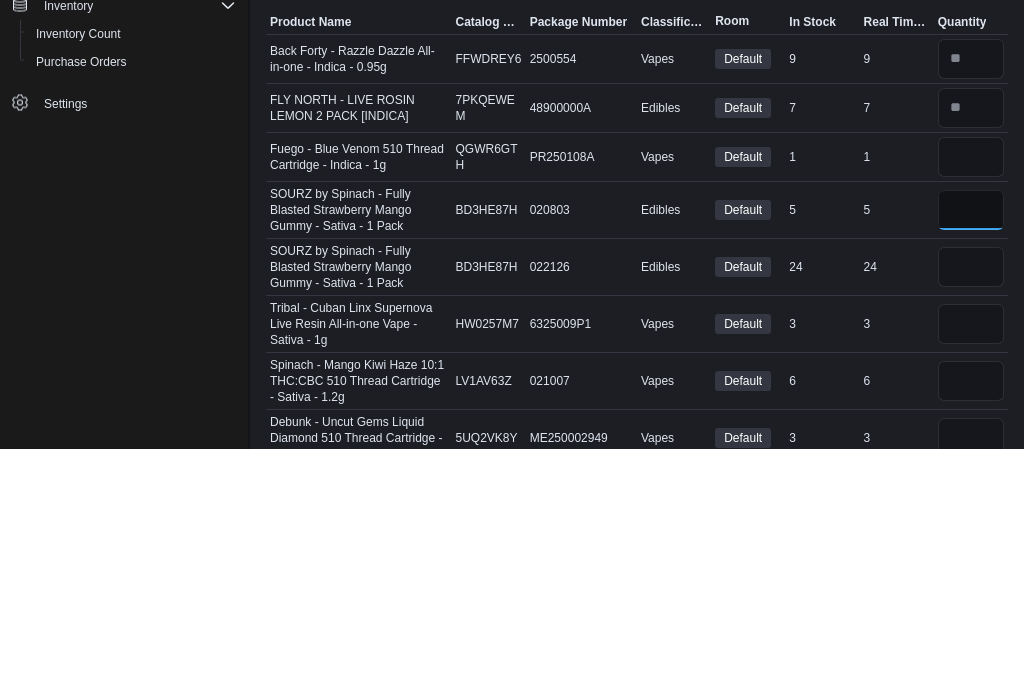 click at bounding box center (971, 460) 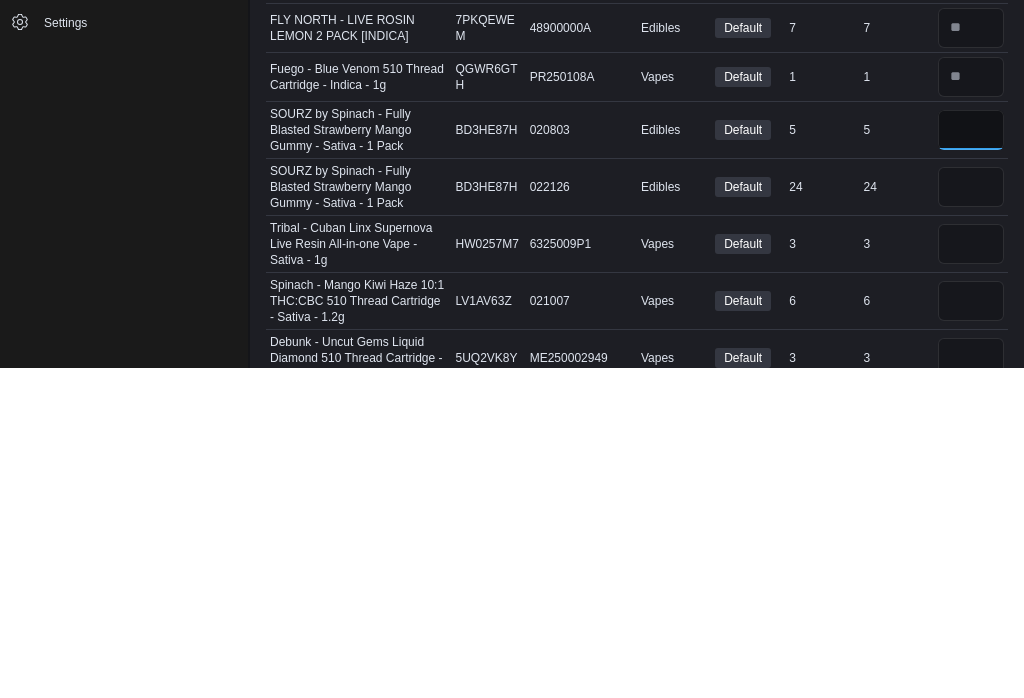 type on "*" 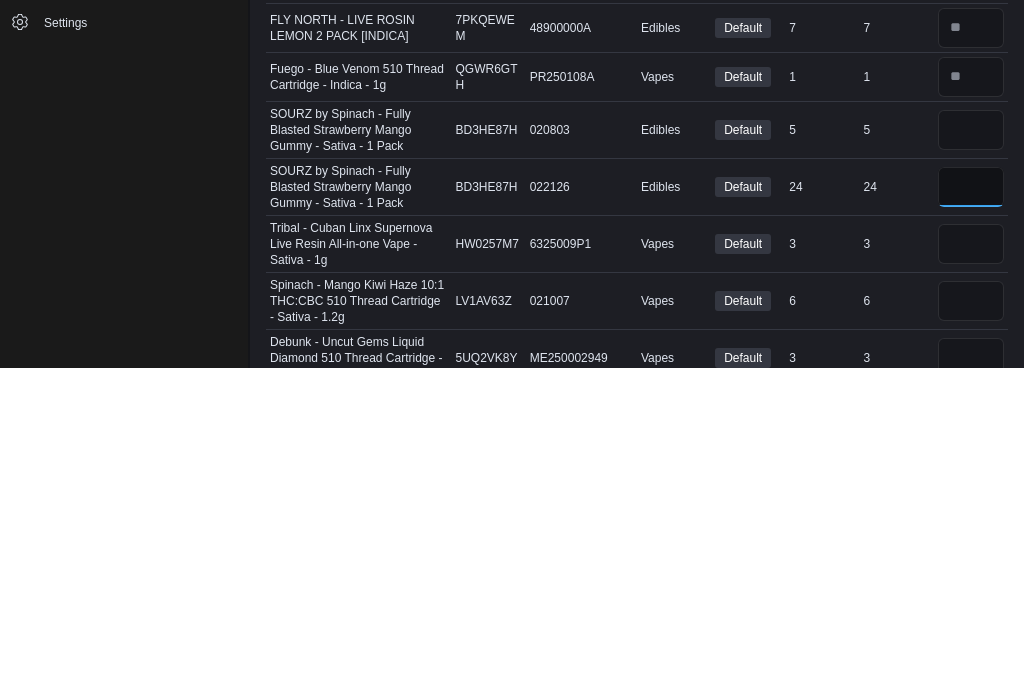 click at bounding box center (971, 517) 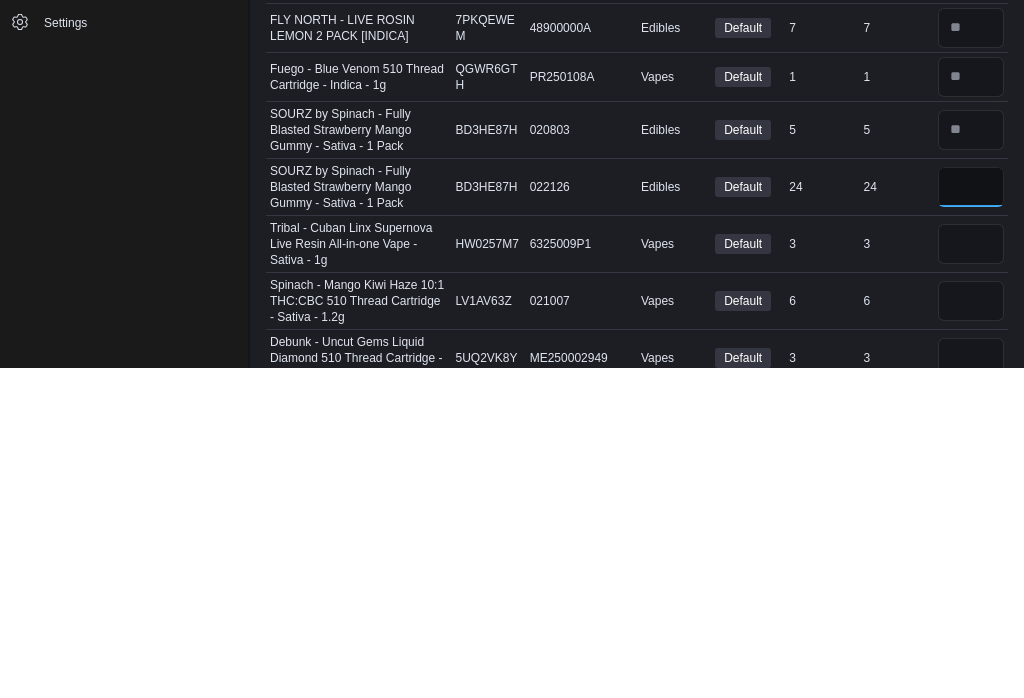 type on "**" 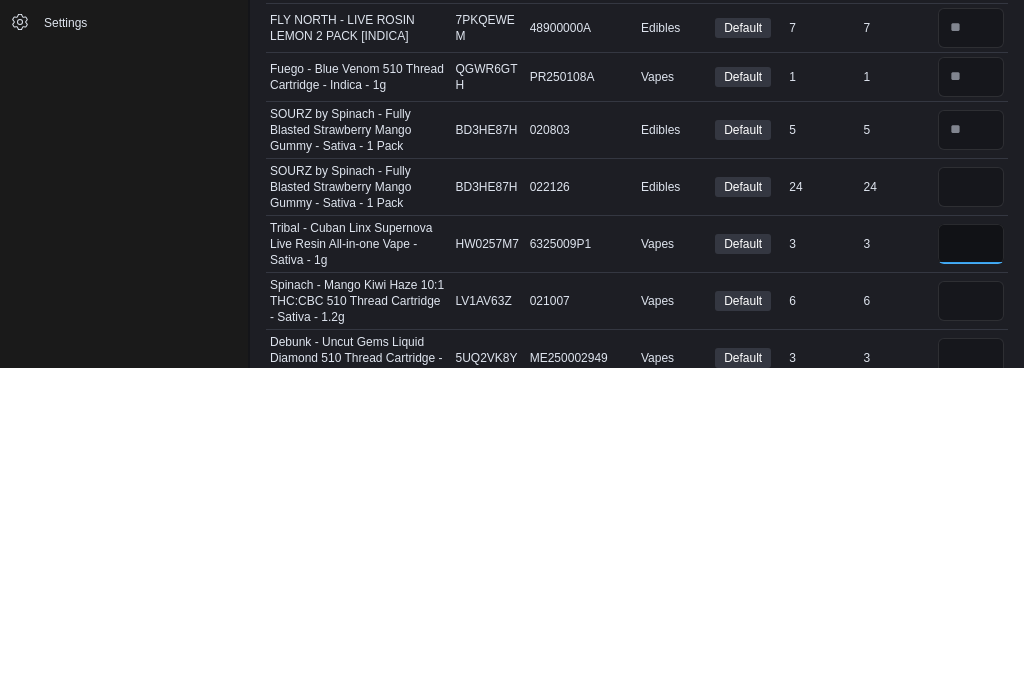 click at bounding box center (971, 574) 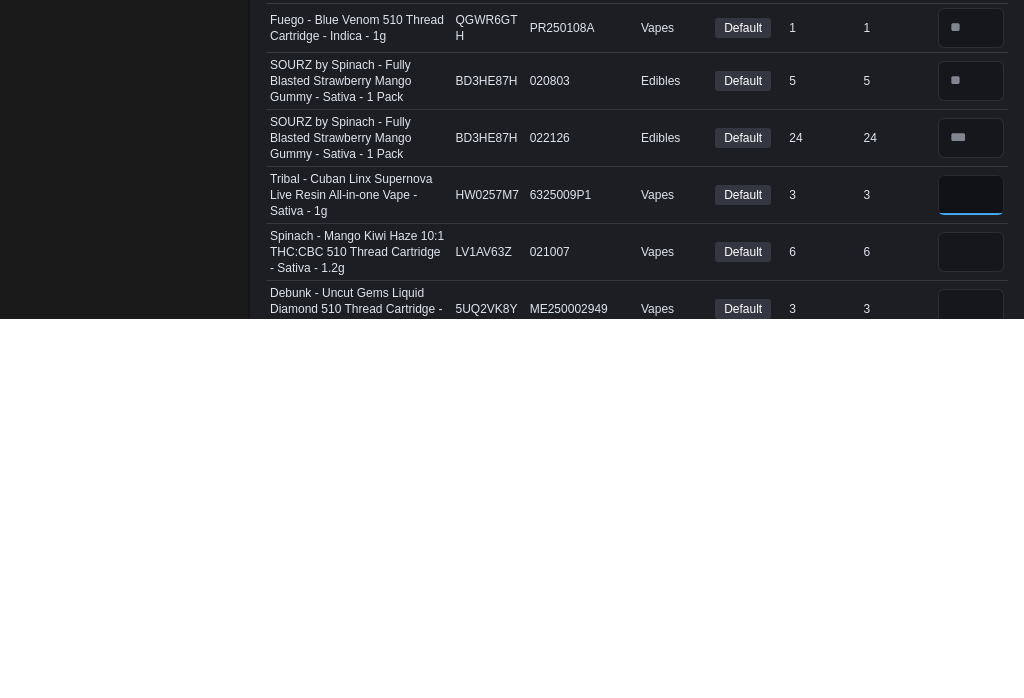 type on "*" 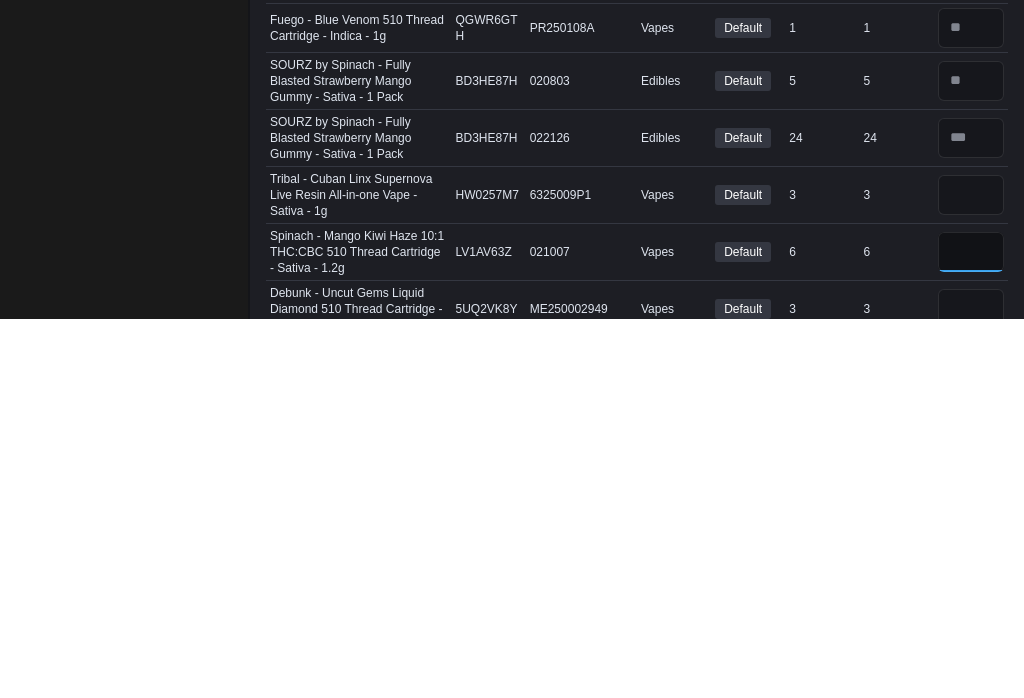 click at bounding box center (971, 631) 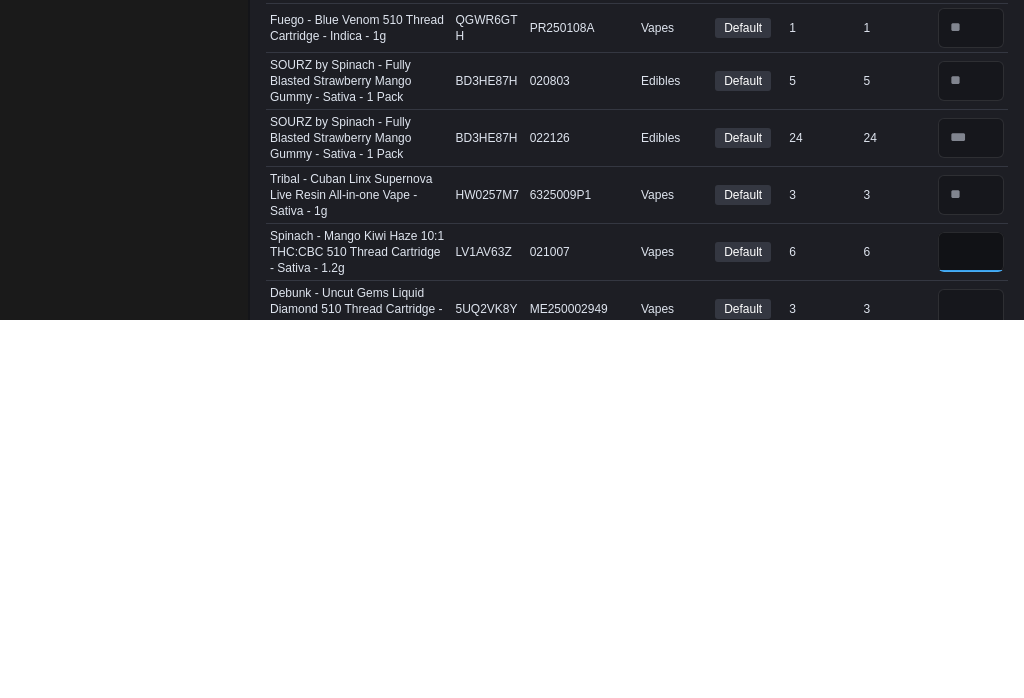 scroll, scrollTop: 43, scrollLeft: 0, axis: vertical 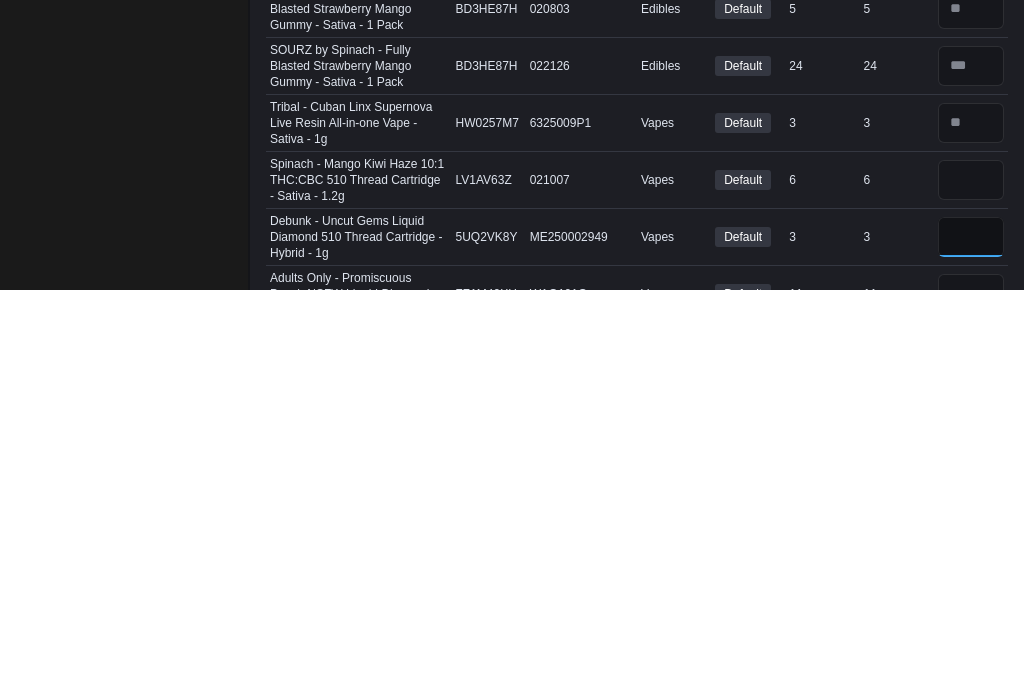 click at bounding box center [971, 645] 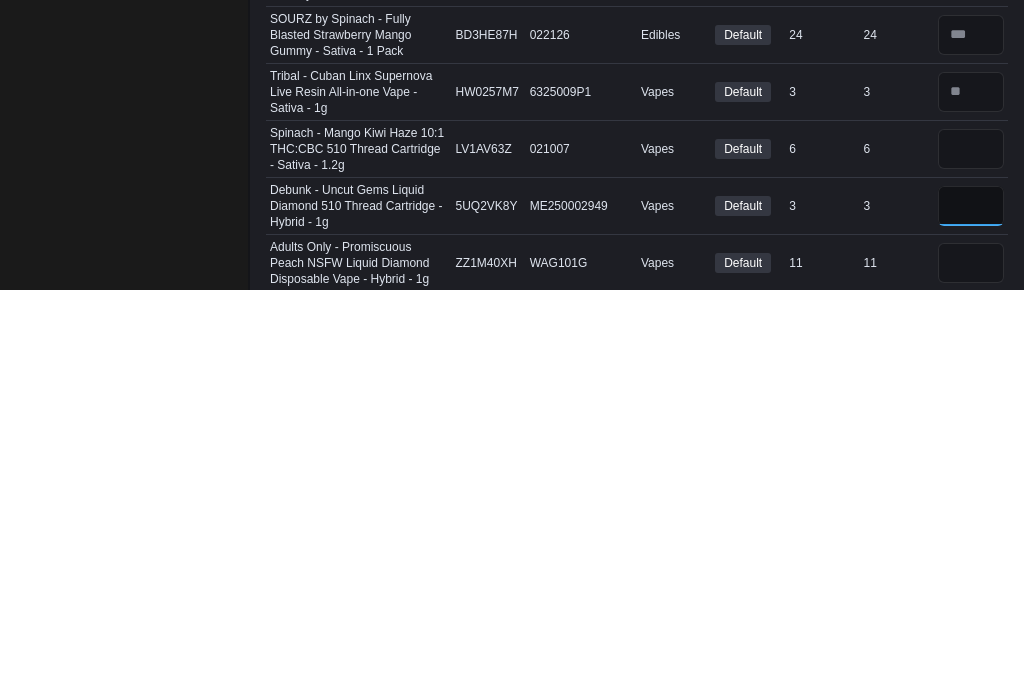type on "*" 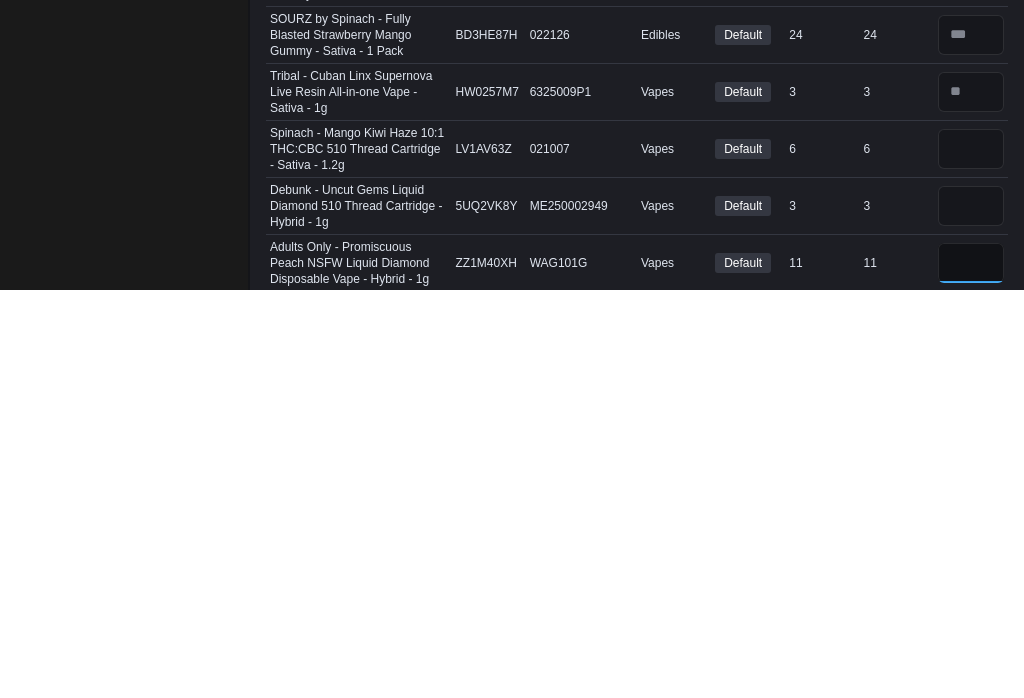 click at bounding box center [971, 671] 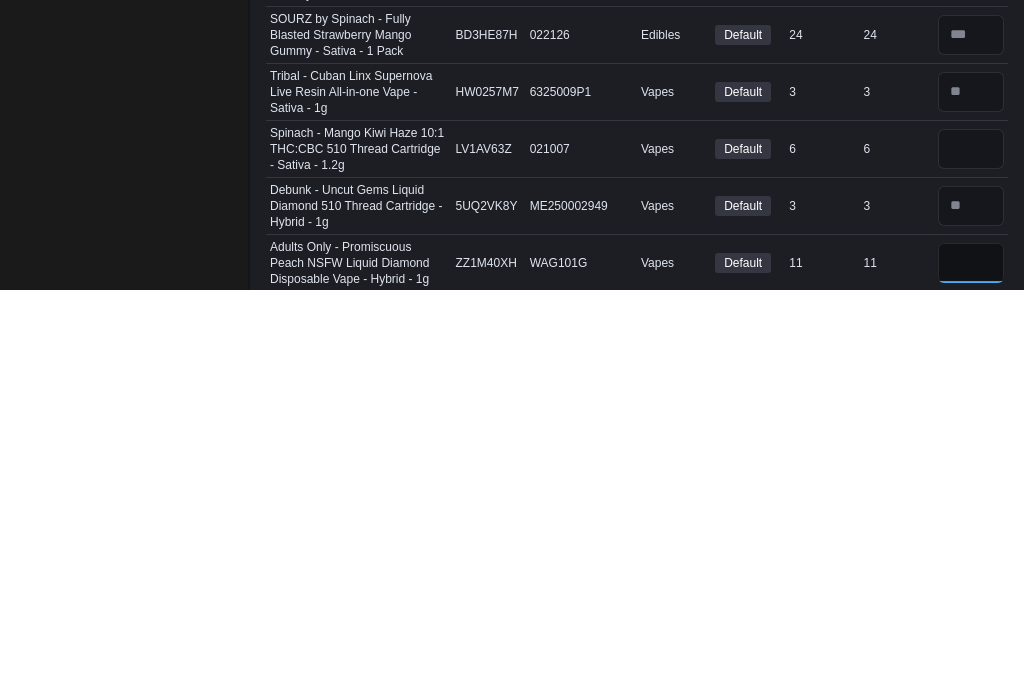 scroll, scrollTop: 176, scrollLeft: 0, axis: vertical 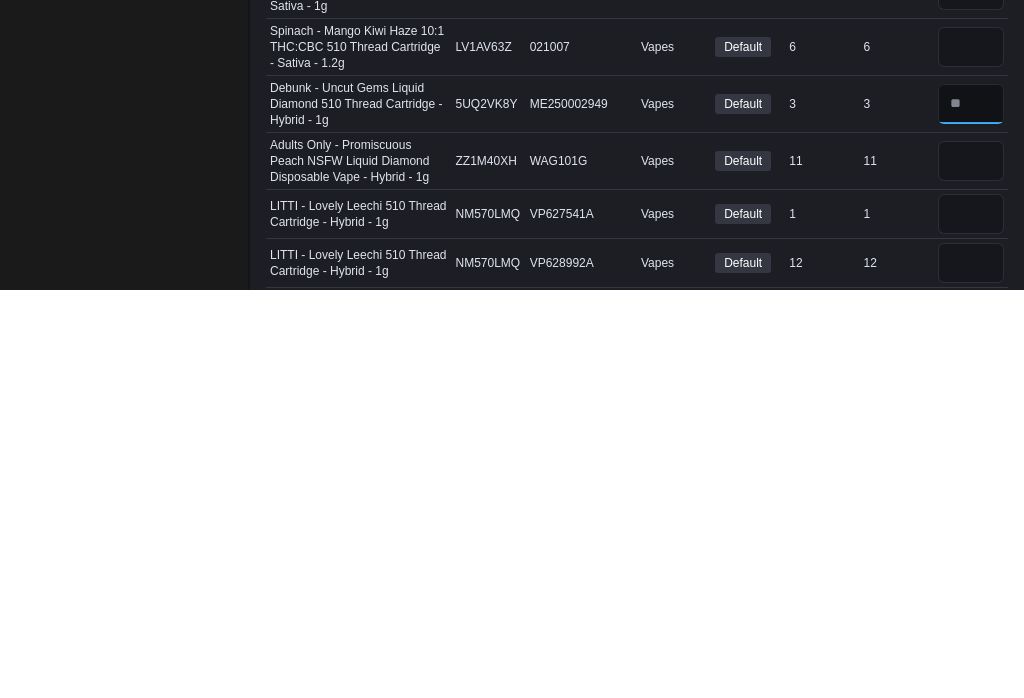 click at bounding box center (971, 512) 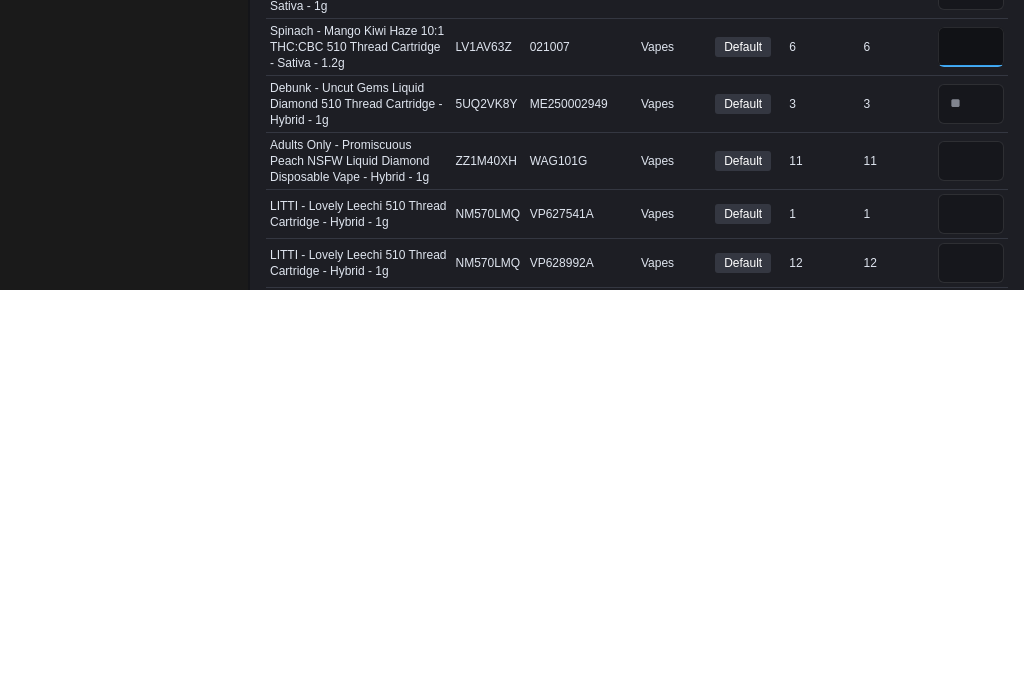 click at bounding box center [971, 455] 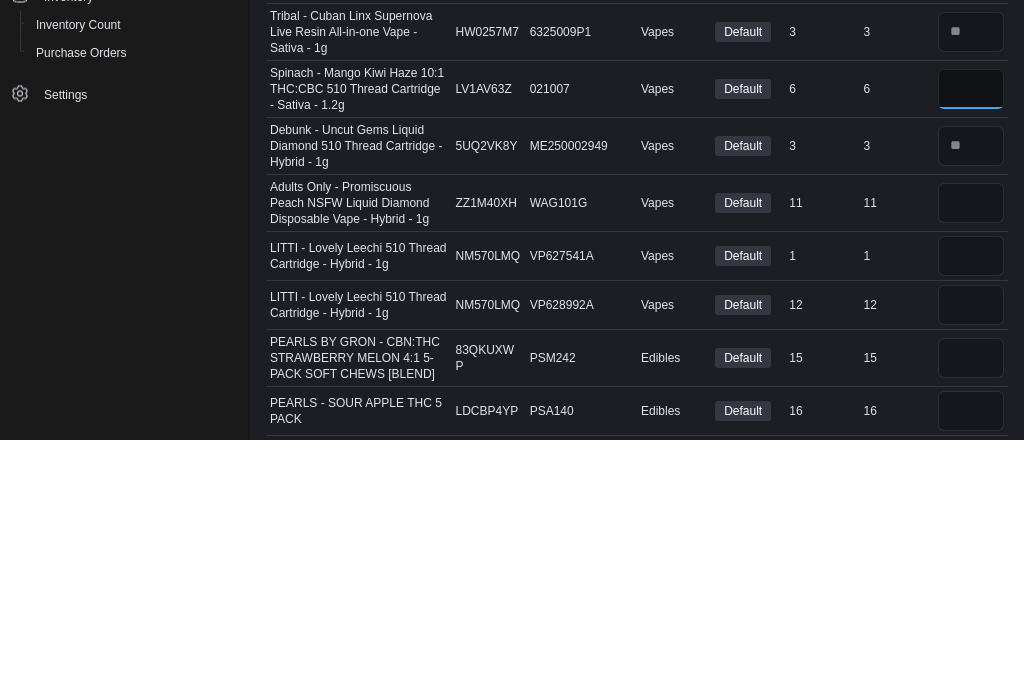 type on "*" 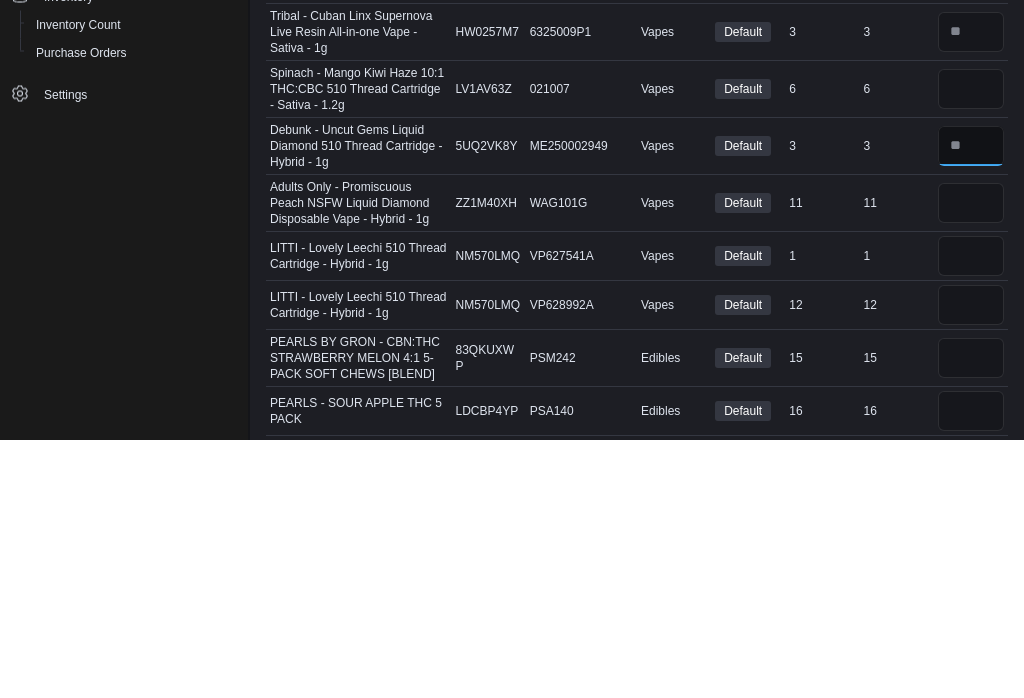 click at bounding box center (971, 405) 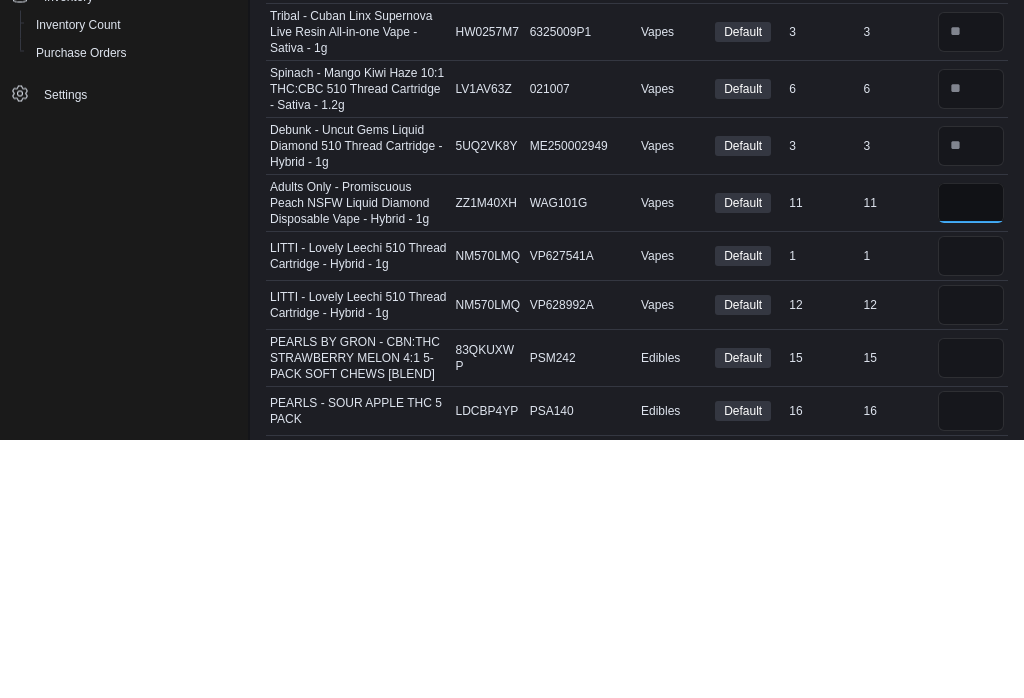 click at bounding box center (971, 462) 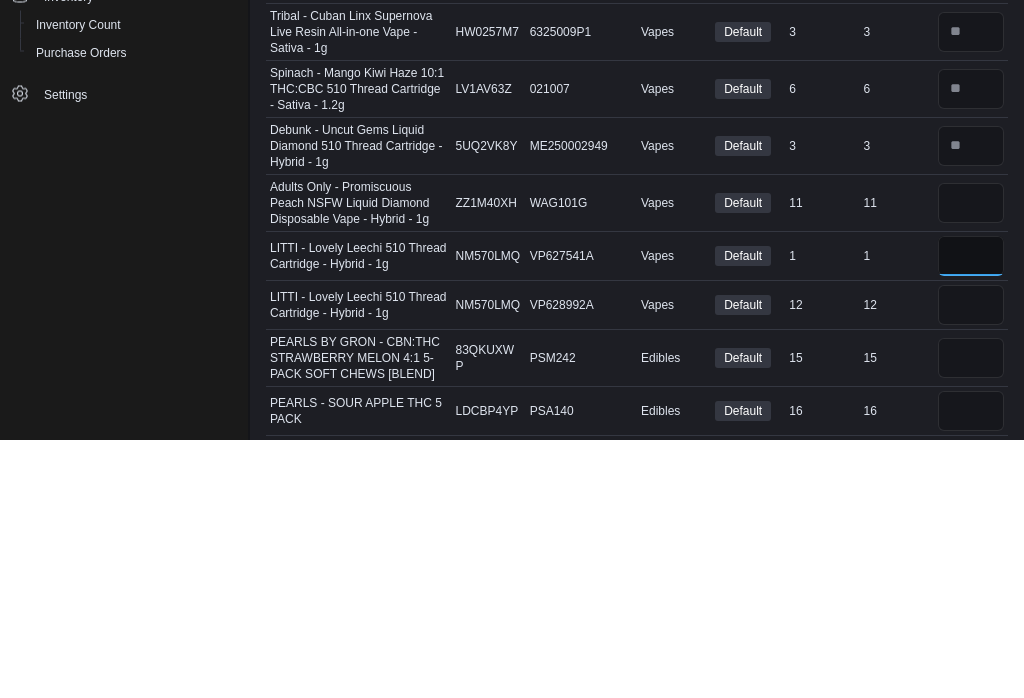 click at bounding box center (971, 515) 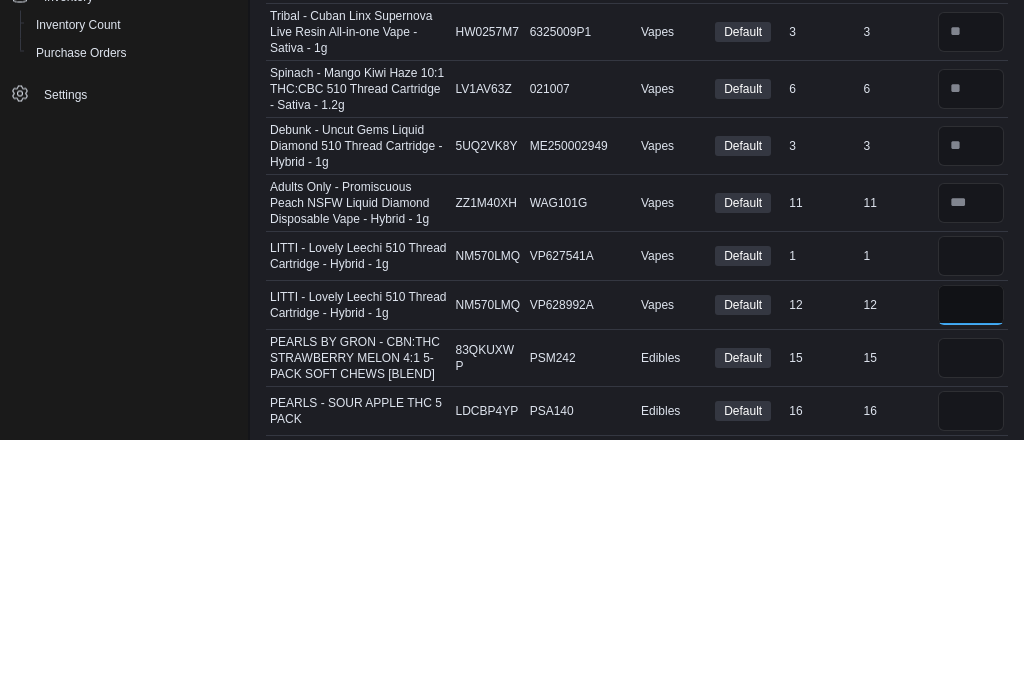 click at bounding box center [971, 564] 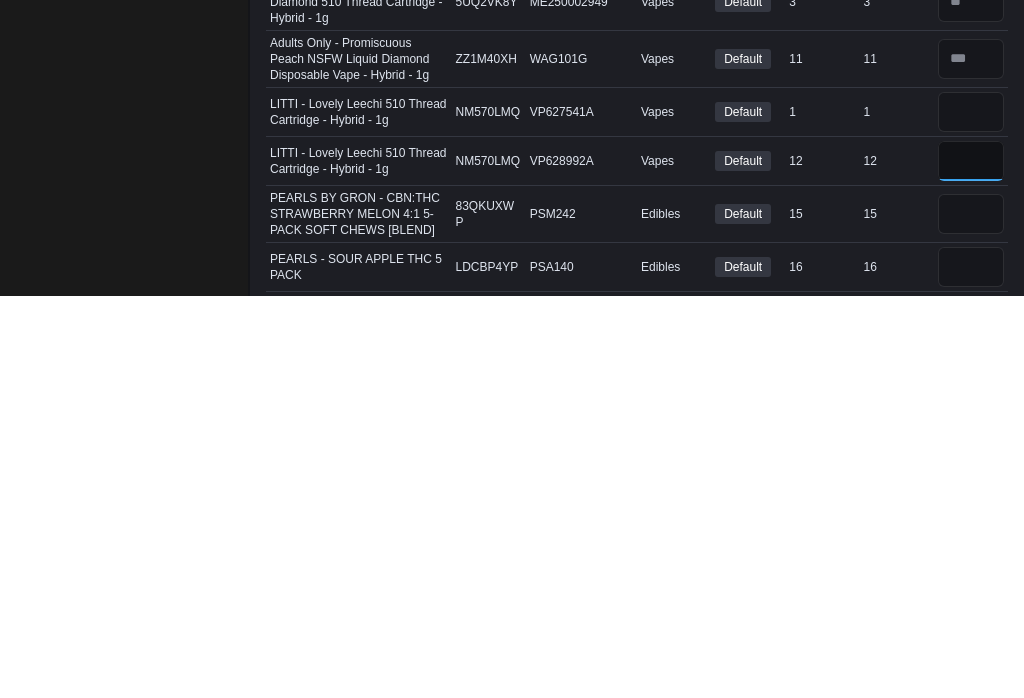 type on "**" 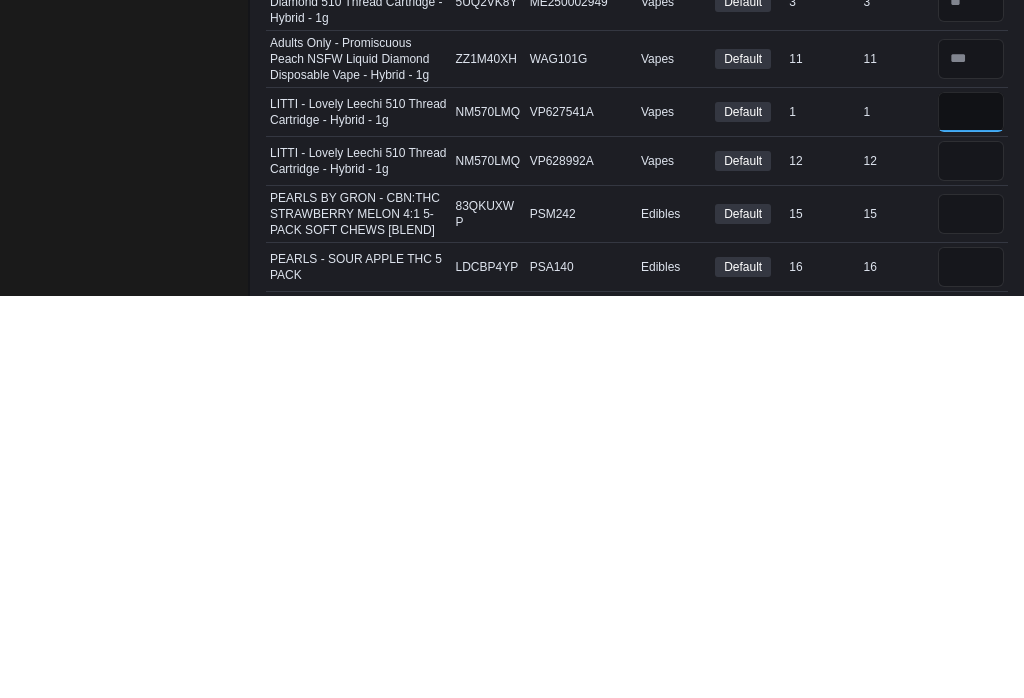 click at bounding box center [971, 515] 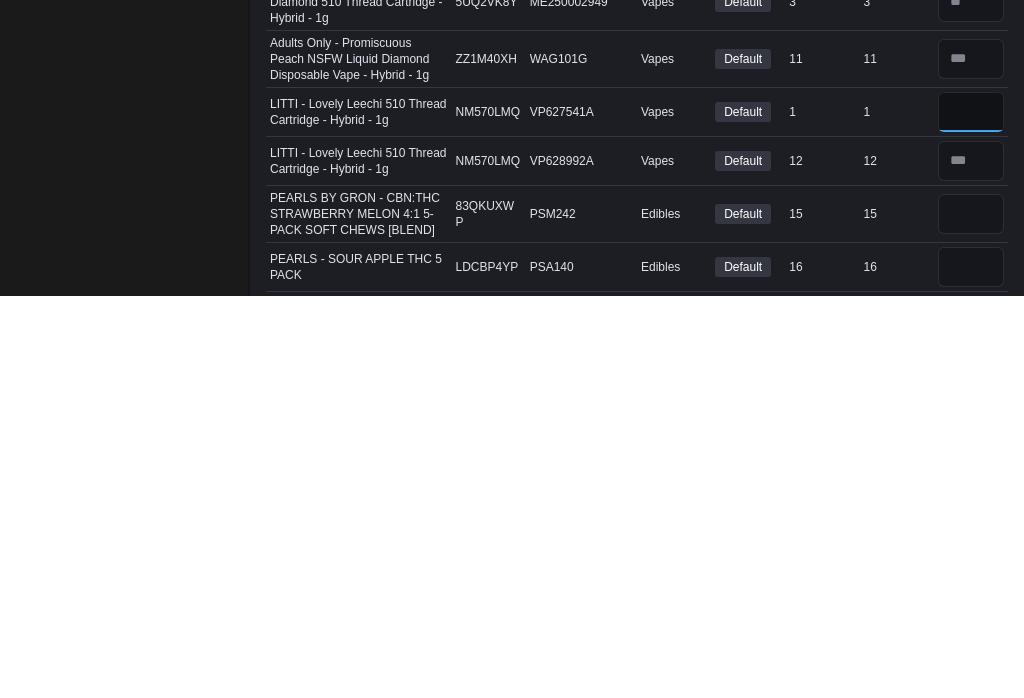 type on "*" 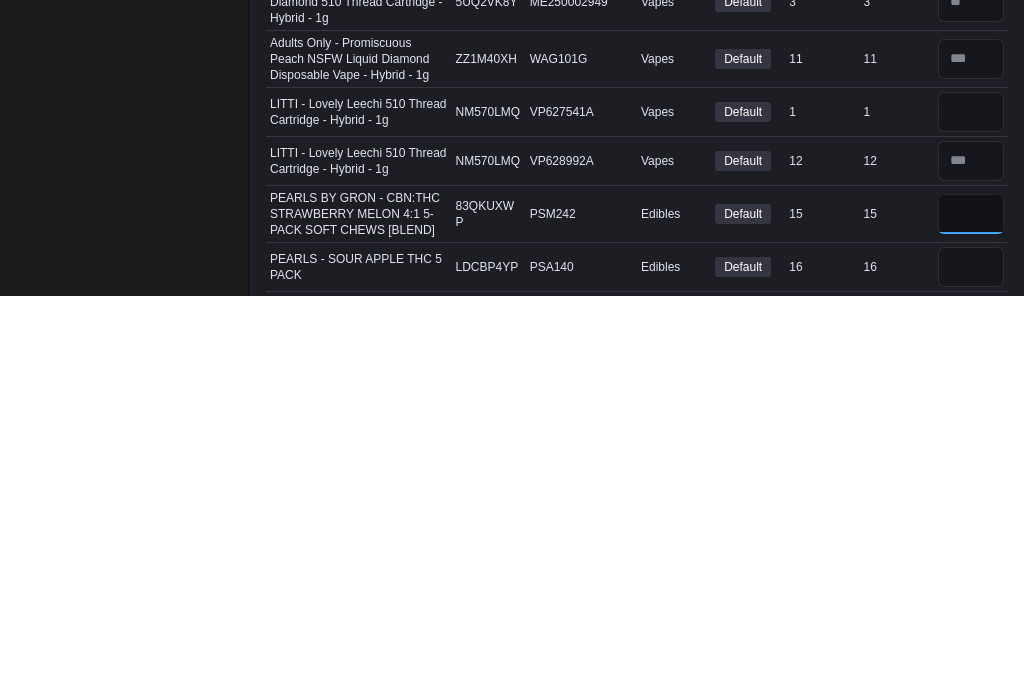 click at bounding box center (971, 617) 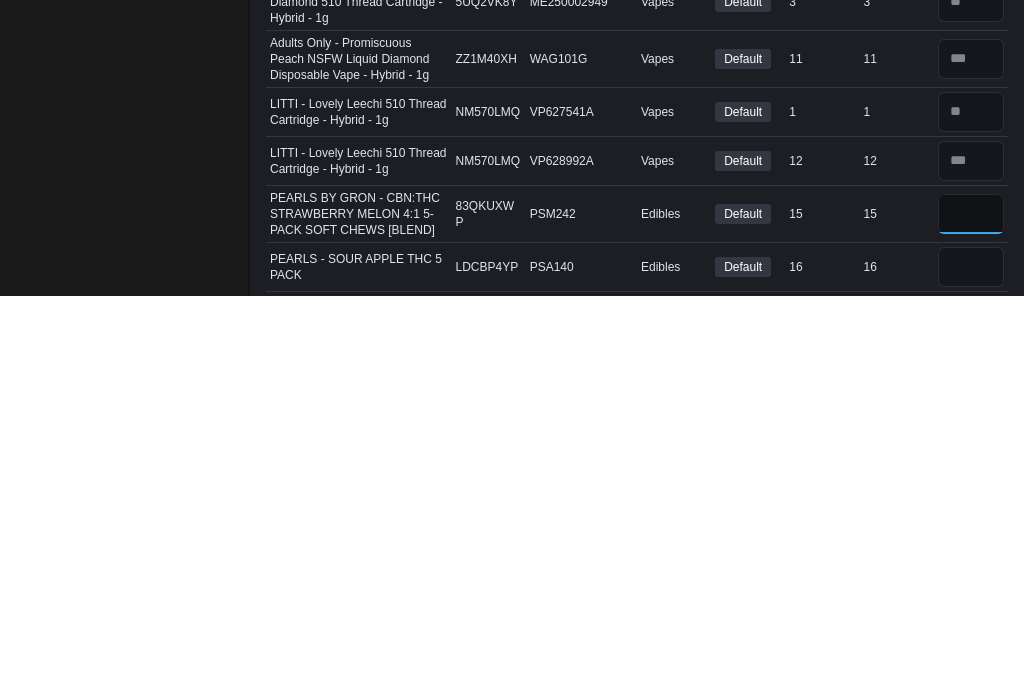 type on "**" 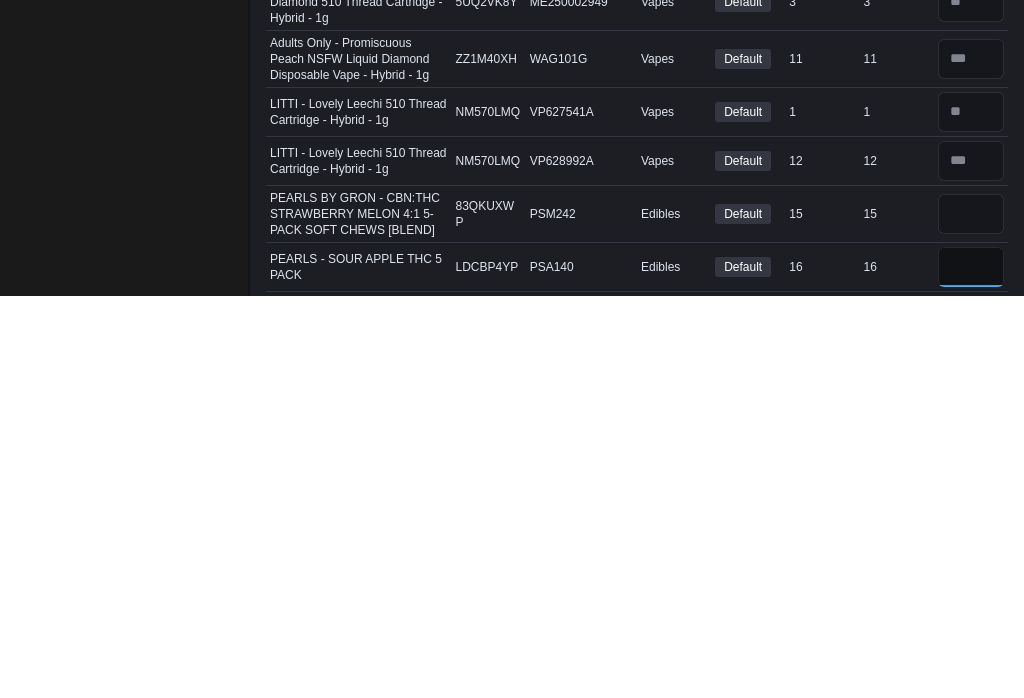 click at bounding box center (971, 670) 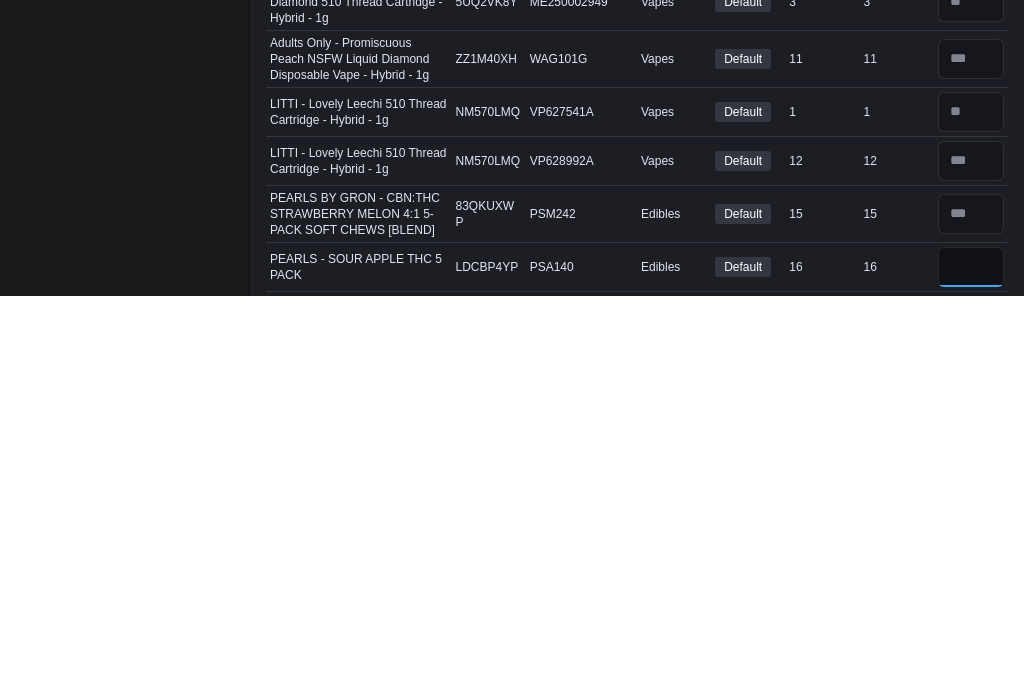 type 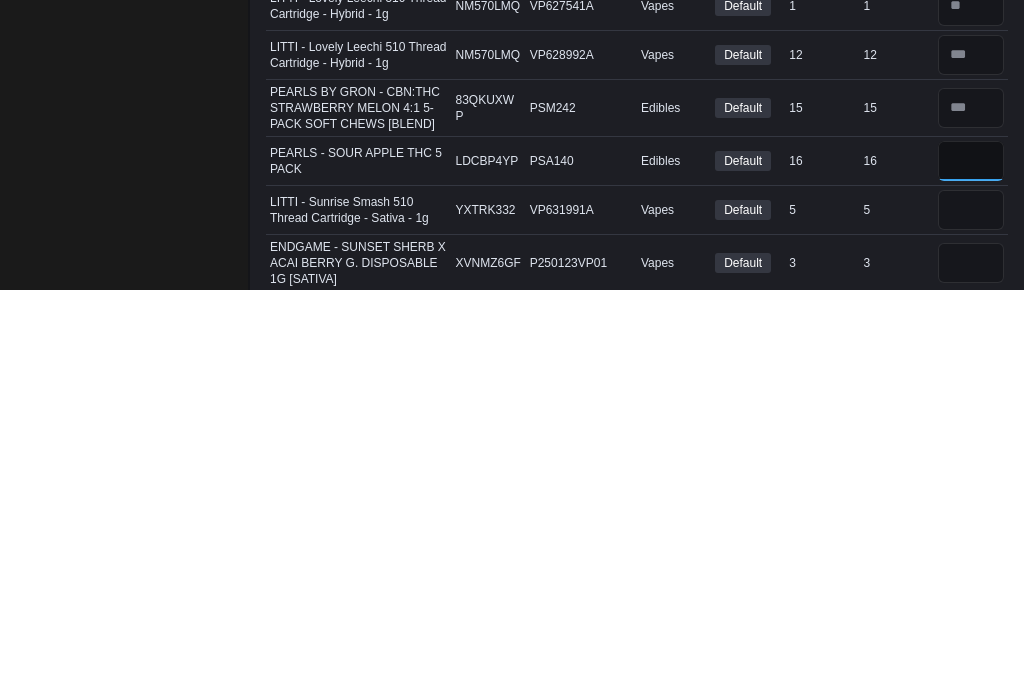 type on "**" 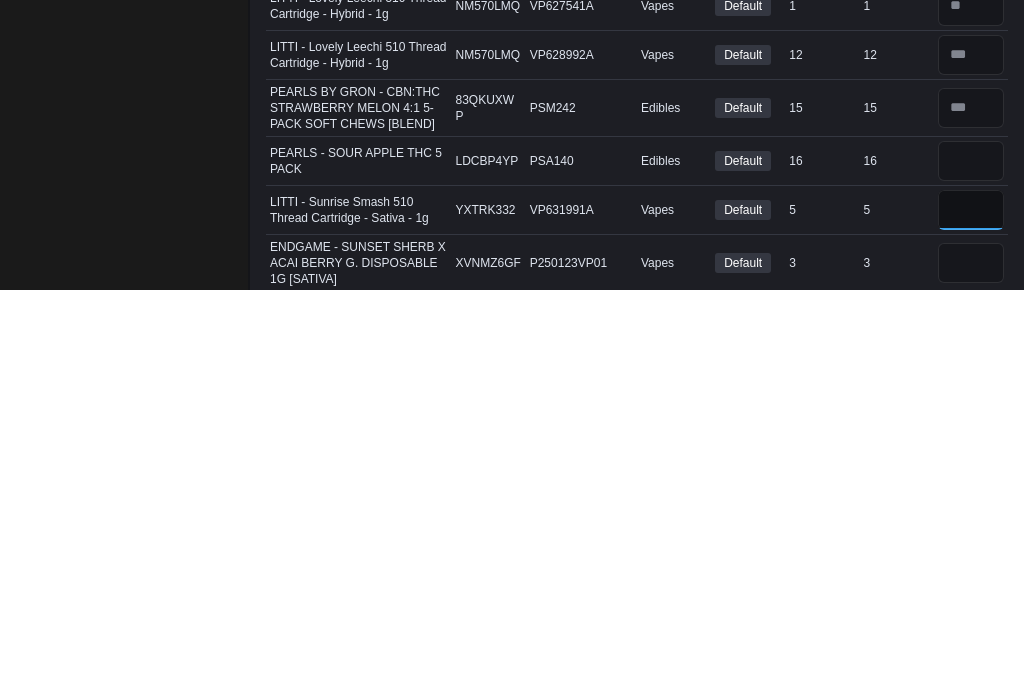 click at bounding box center (971, 618) 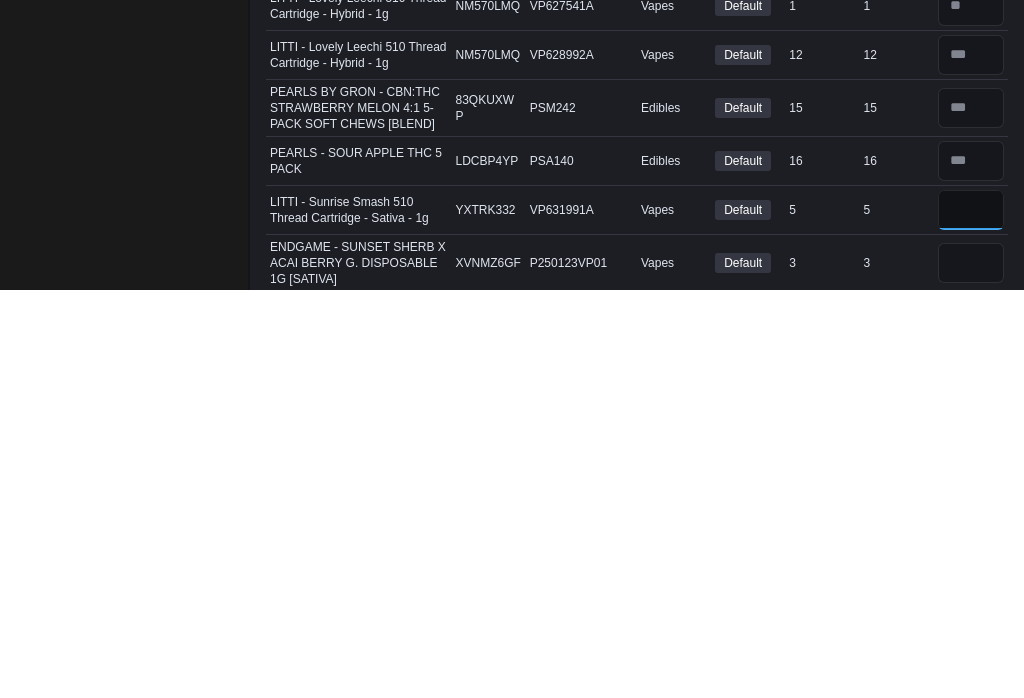 scroll, scrollTop: 415, scrollLeft: 0, axis: vertical 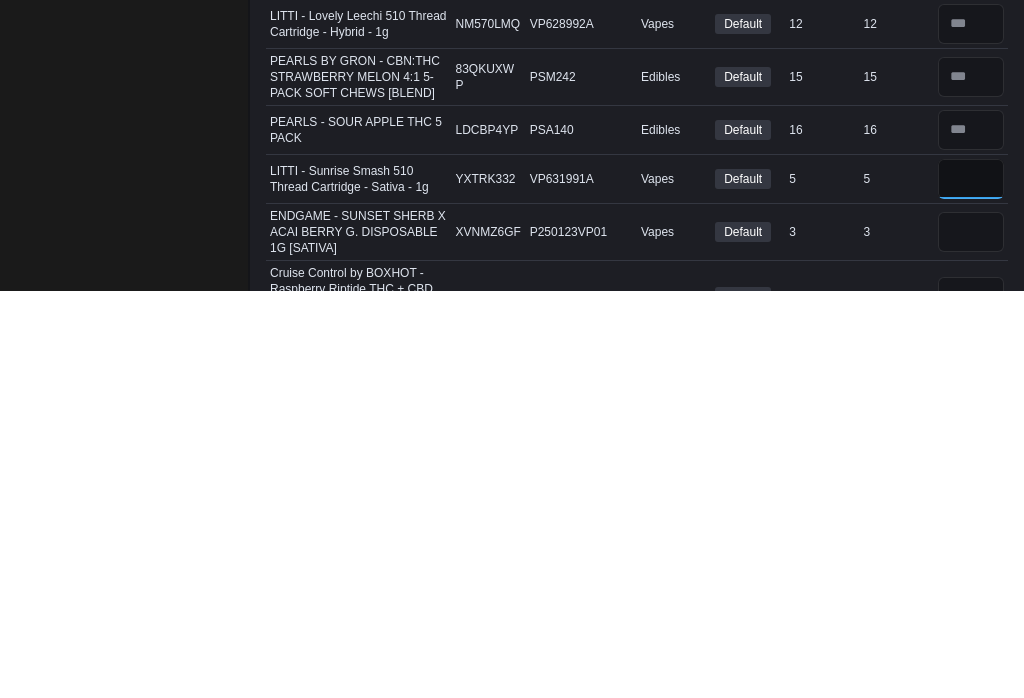 type on "*" 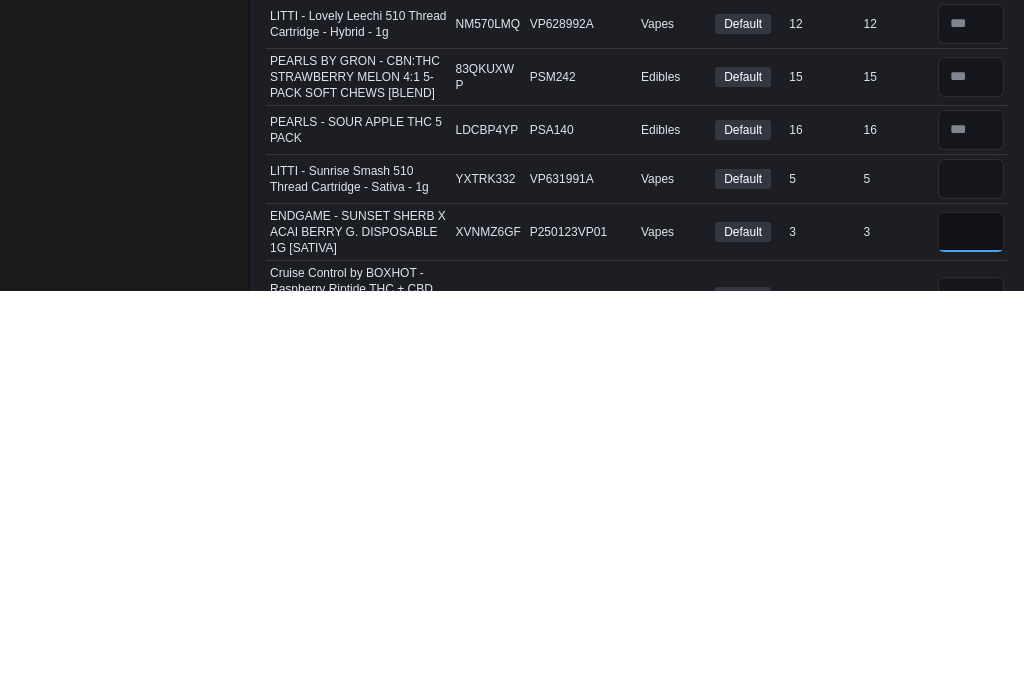 click at bounding box center (971, 640) 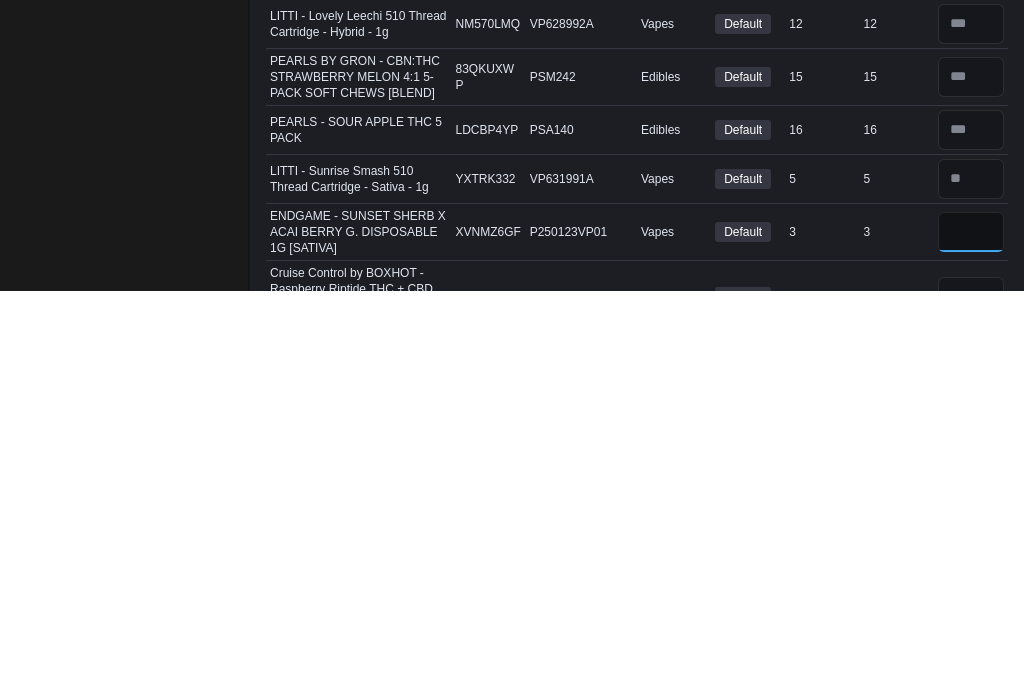 type on "*" 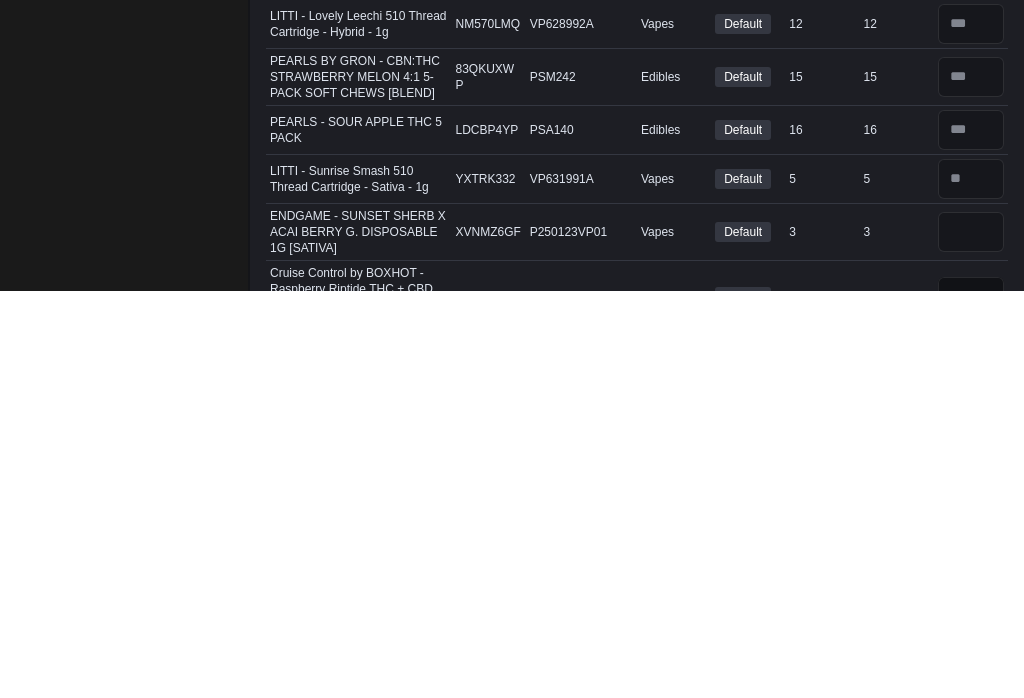 click at bounding box center [971, 705] 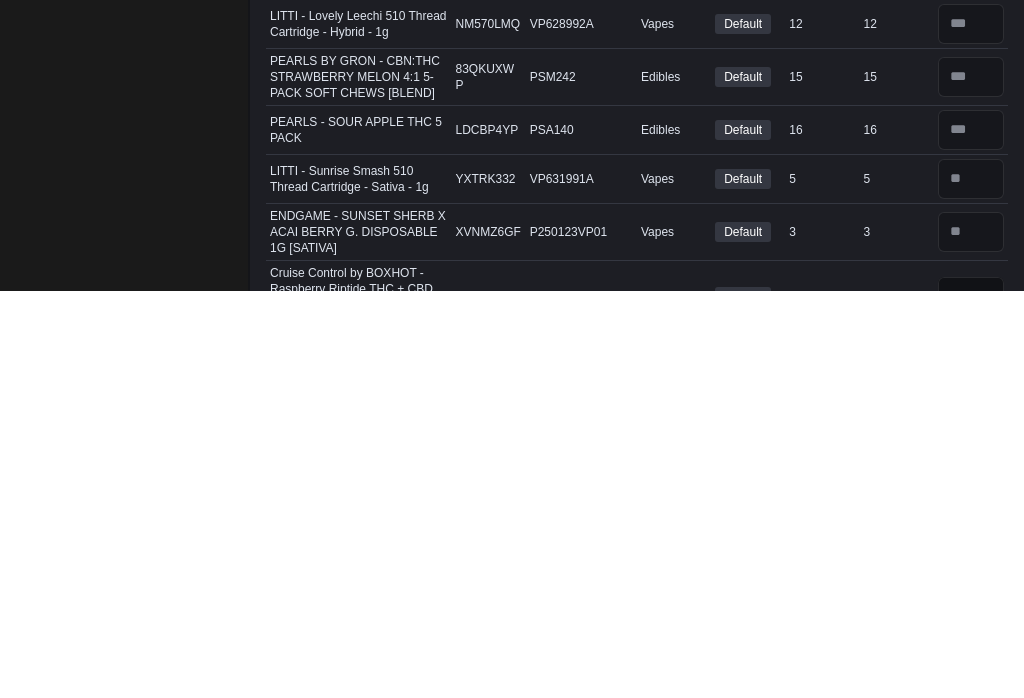 scroll, scrollTop: 551, scrollLeft: 0, axis: vertical 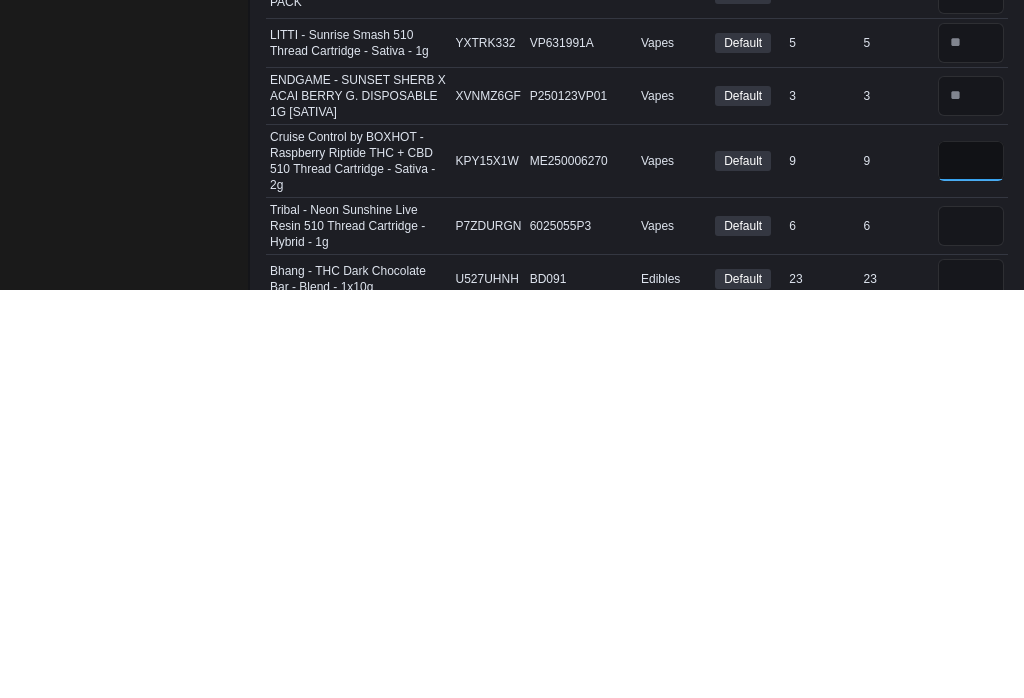 type on "*" 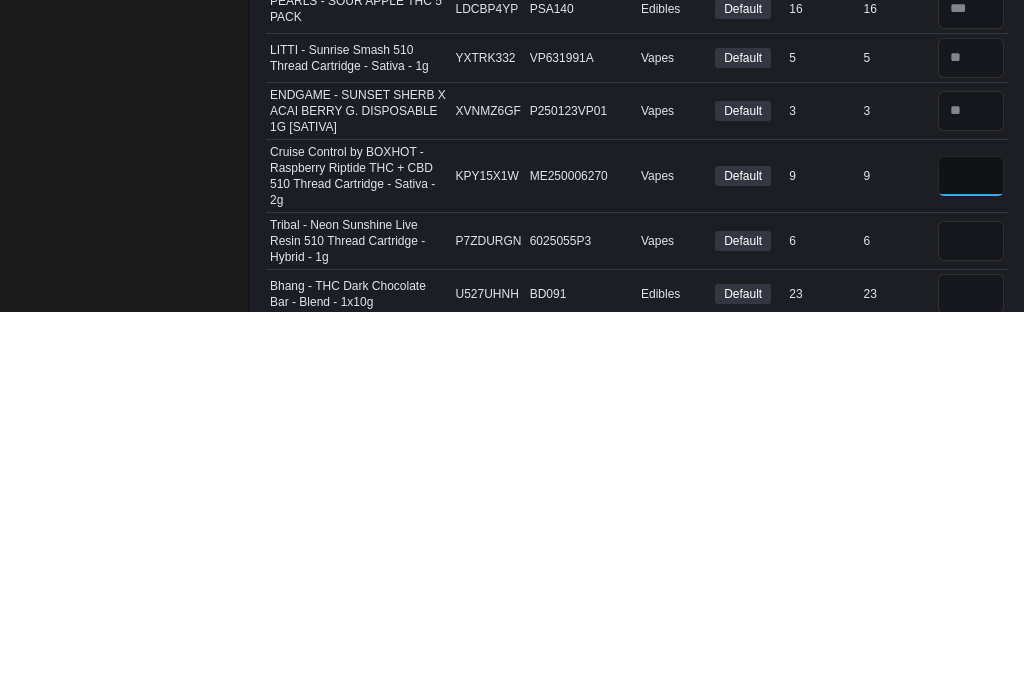 type on "*" 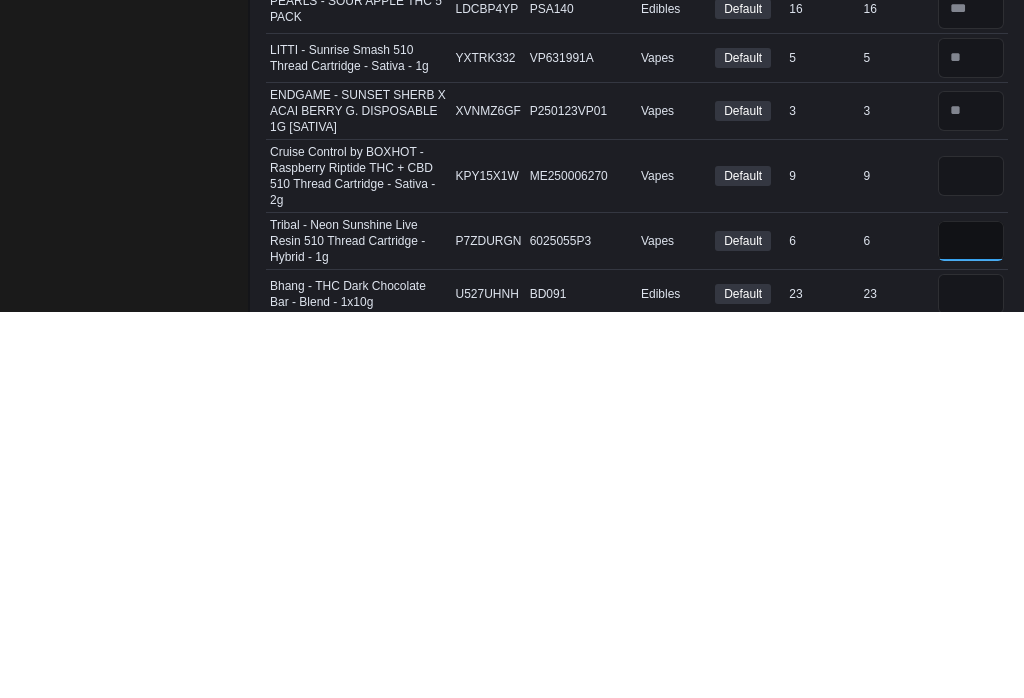 click at bounding box center (971, 628) 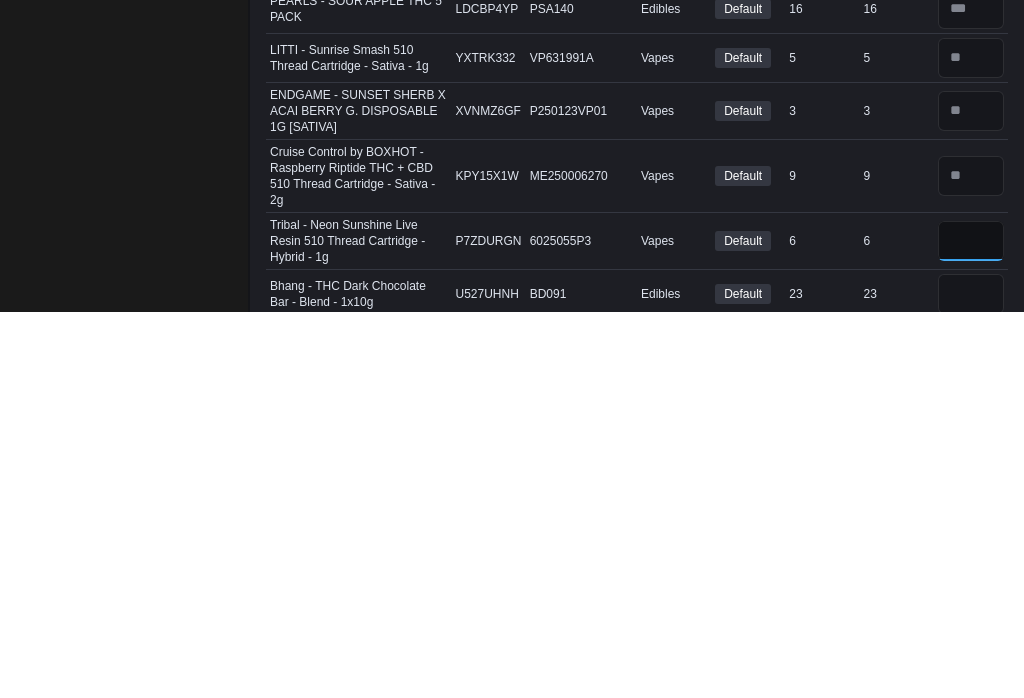 type on "*" 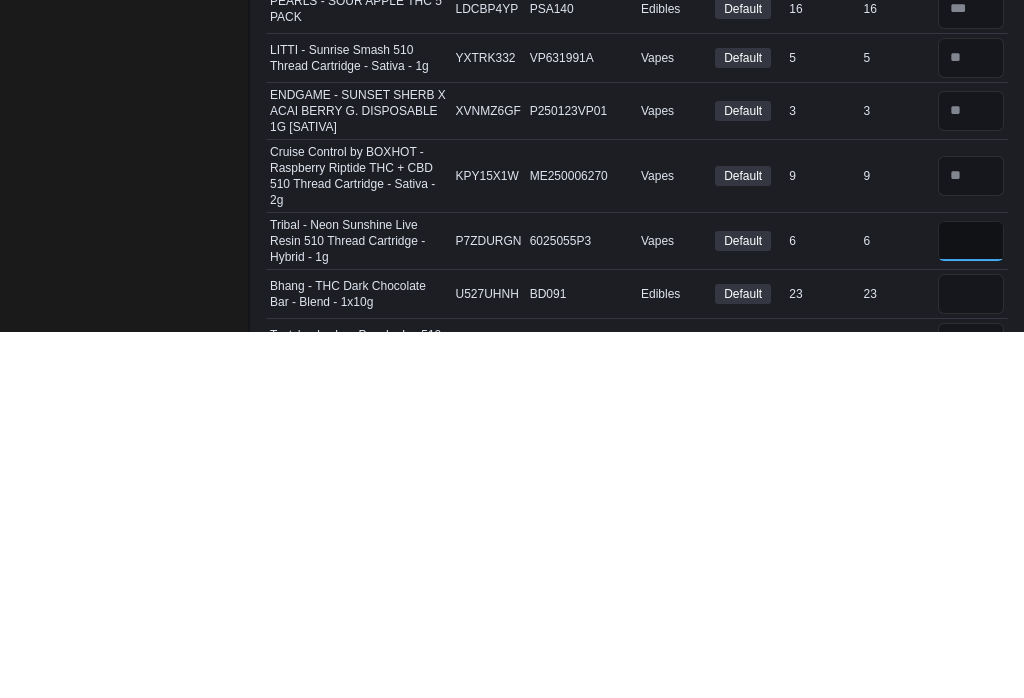 scroll, scrollTop: 590, scrollLeft: 0, axis: vertical 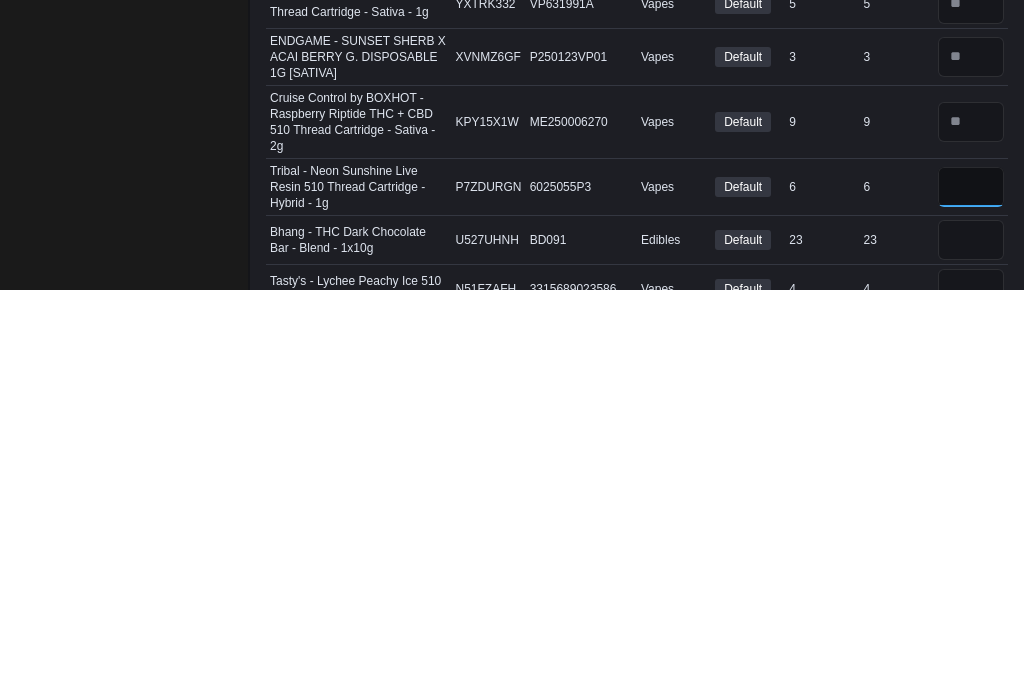 type on "*" 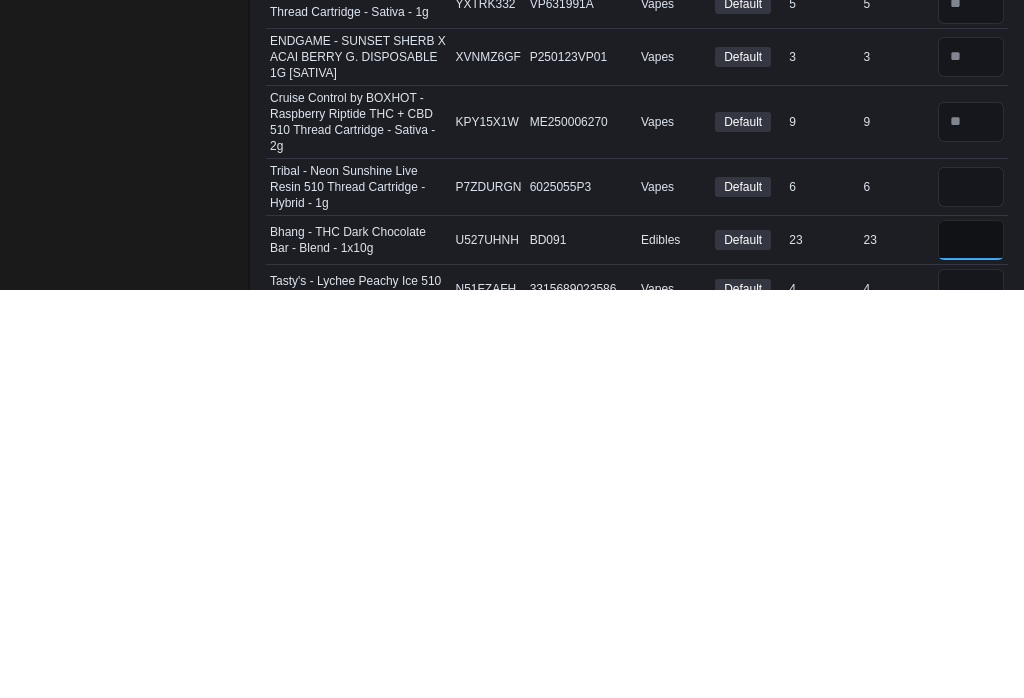 click at bounding box center [971, 648] 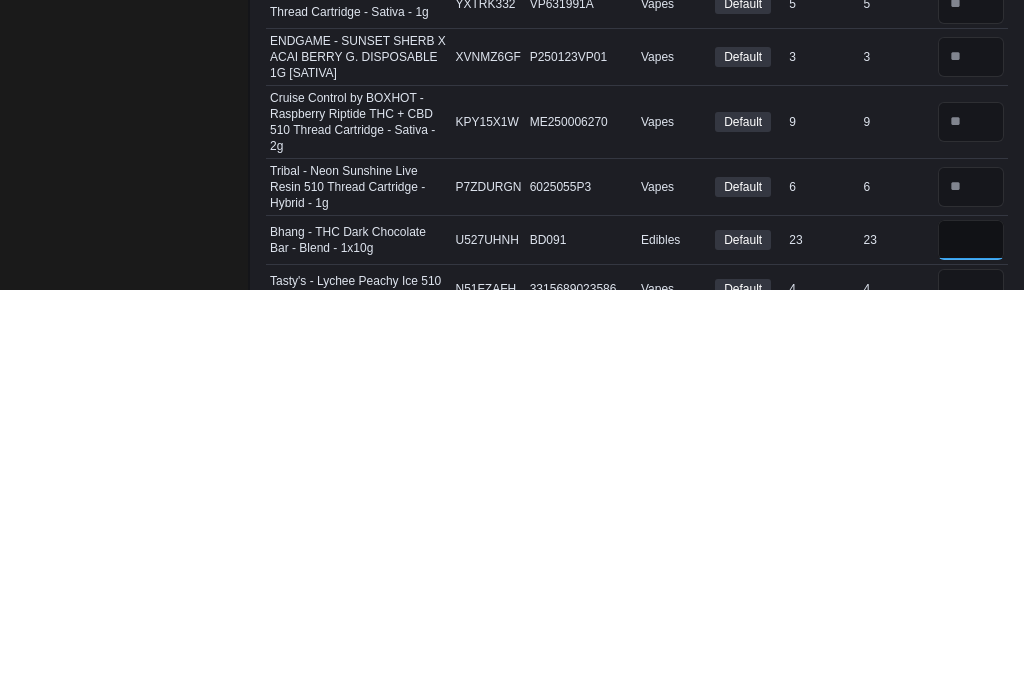 type on "**" 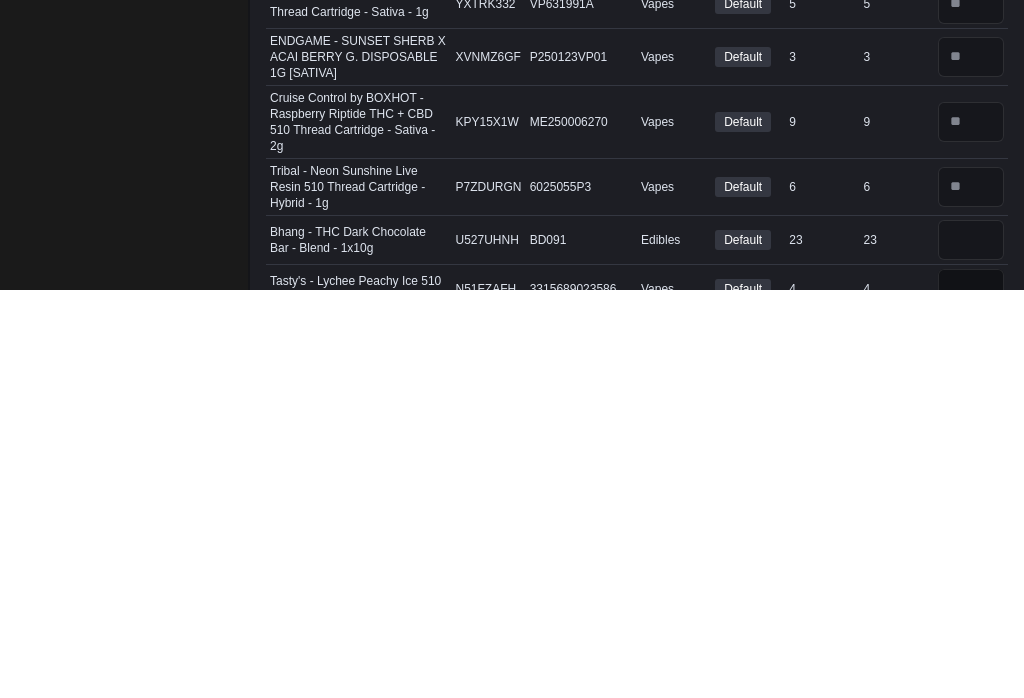 click at bounding box center (971, 697) 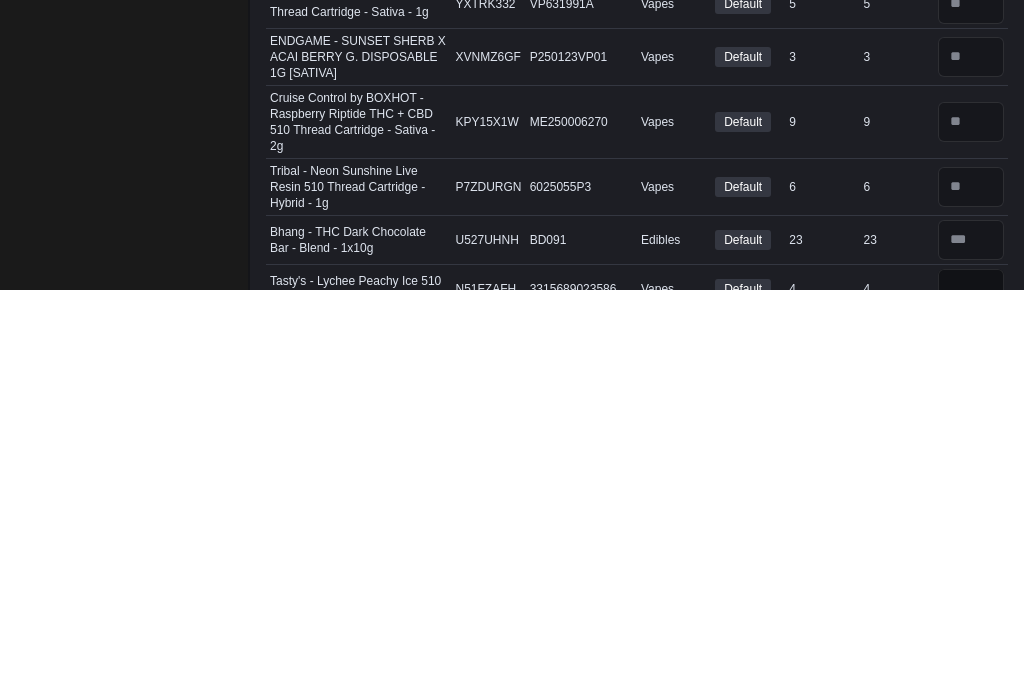 scroll, scrollTop: 718, scrollLeft: 0, axis: vertical 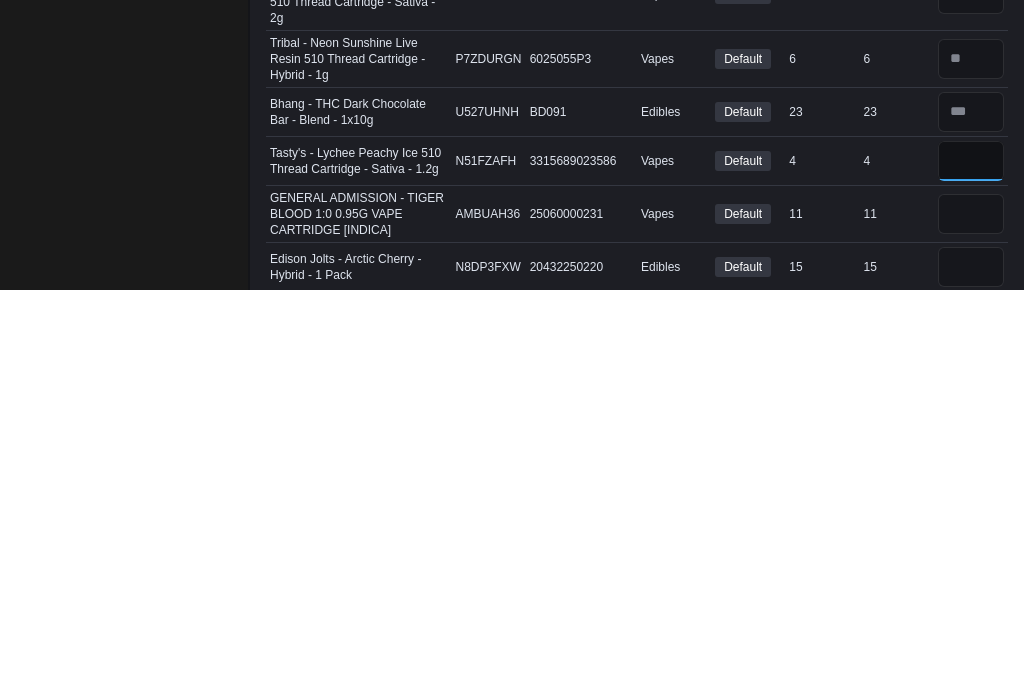 type on "*" 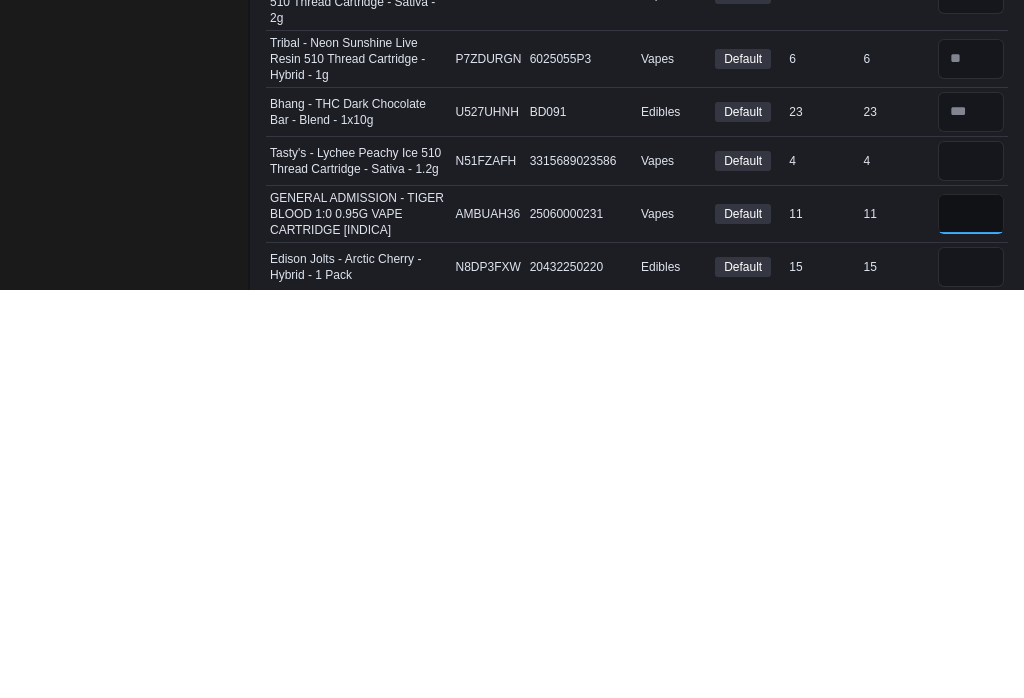 click at bounding box center [971, 622] 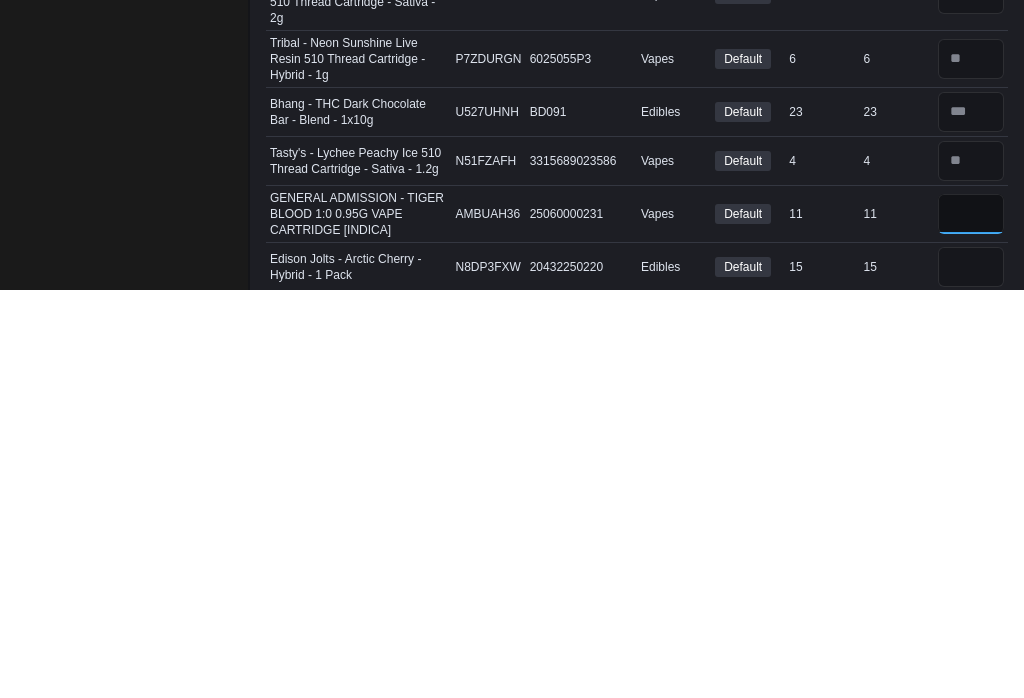 type on "**" 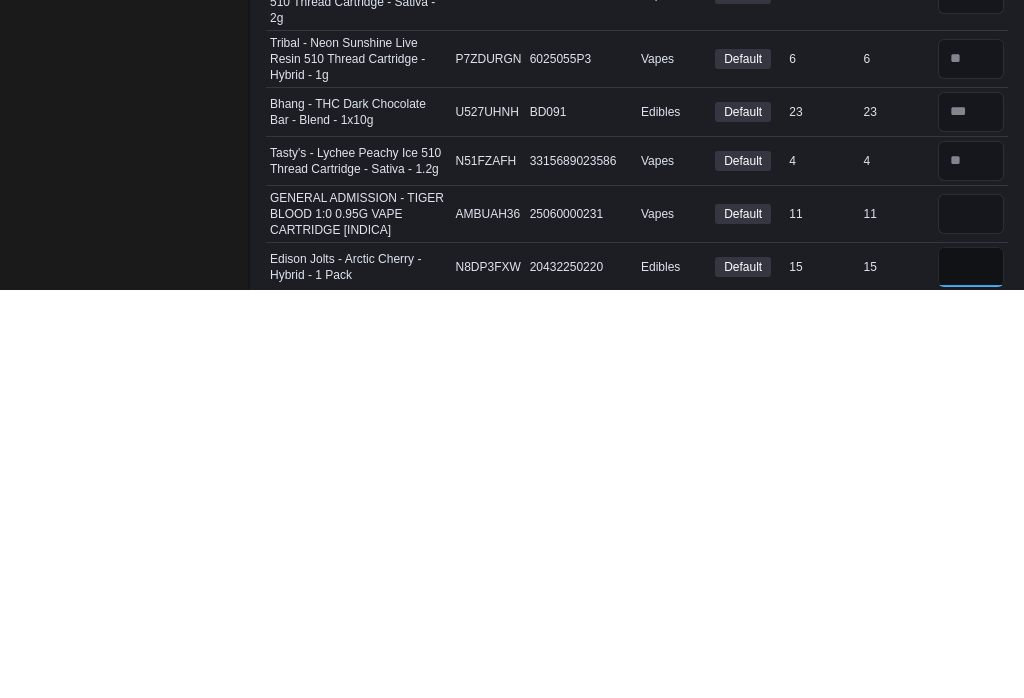 click at bounding box center [971, 675] 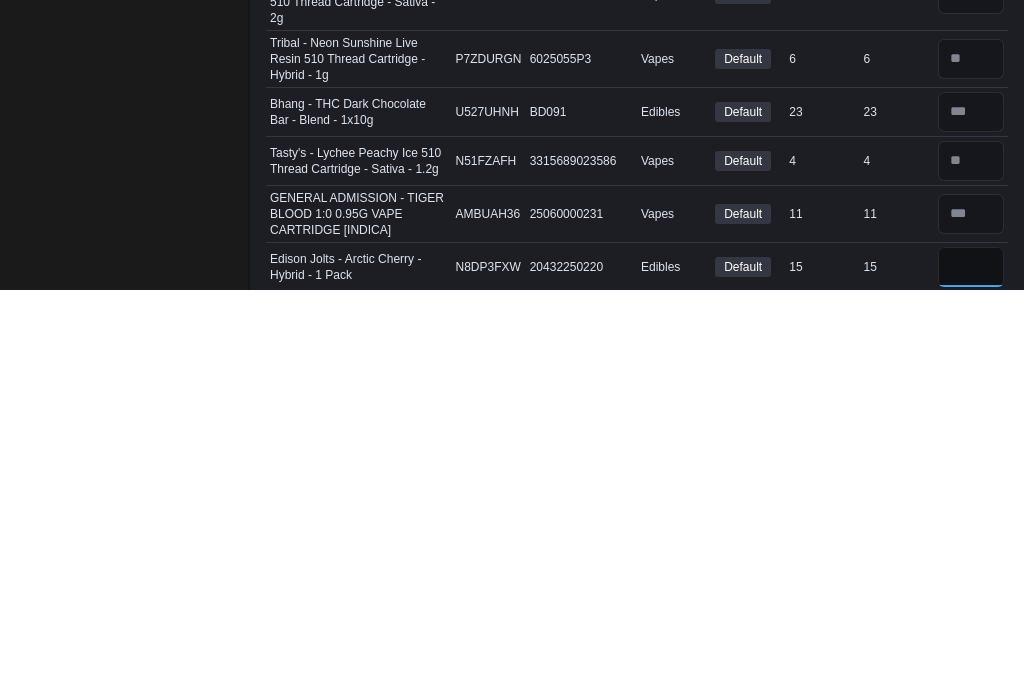 scroll, scrollTop: 824, scrollLeft: 0, axis: vertical 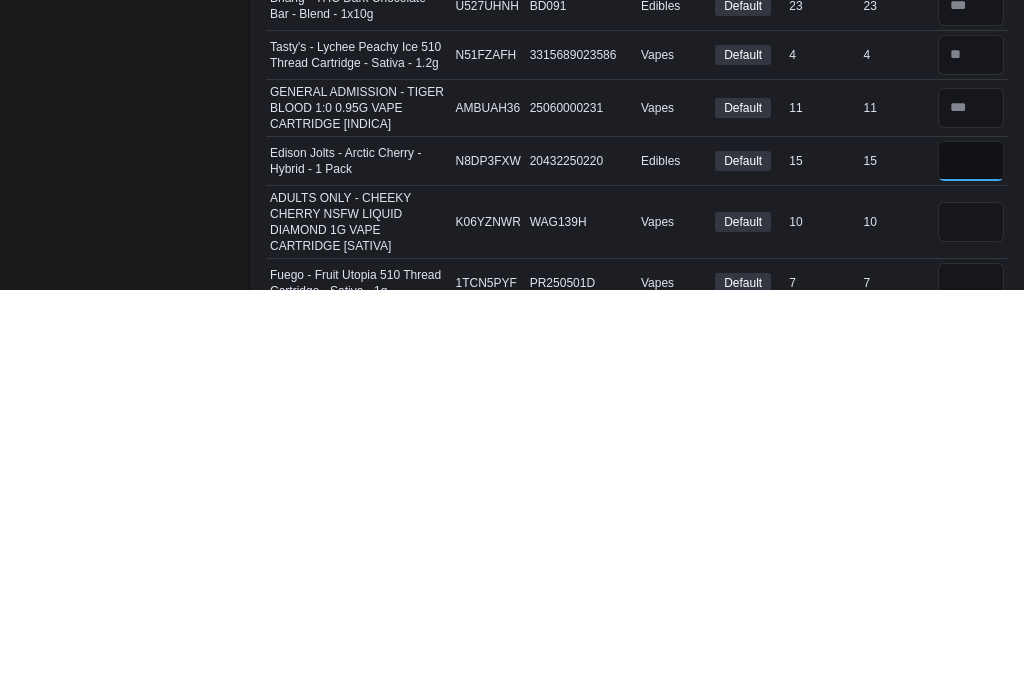 type on "*" 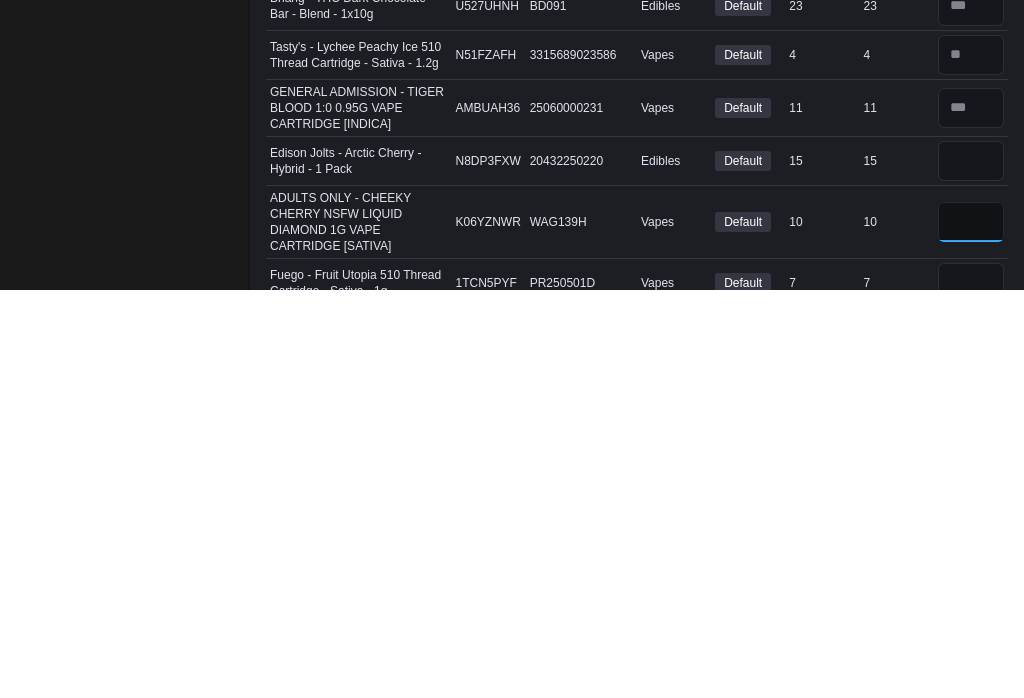 click at bounding box center (971, 630) 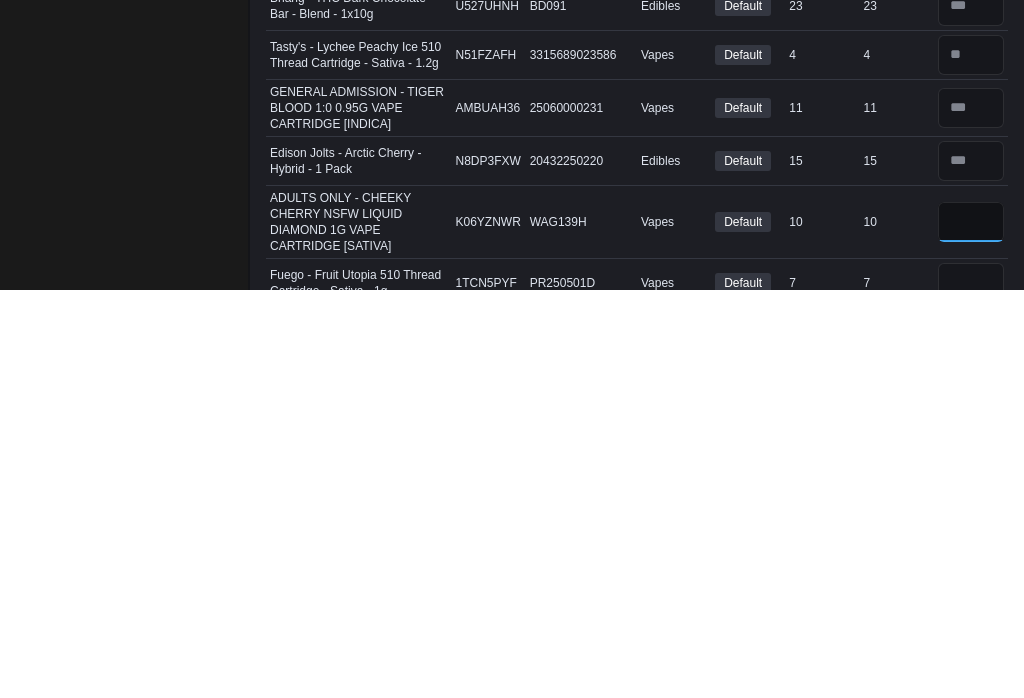 type on "**" 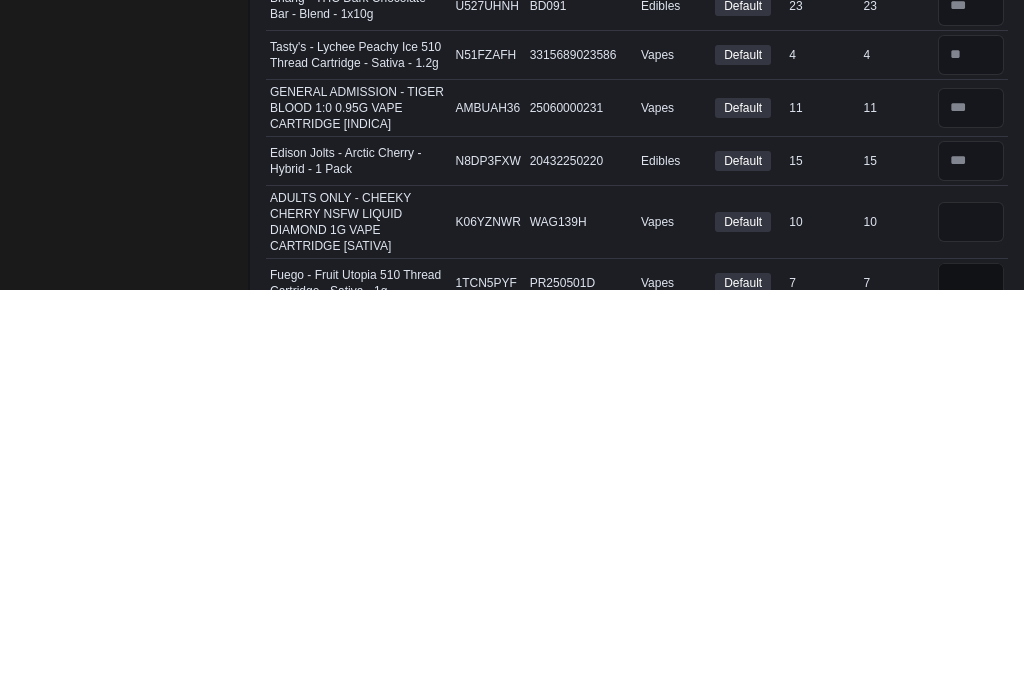 click at bounding box center [971, 691] 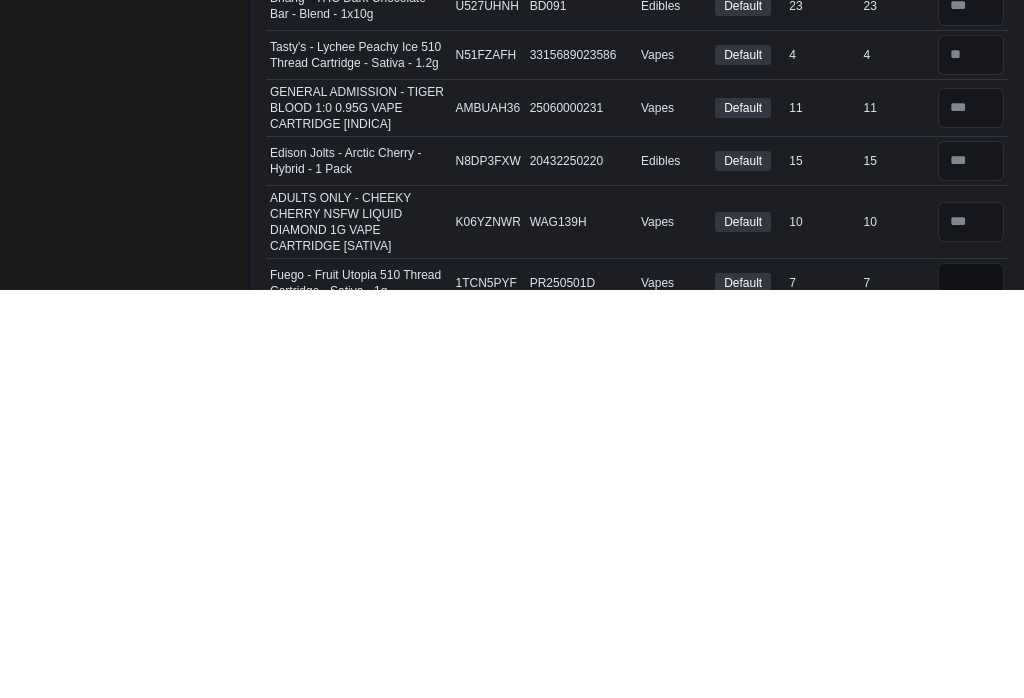 scroll, scrollTop: 946, scrollLeft: 0, axis: vertical 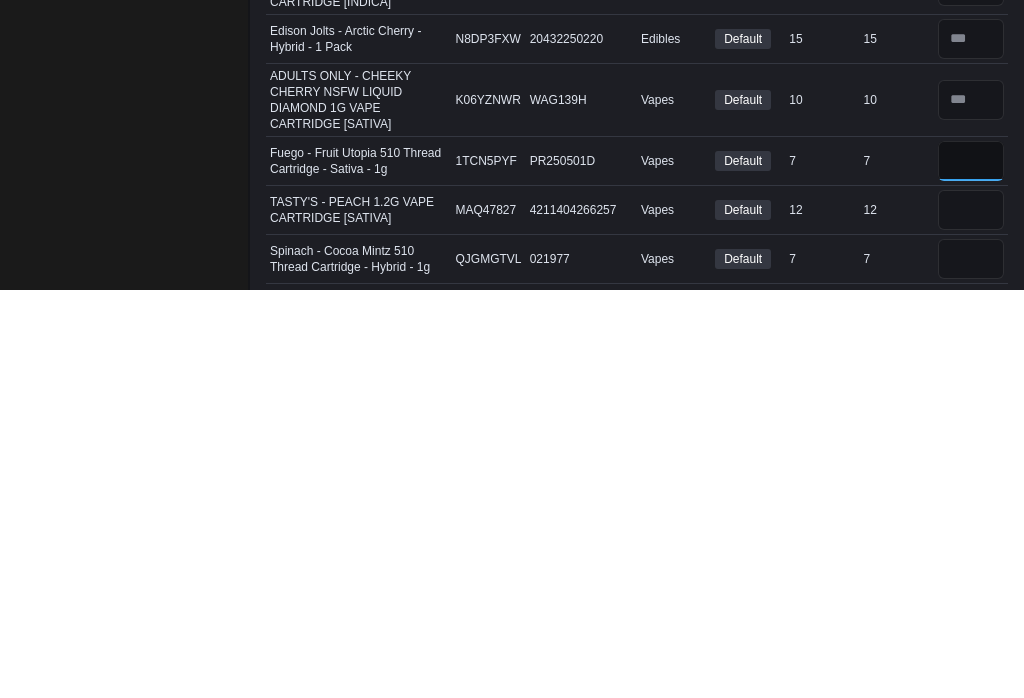 type on "*" 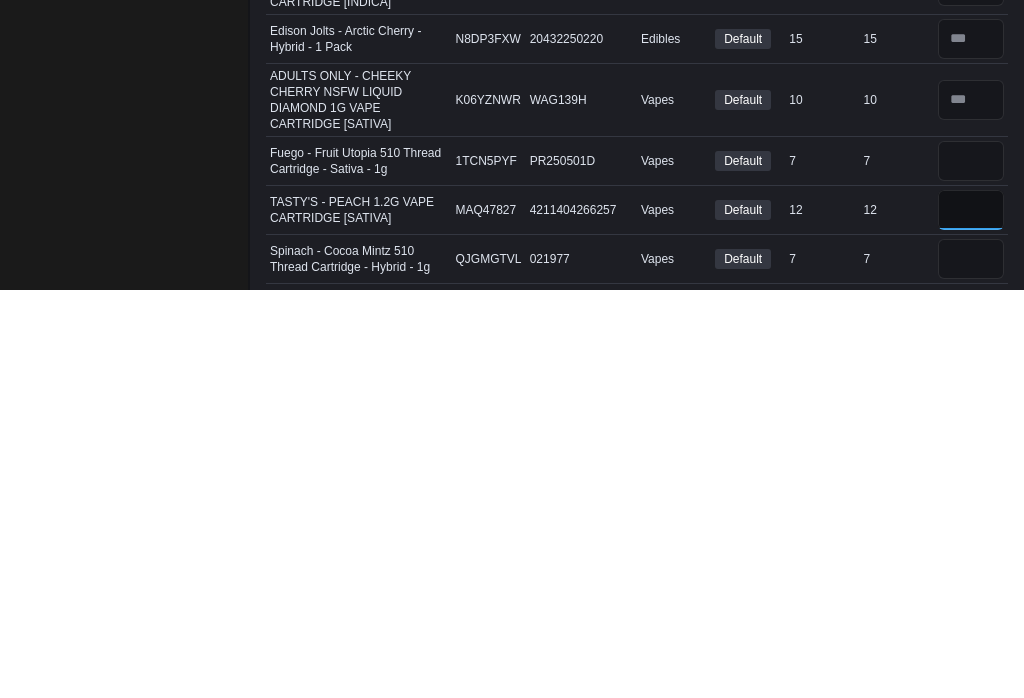 click at bounding box center [971, 618] 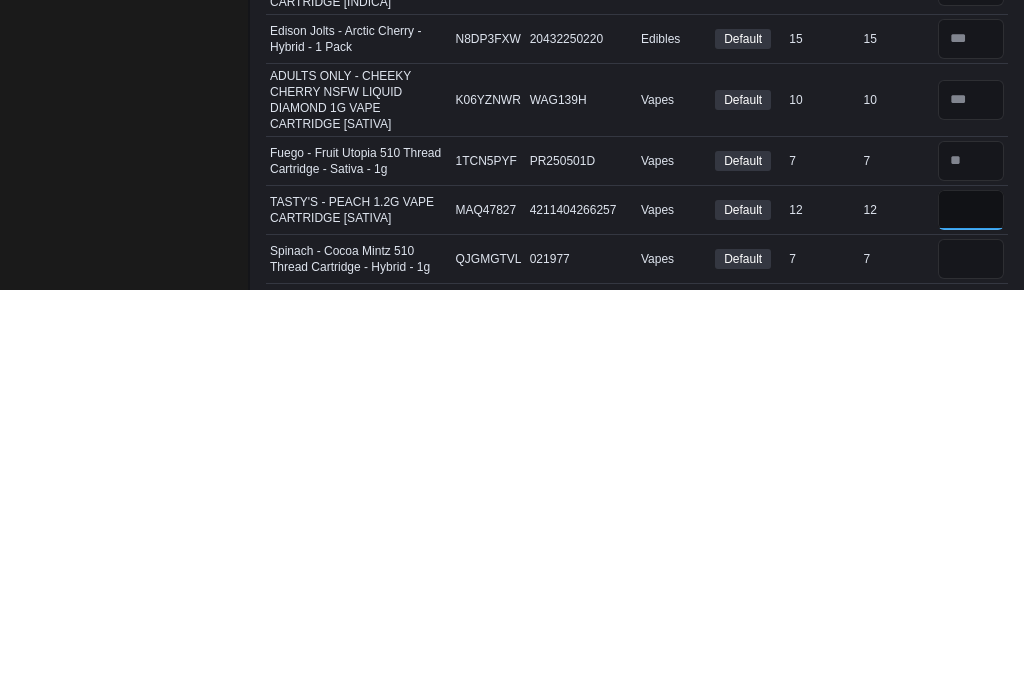 type on "**" 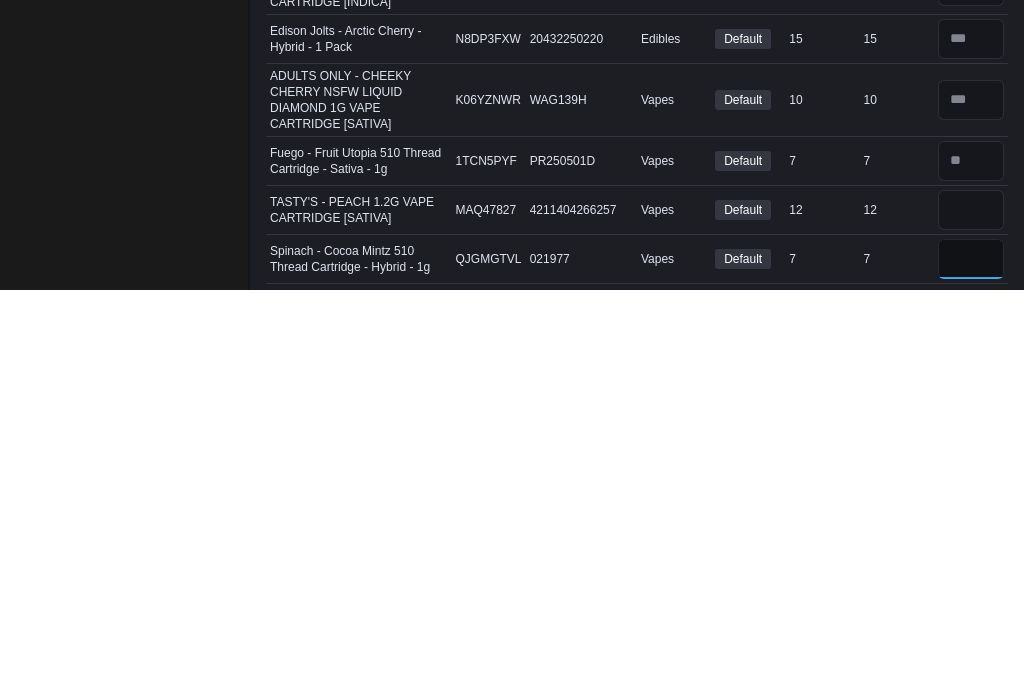 click at bounding box center [971, 667] 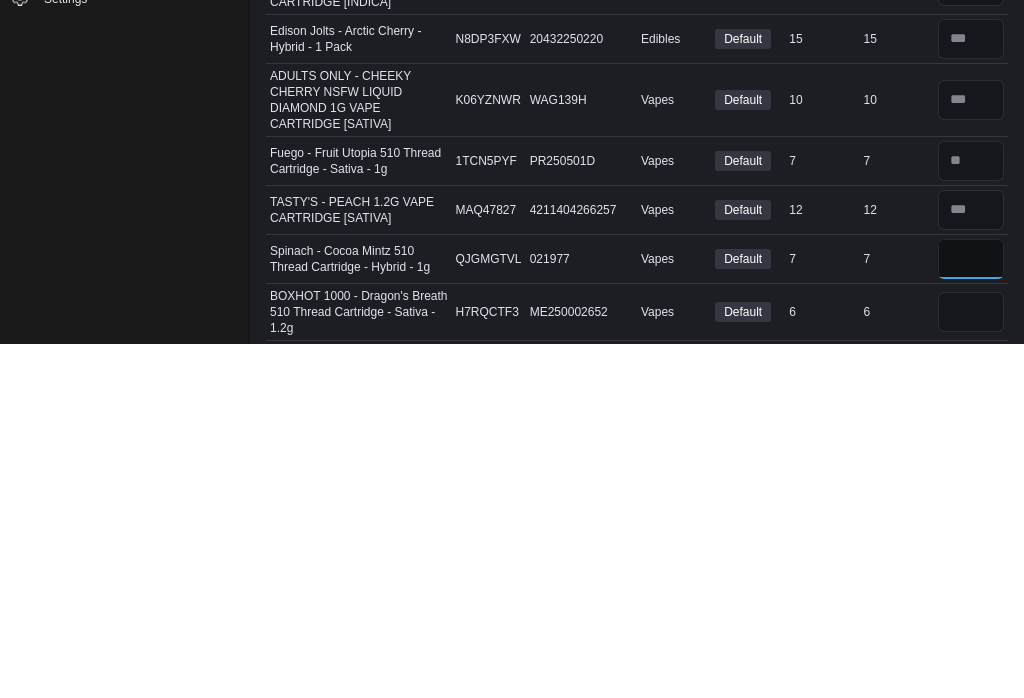 scroll, scrollTop: 1025, scrollLeft: 0, axis: vertical 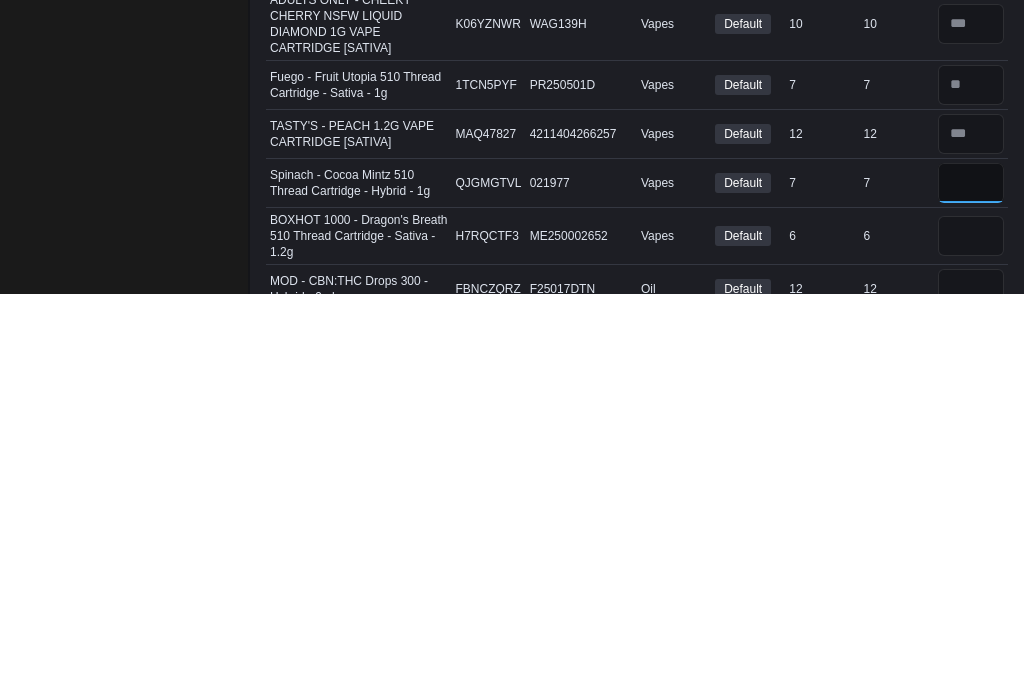 type on "*" 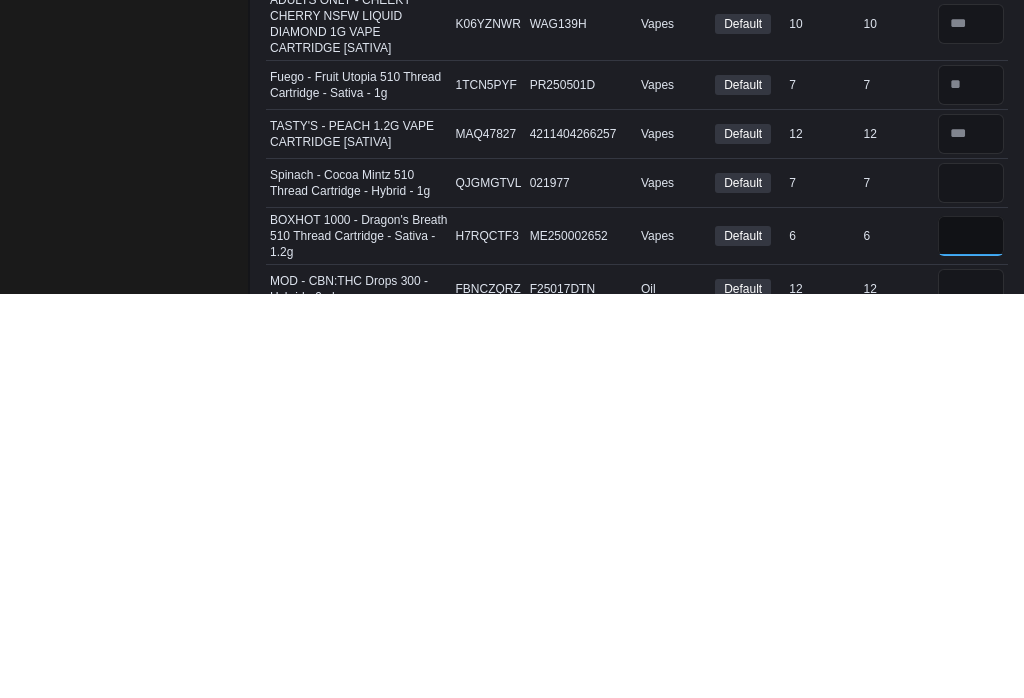 click at bounding box center (971, 641) 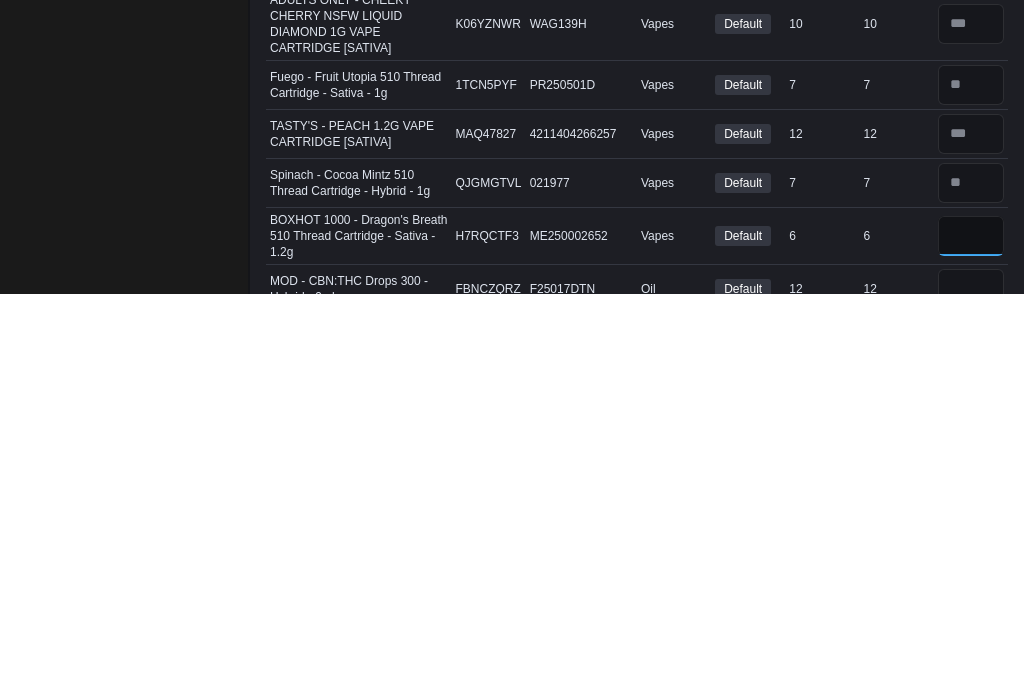 type on "*" 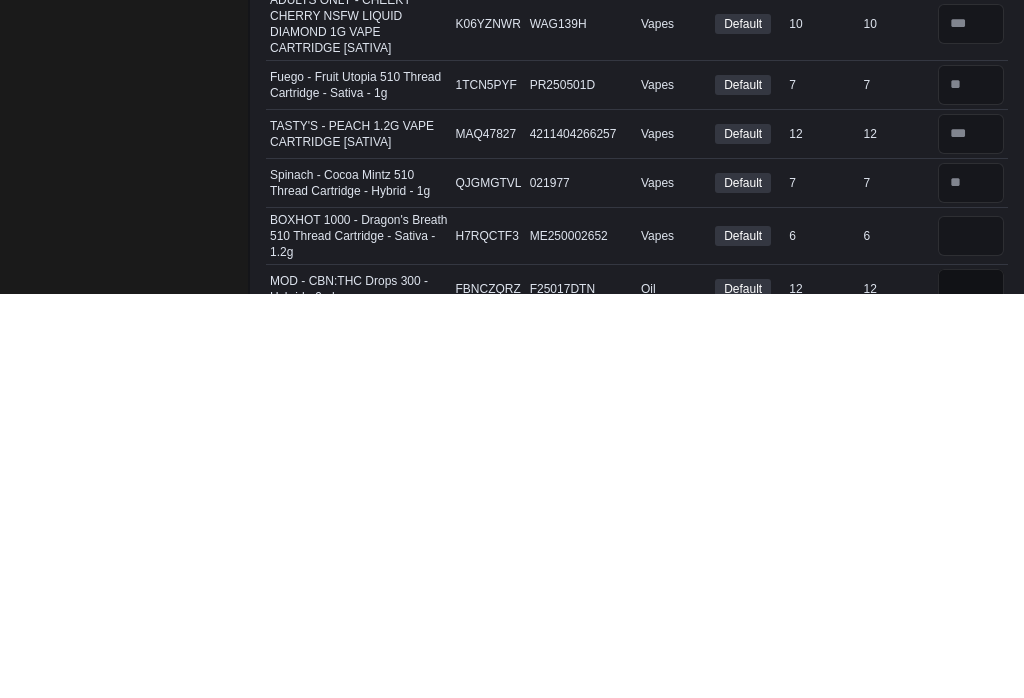 click at bounding box center (971, 694) 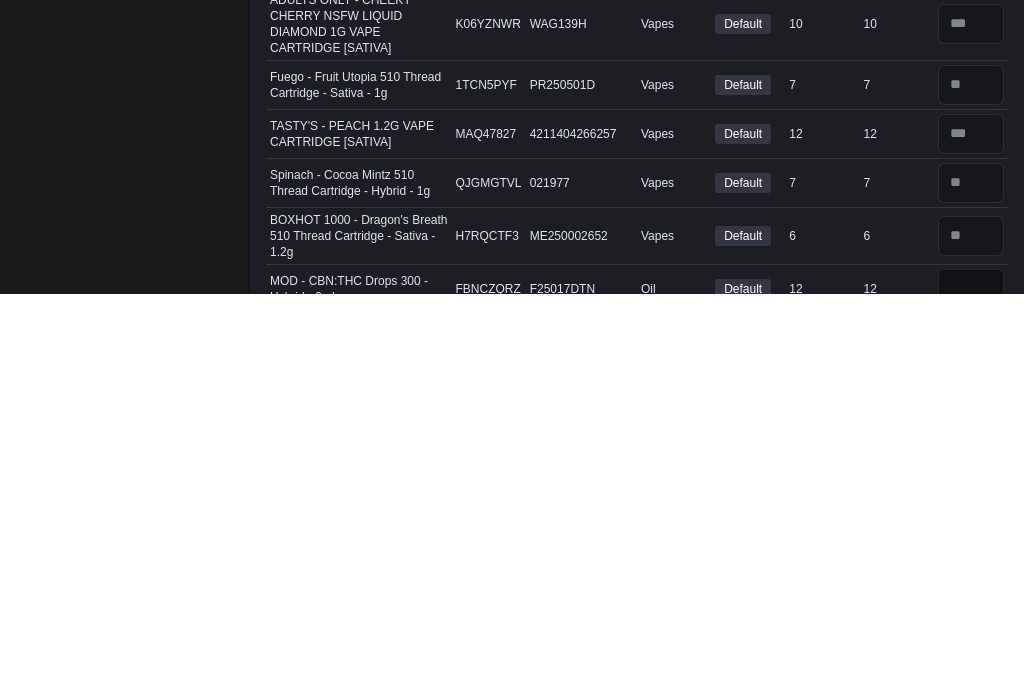 scroll, scrollTop: 1150, scrollLeft: 0, axis: vertical 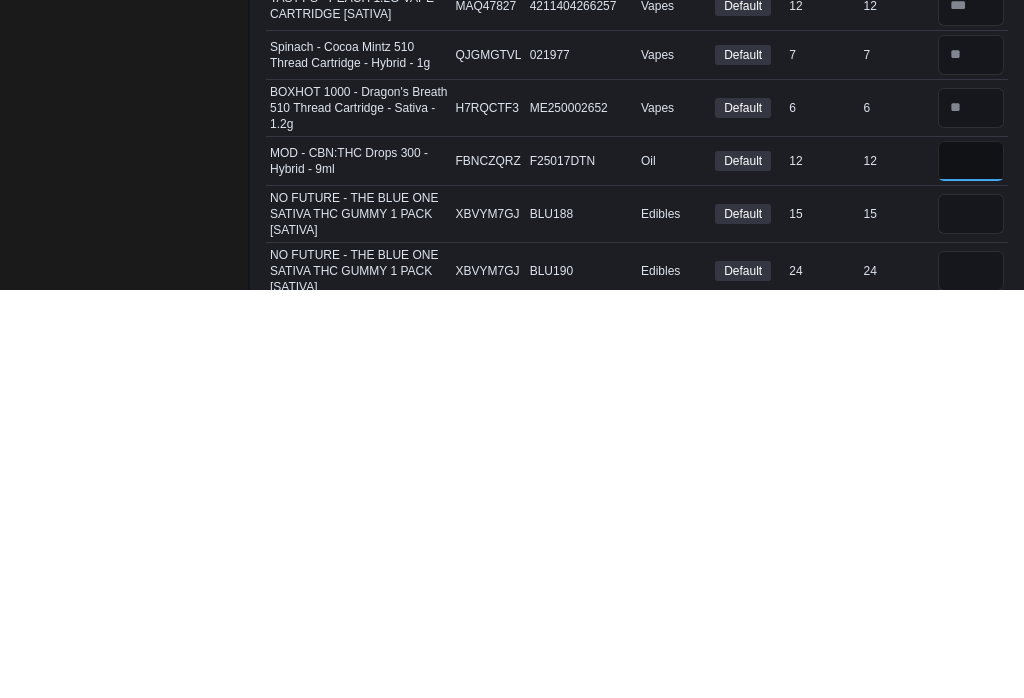 type on "**" 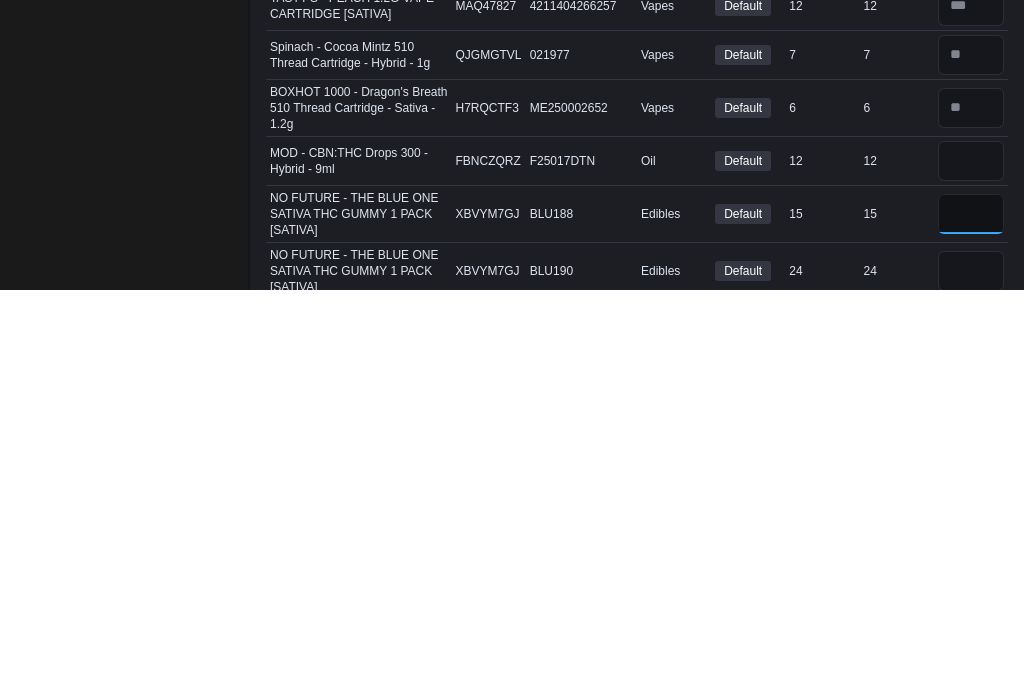 click at bounding box center (971, 622) 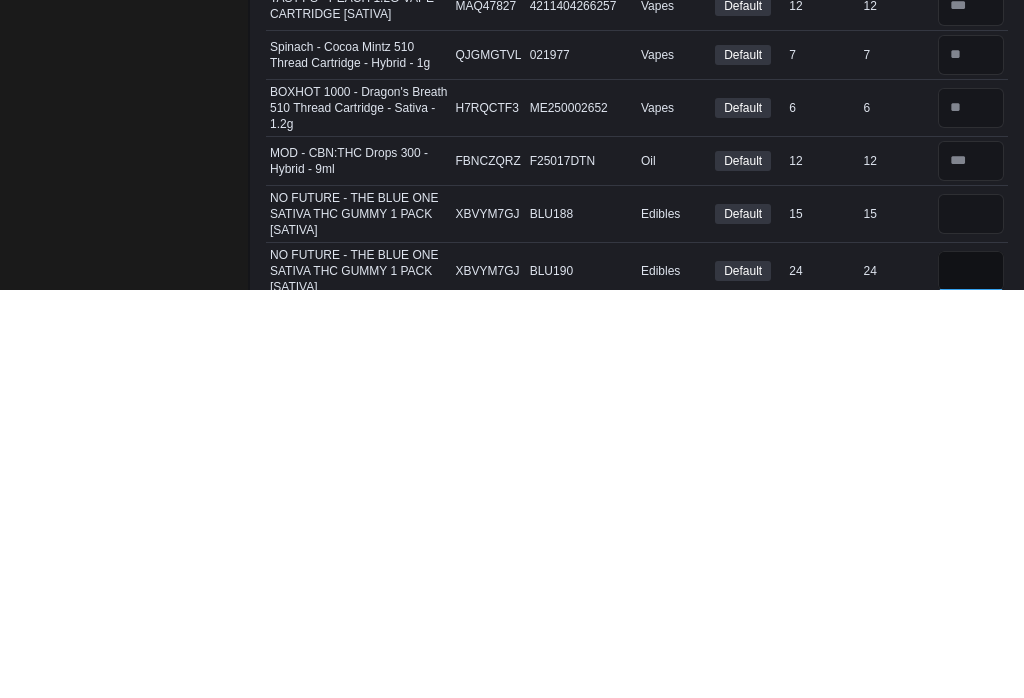 click at bounding box center (971, 679) 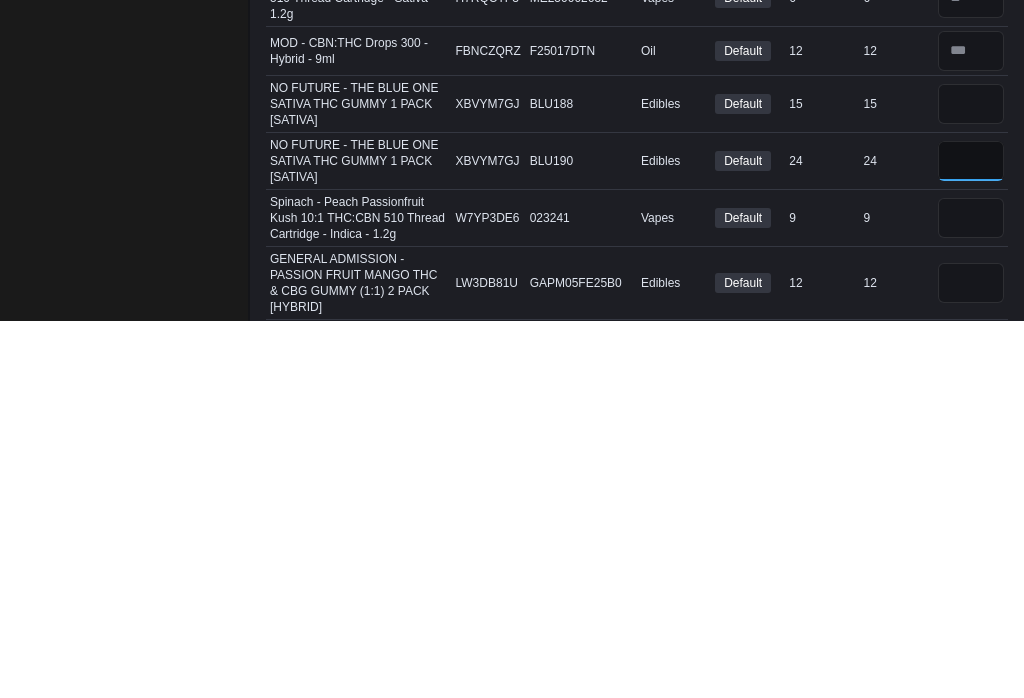 type on "**" 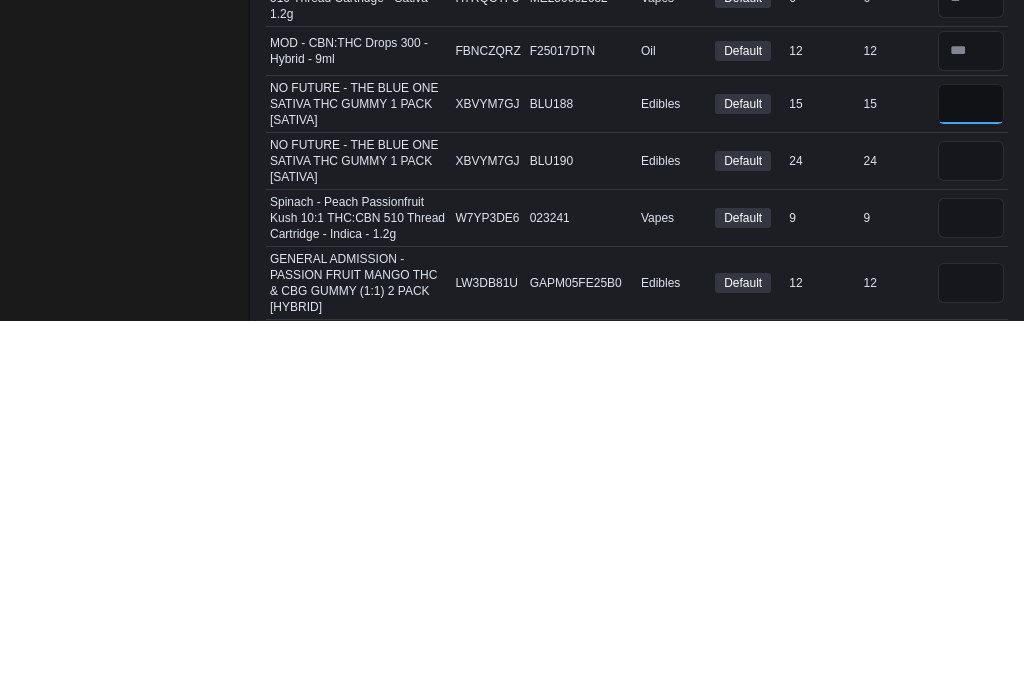 click at bounding box center (971, 481) 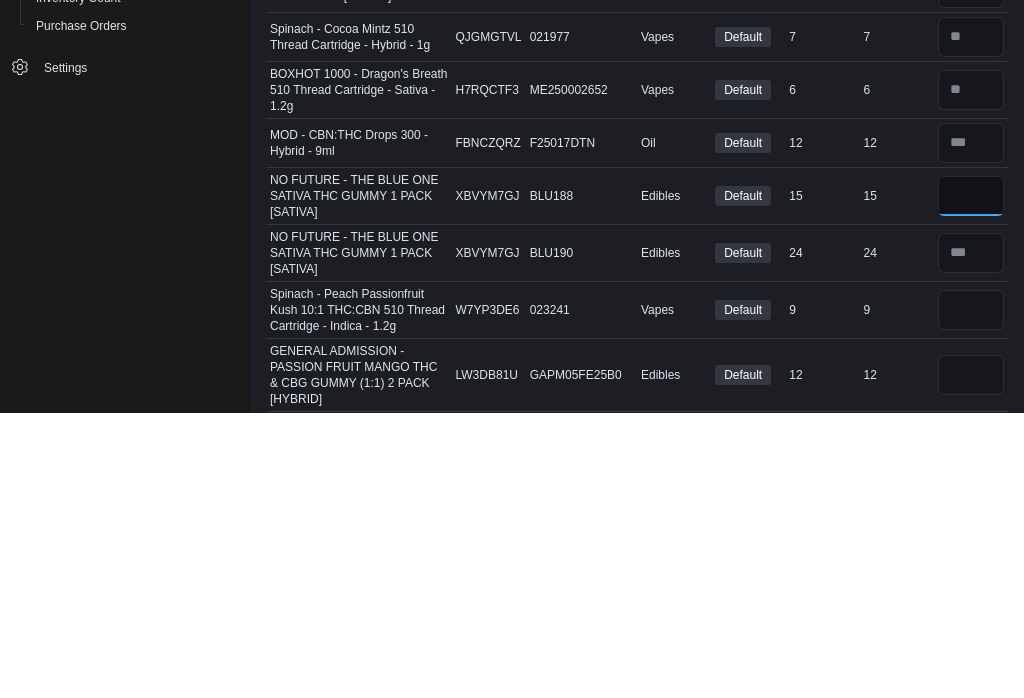 type on "**" 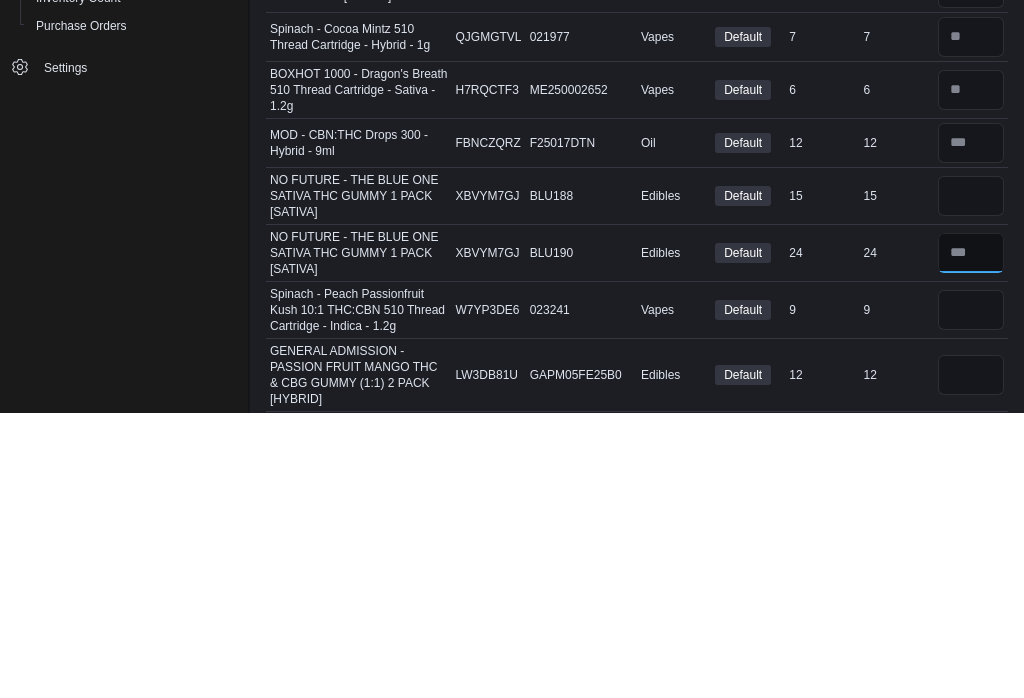 click at bounding box center (971, 538) 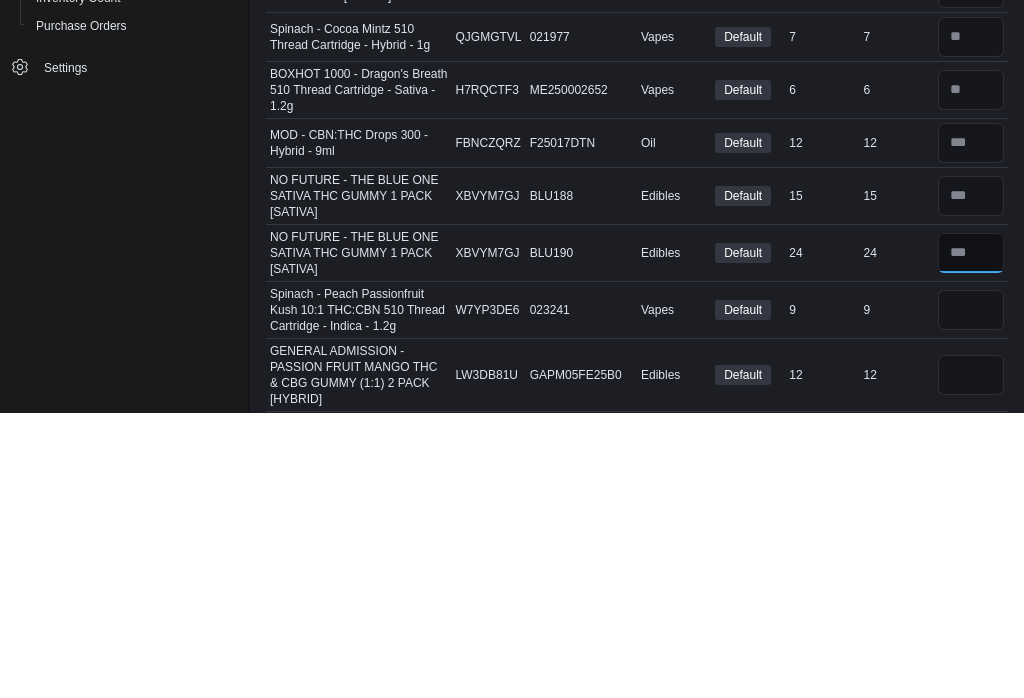 click at bounding box center [971, 538] 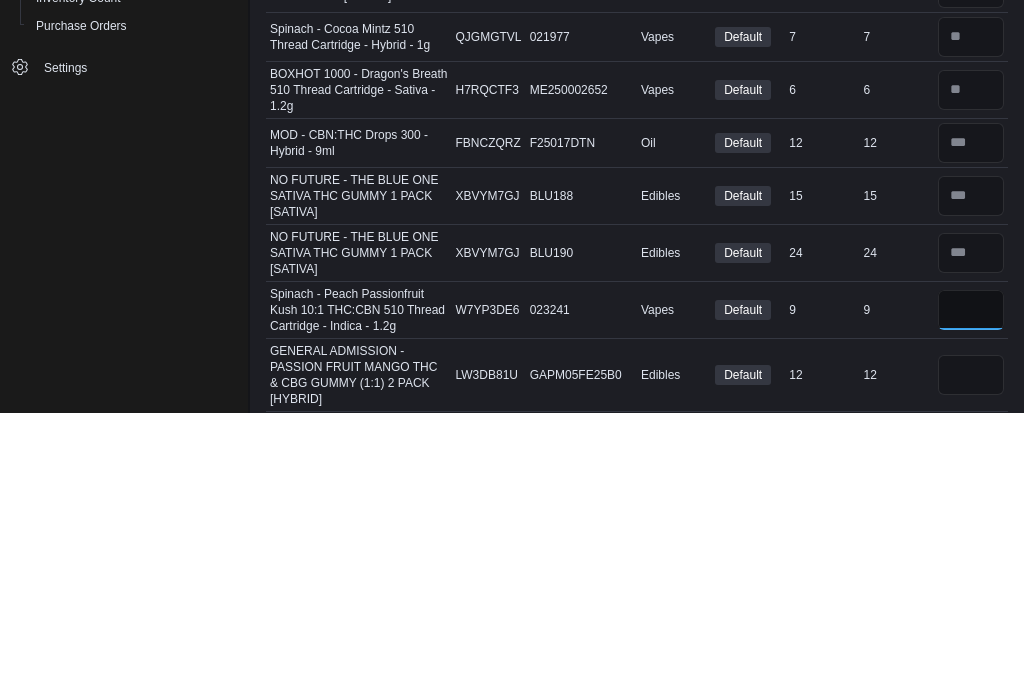 click at bounding box center [971, 595] 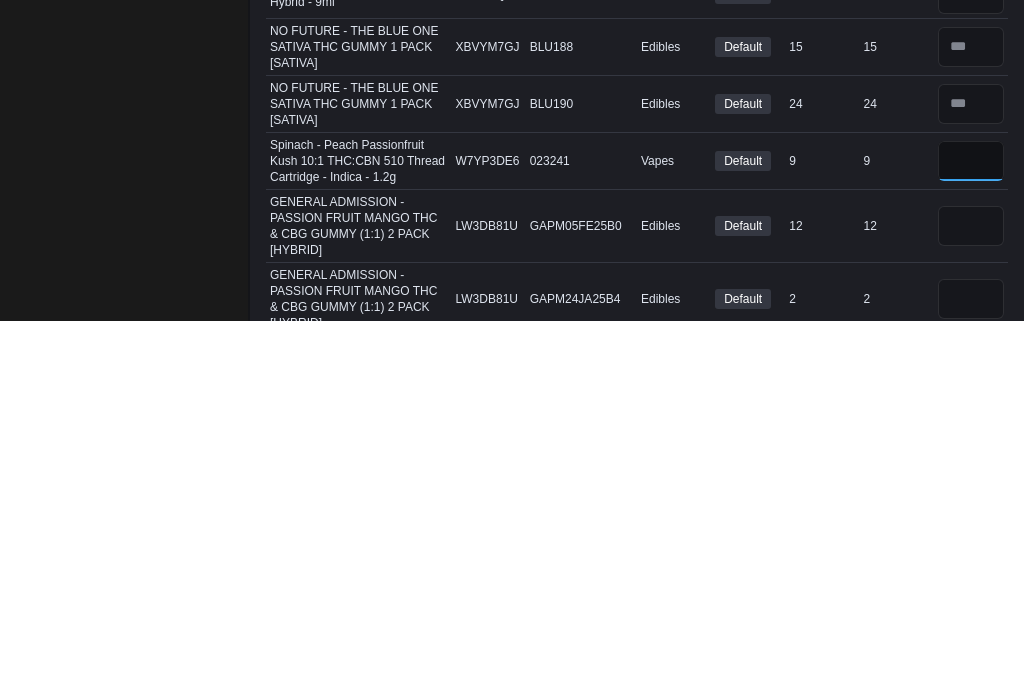 type on "*" 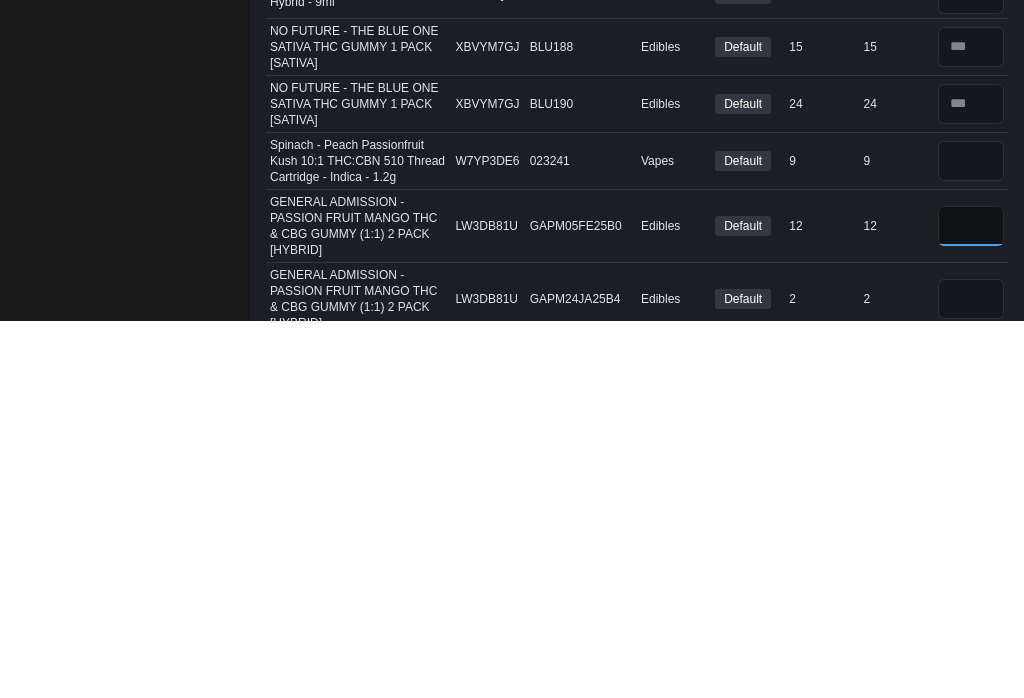 click at bounding box center [971, 603] 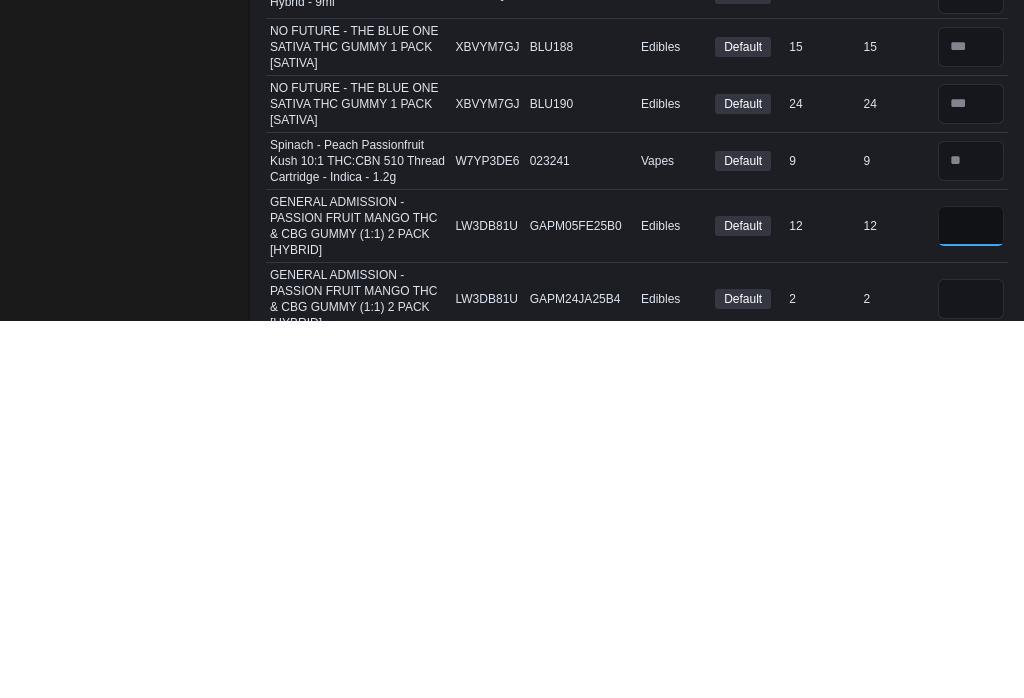 type on "**" 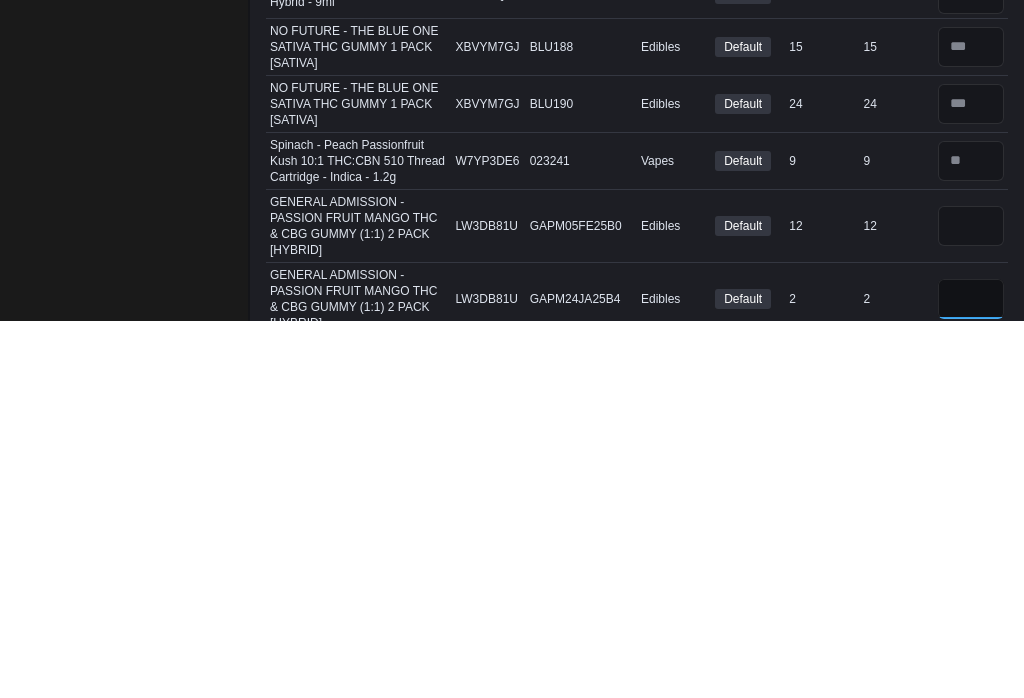 click at bounding box center [971, 676] 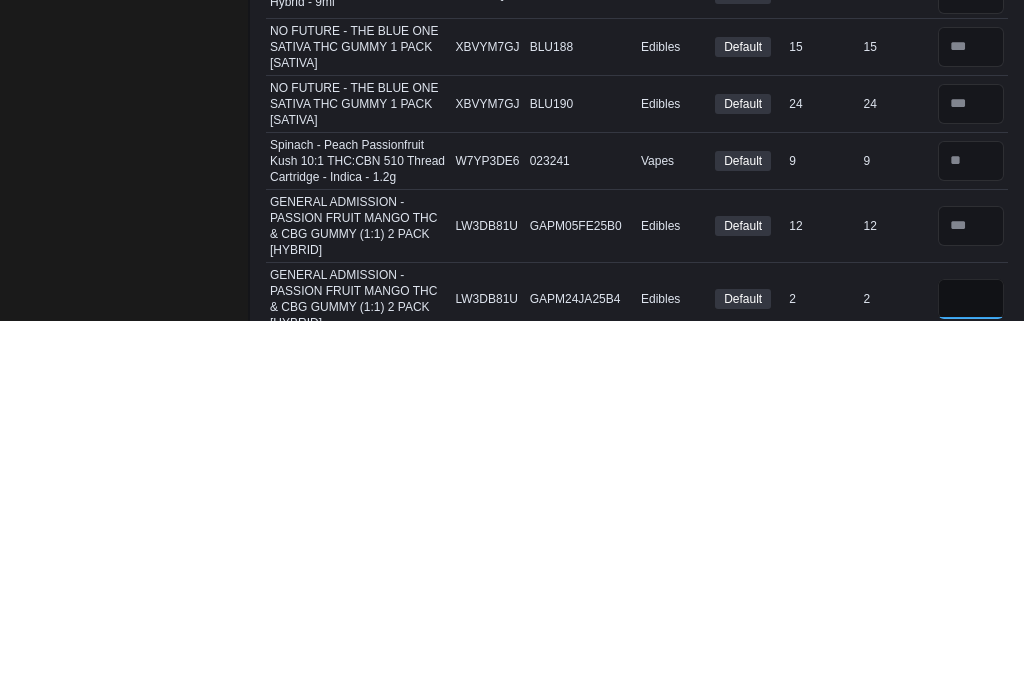 scroll, scrollTop: 1486, scrollLeft: 0, axis: vertical 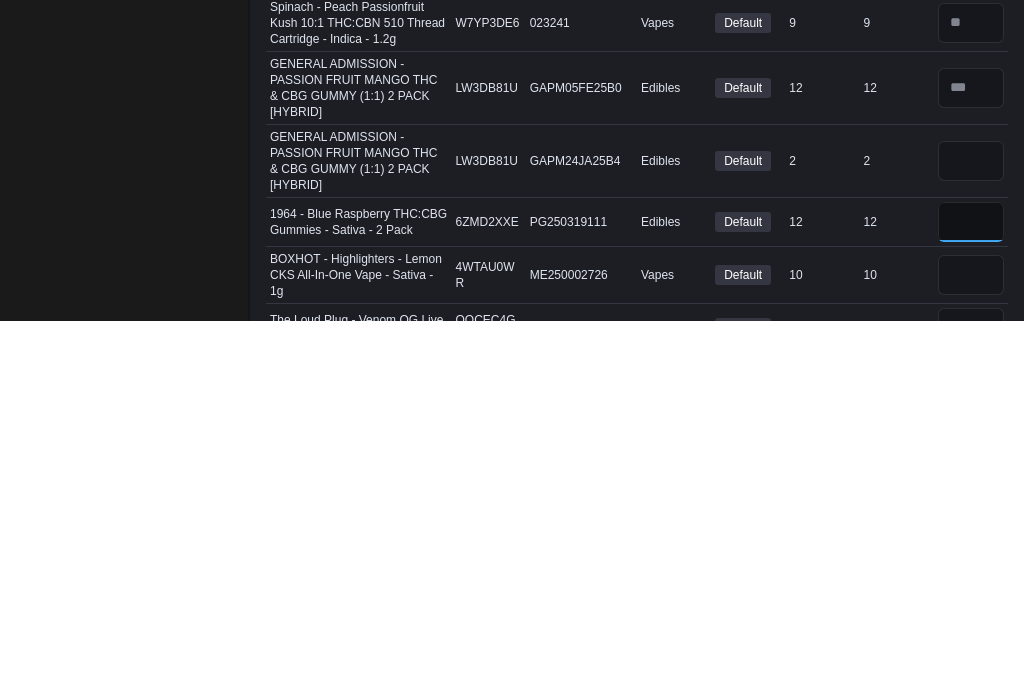 click at bounding box center [971, 599] 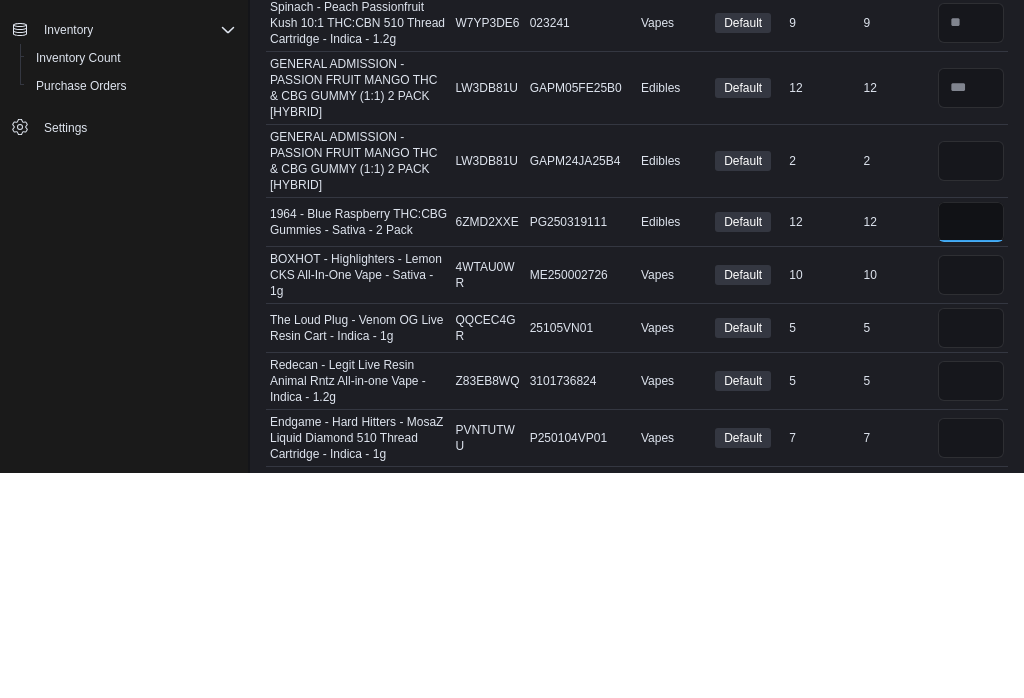 scroll, scrollTop: 1647, scrollLeft: 0, axis: vertical 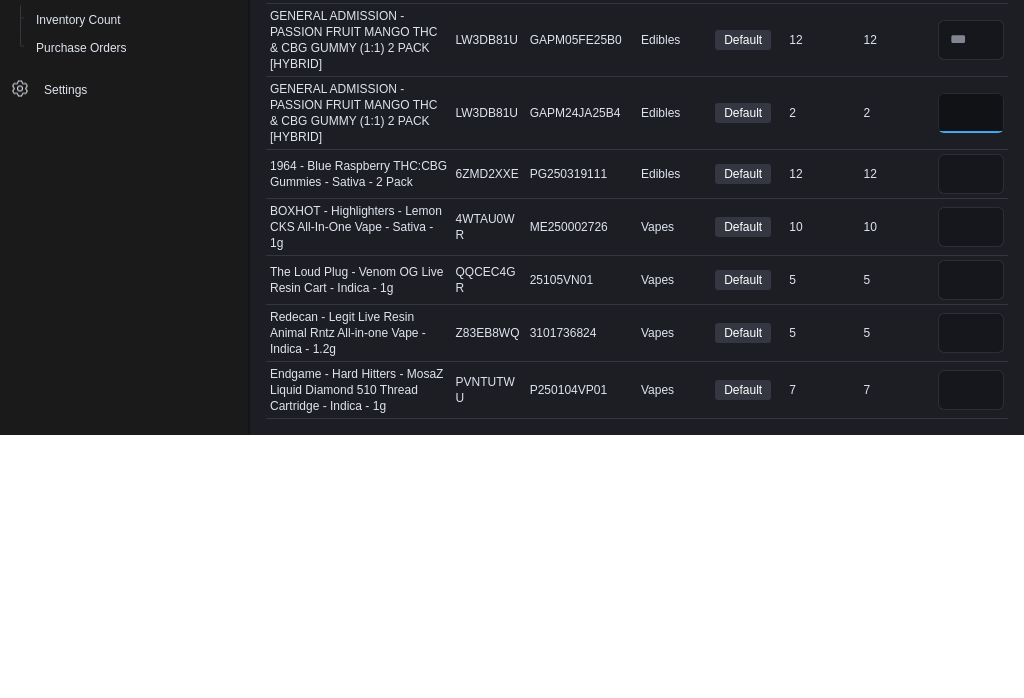 click at bounding box center (971, 377) 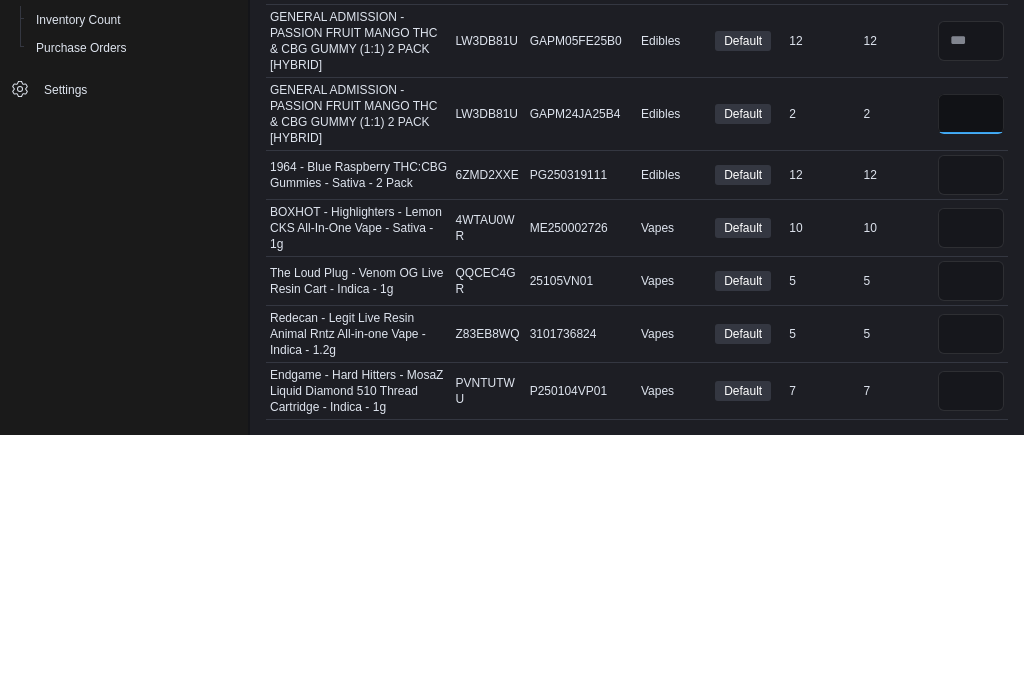 type on "*" 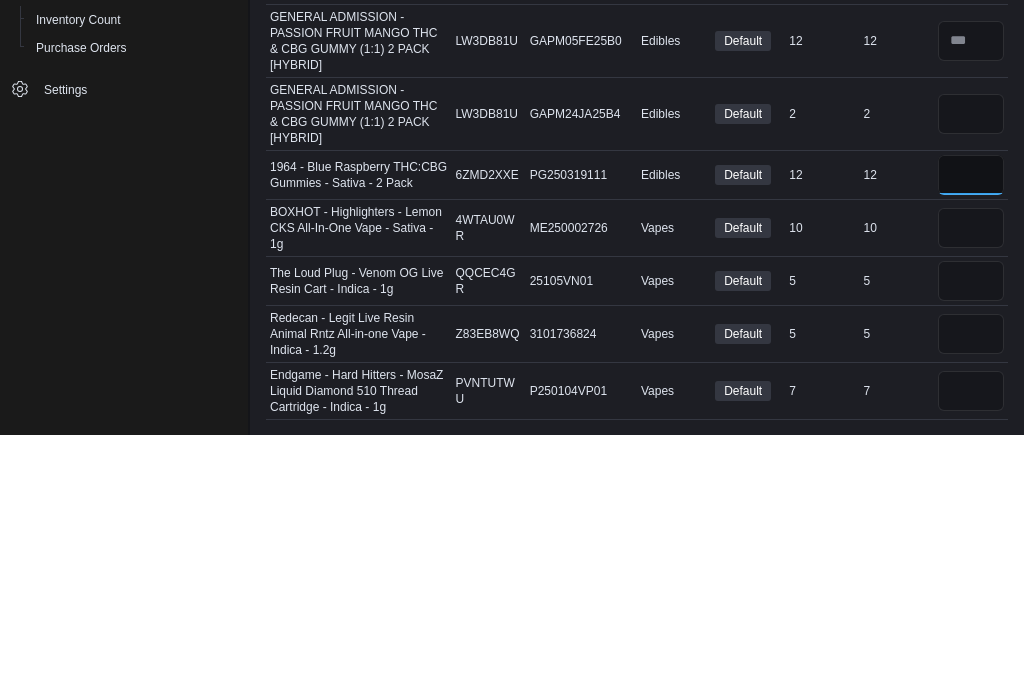 click at bounding box center [971, 438] 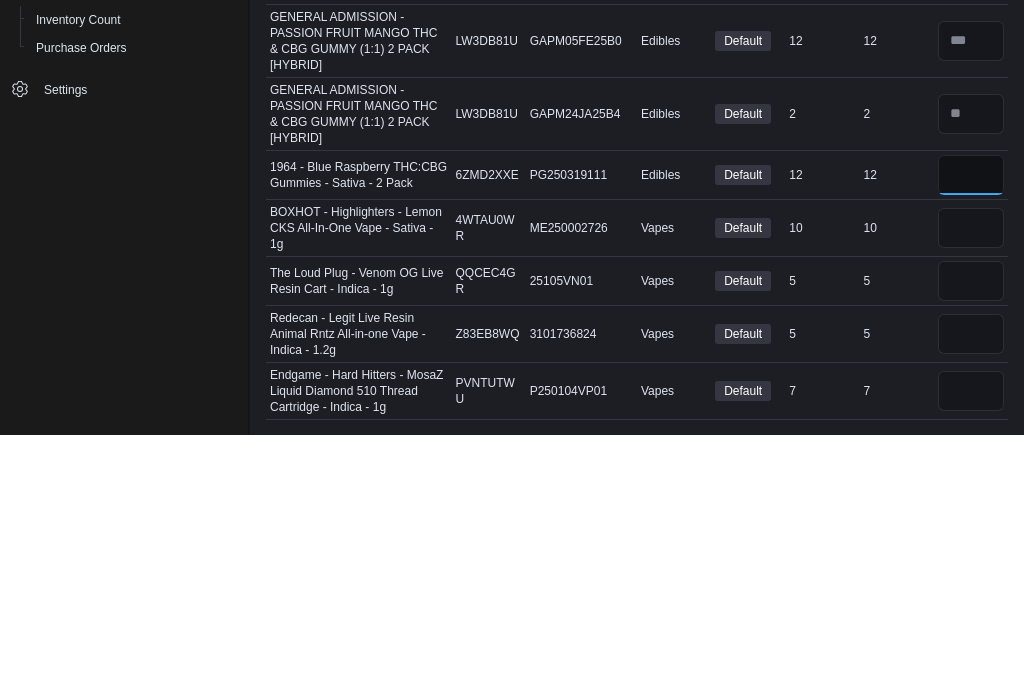 type on "**" 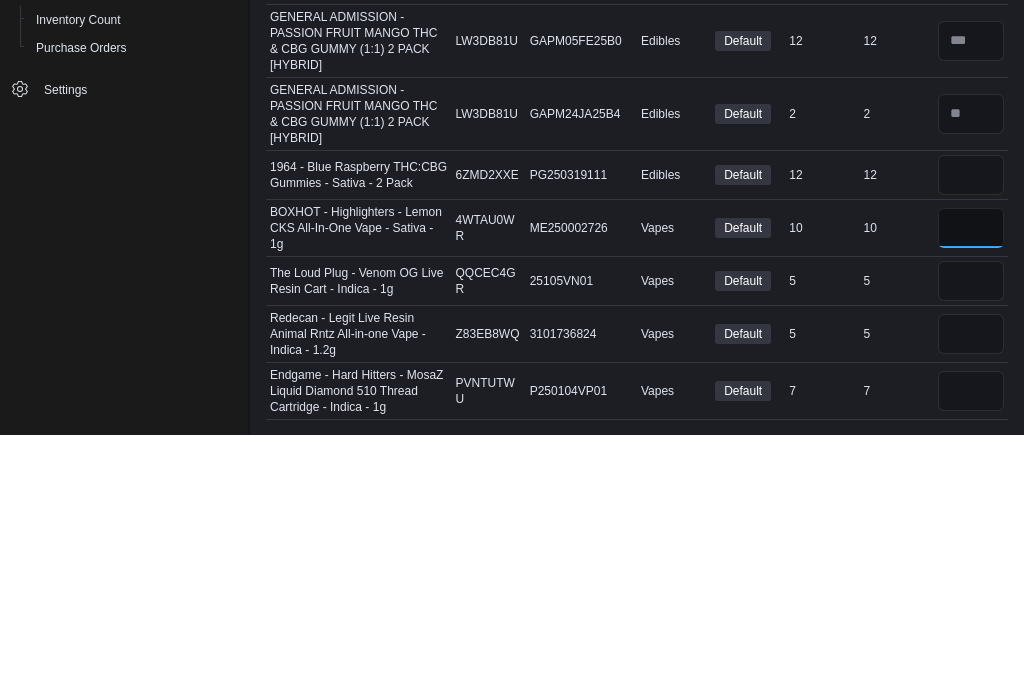 click at bounding box center [971, 491] 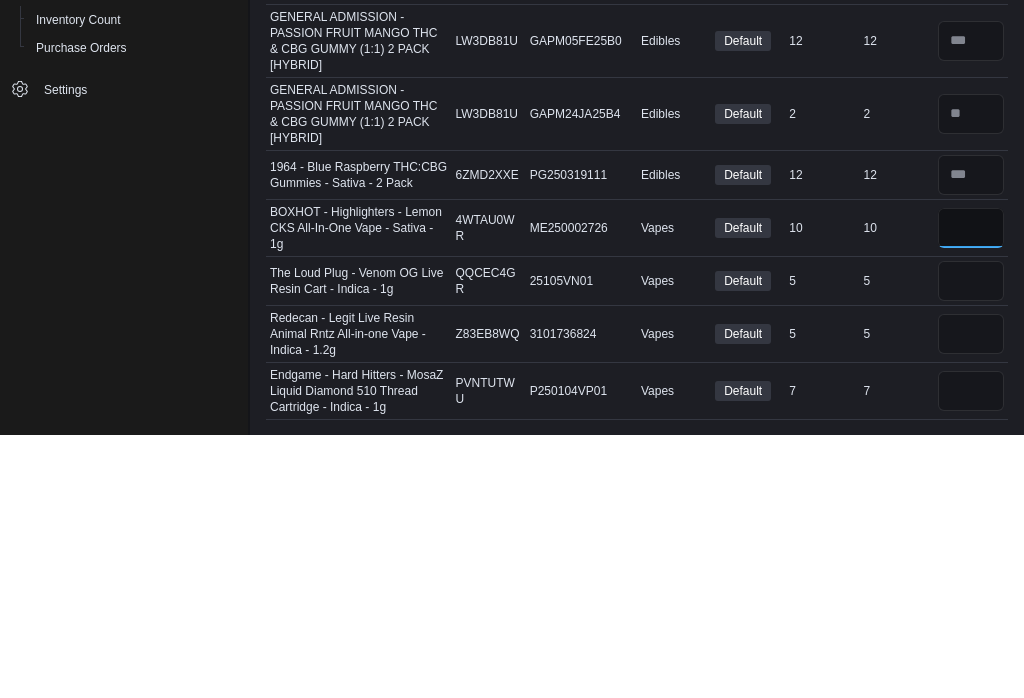 type on "**" 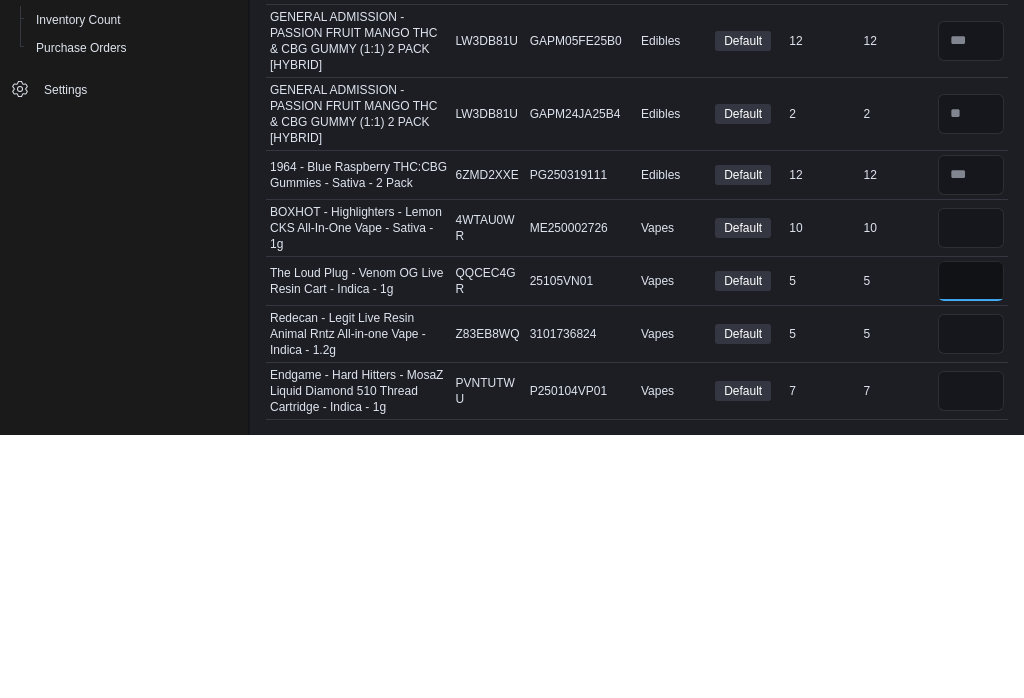 click at bounding box center (971, 544) 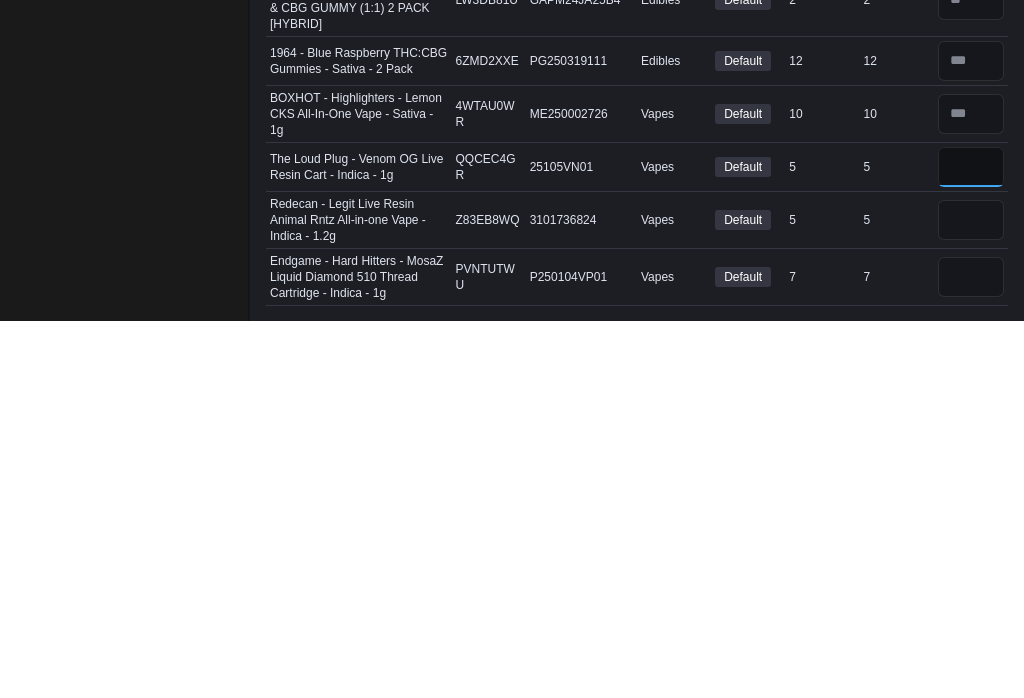 type on "*" 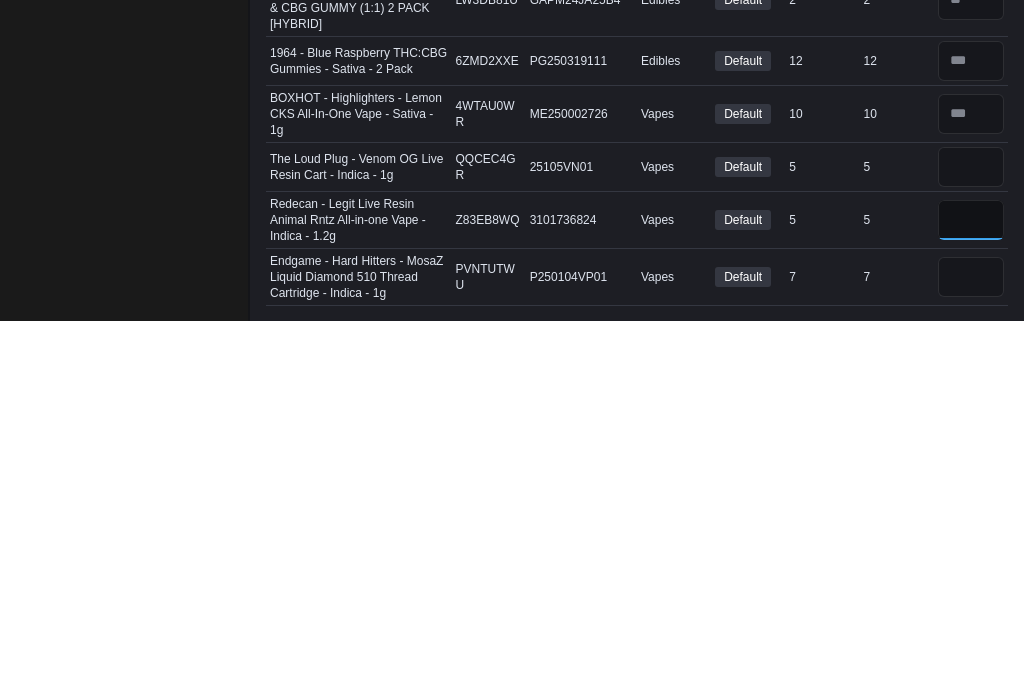 click at bounding box center [971, 597] 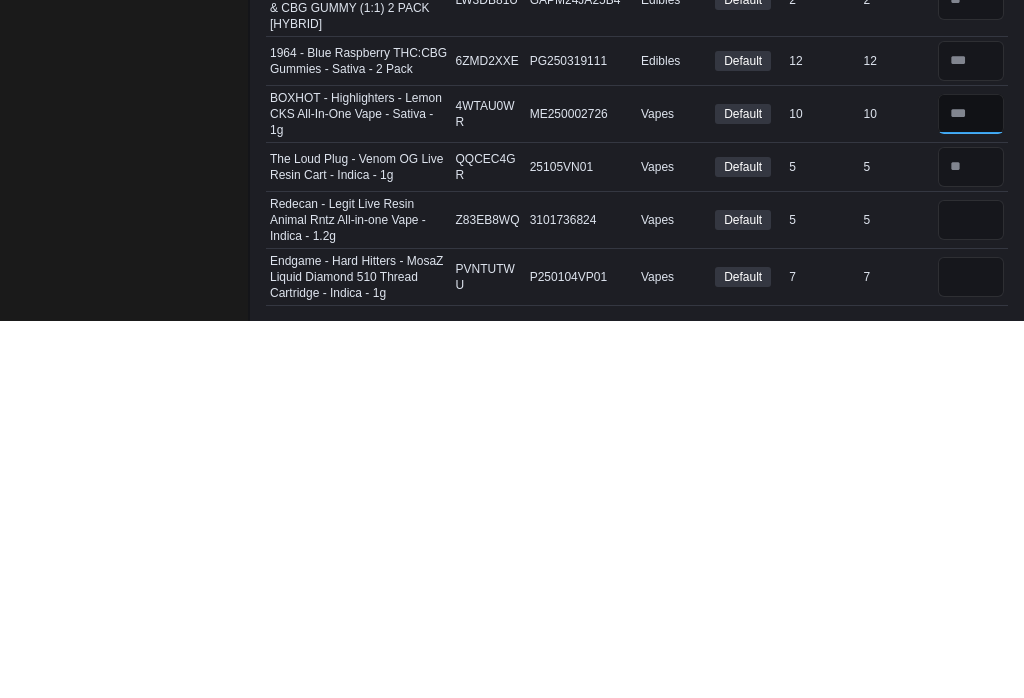 click at bounding box center [971, 491] 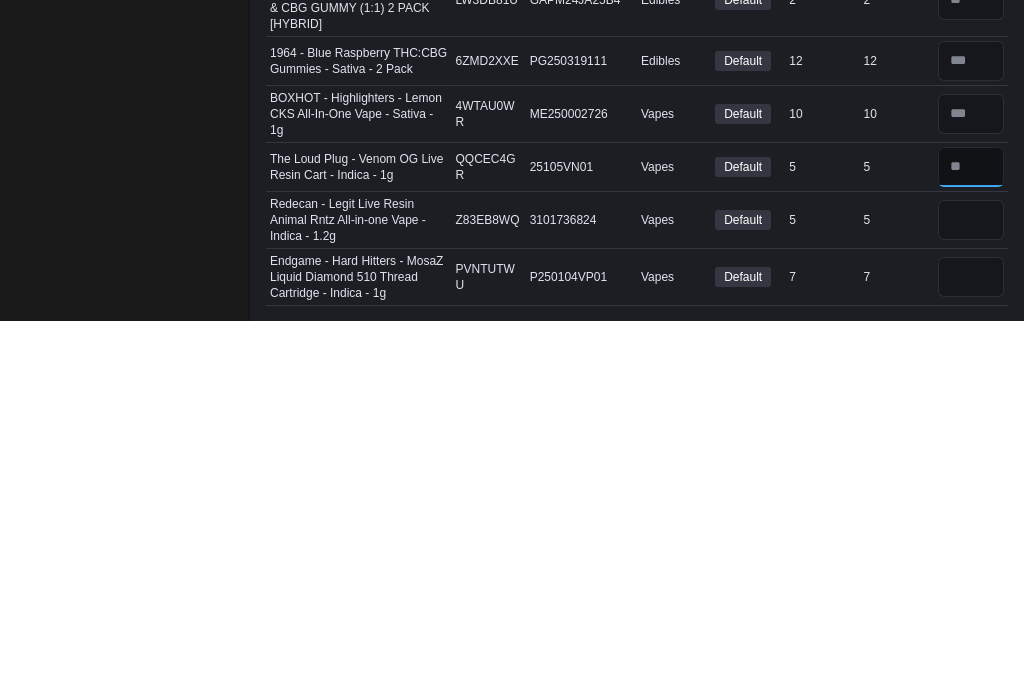 click at bounding box center [971, 544] 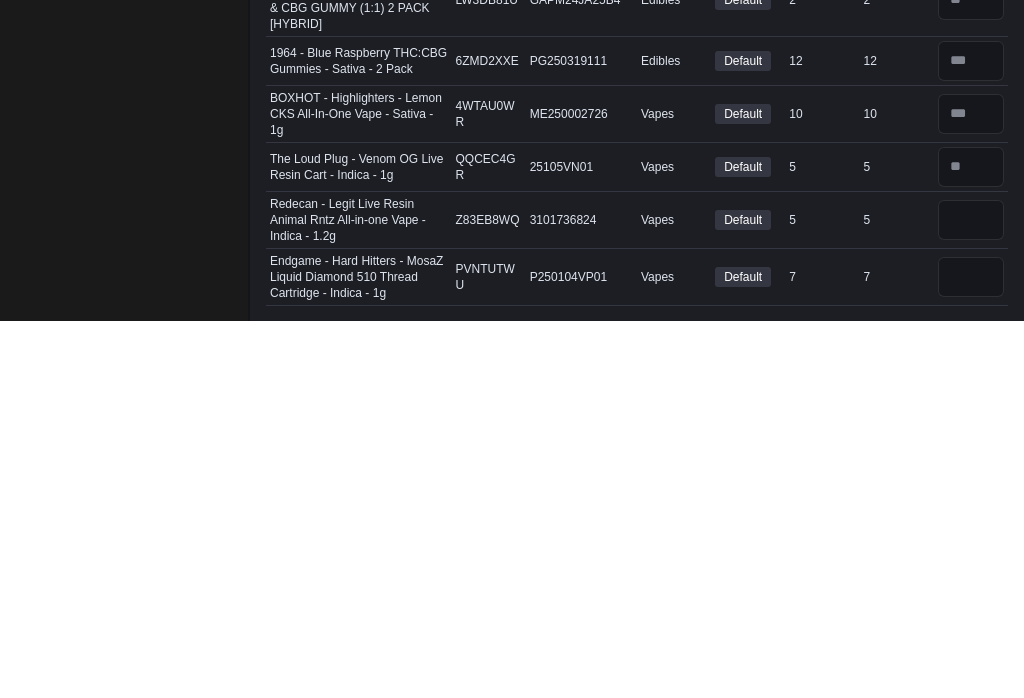 click at bounding box center (971, 597) 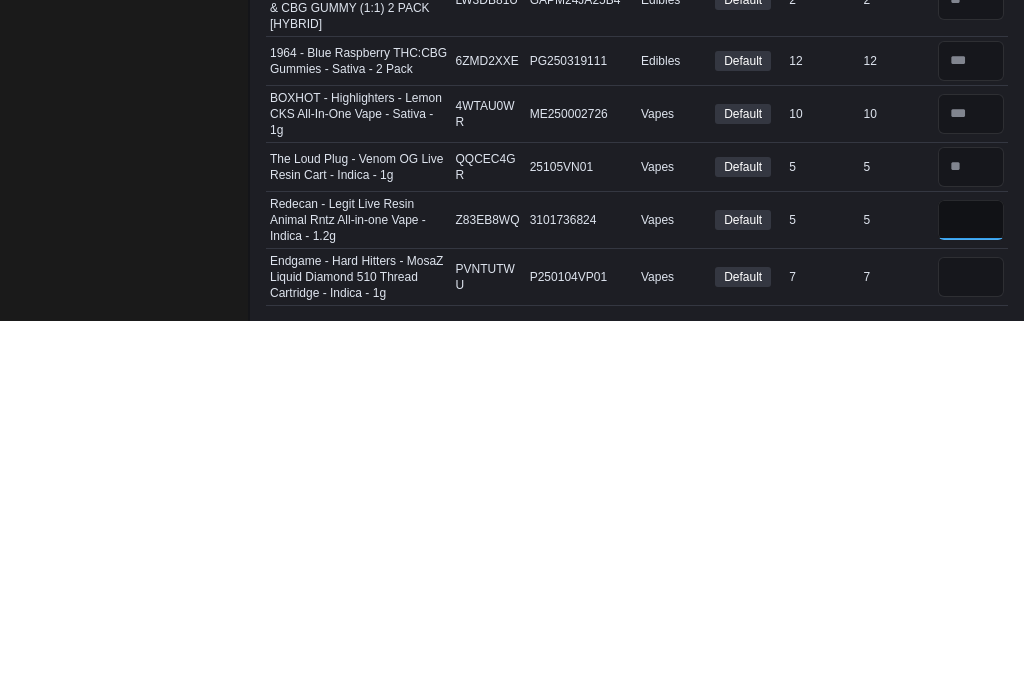 type 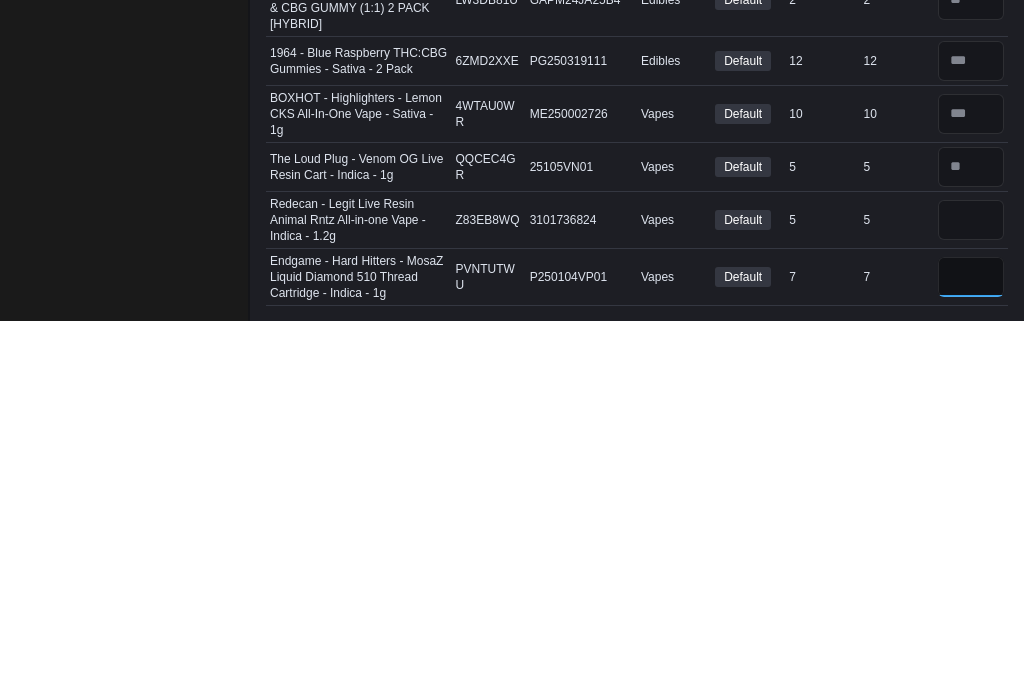 click at bounding box center (971, 654) 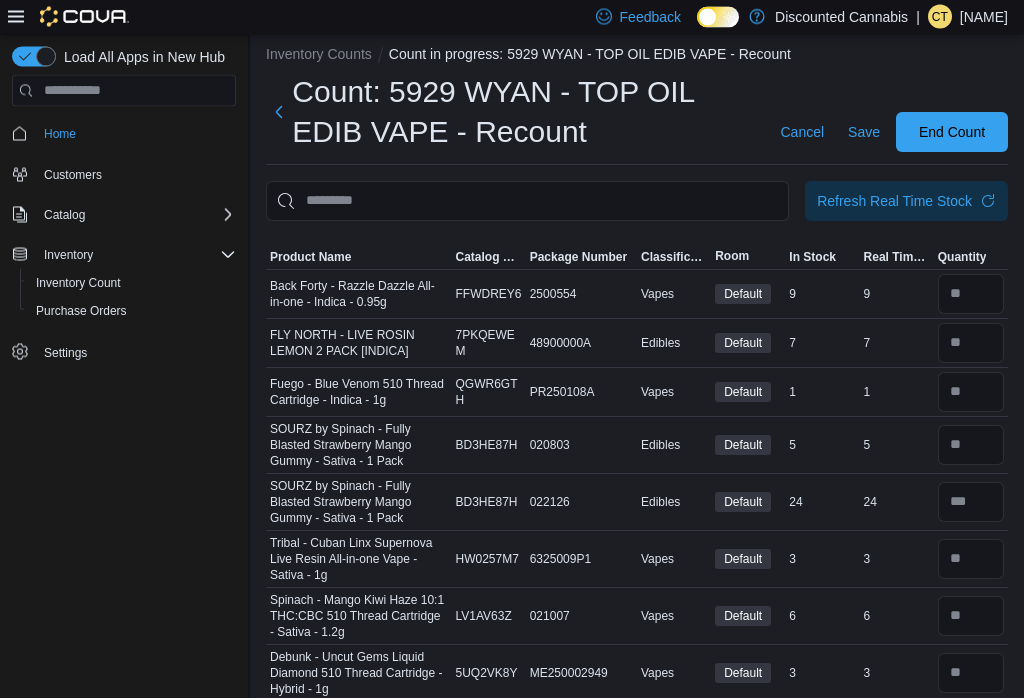 scroll, scrollTop: 0, scrollLeft: 0, axis: both 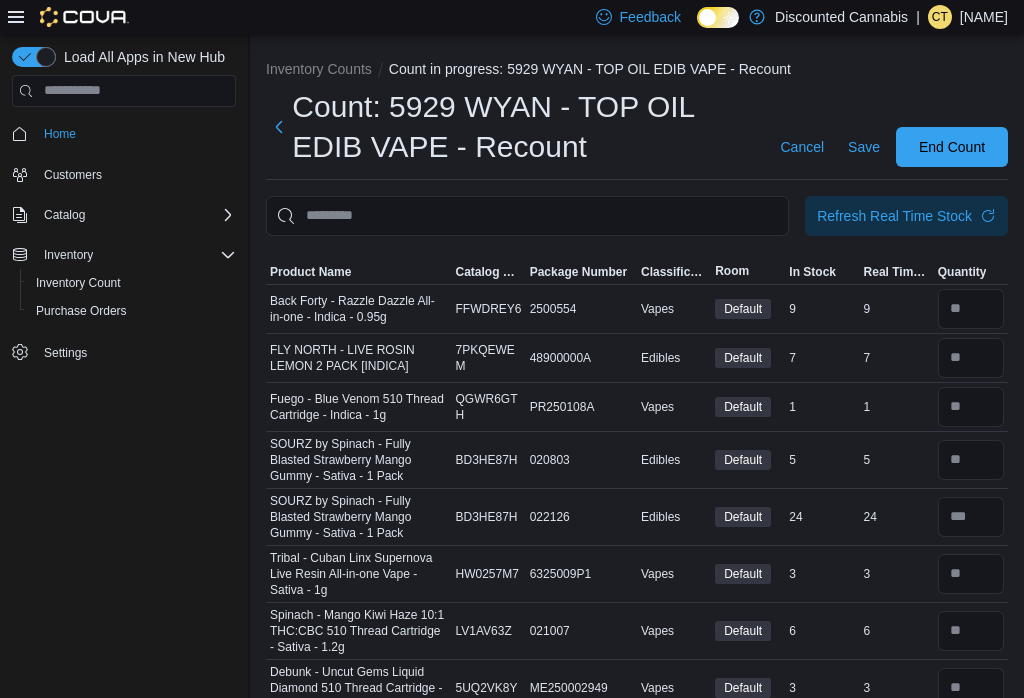 type on "*" 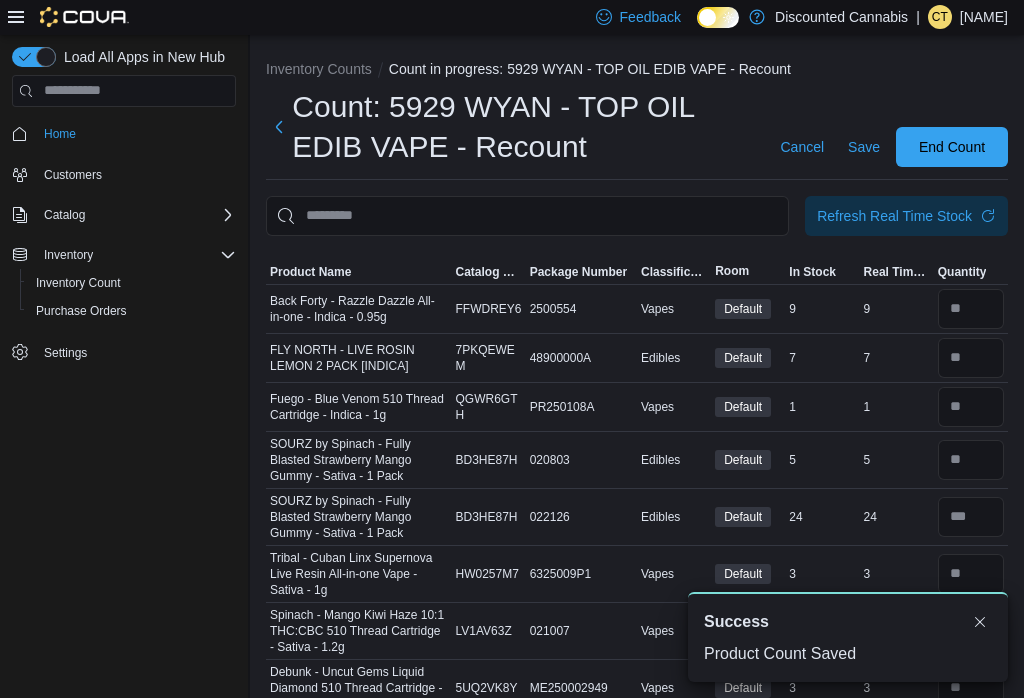 scroll, scrollTop: 0, scrollLeft: 0, axis: both 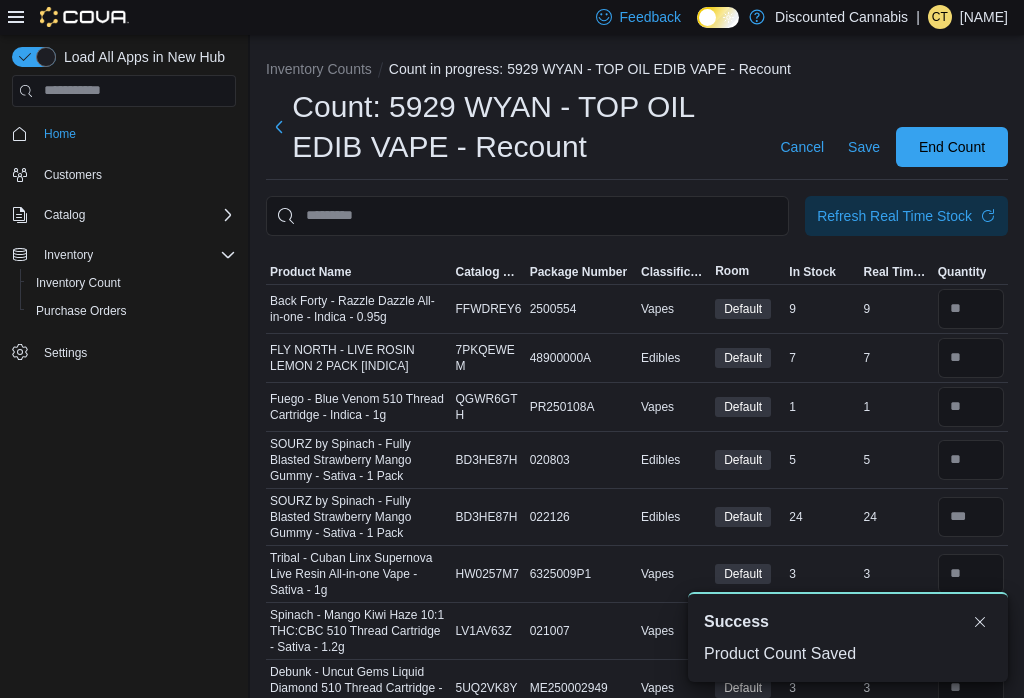 click on "Refresh Real Time Stock" at bounding box center [906, 216] 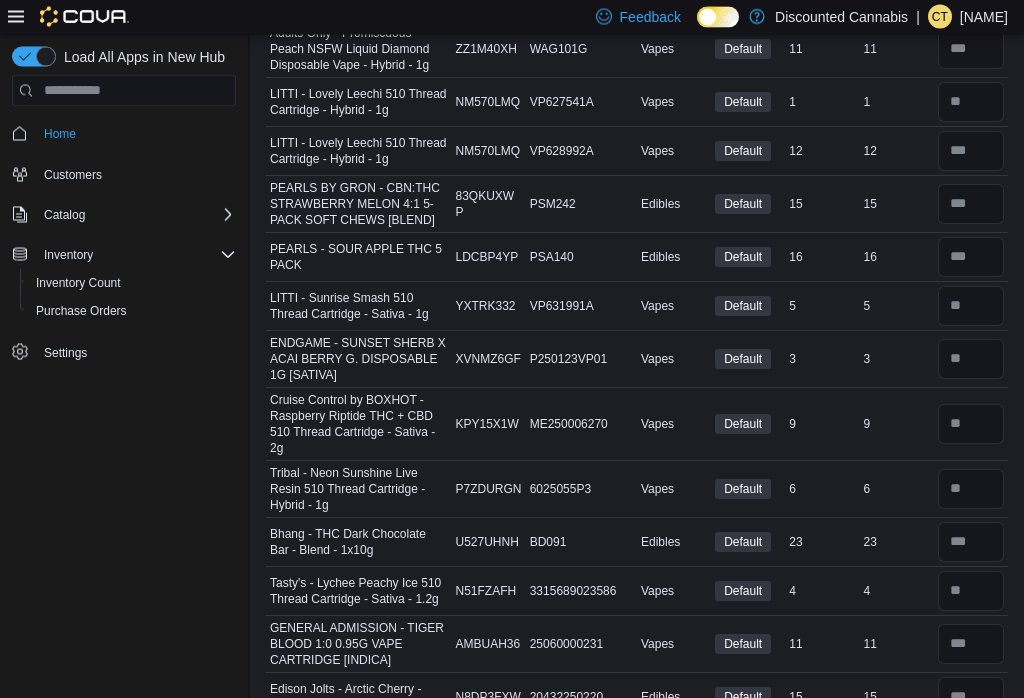scroll, scrollTop: 701, scrollLeft: 0, axis: vertical 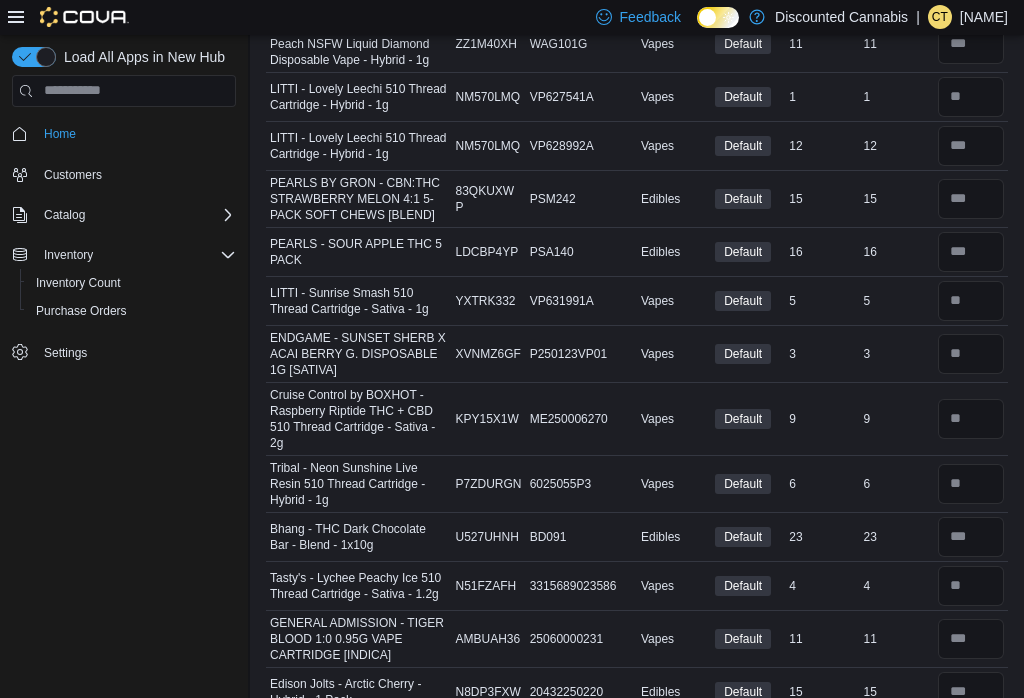 click on "25060000231" at bounding box center [581, 639] 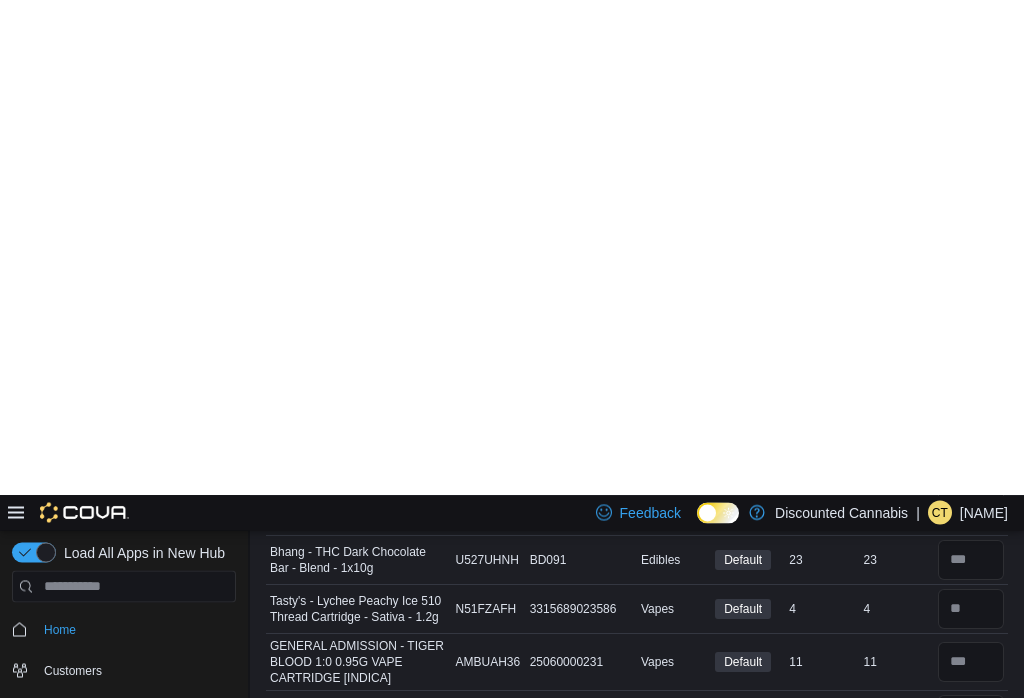 scroll, scrollTop: 0, scrollLeft: 0, axis: both 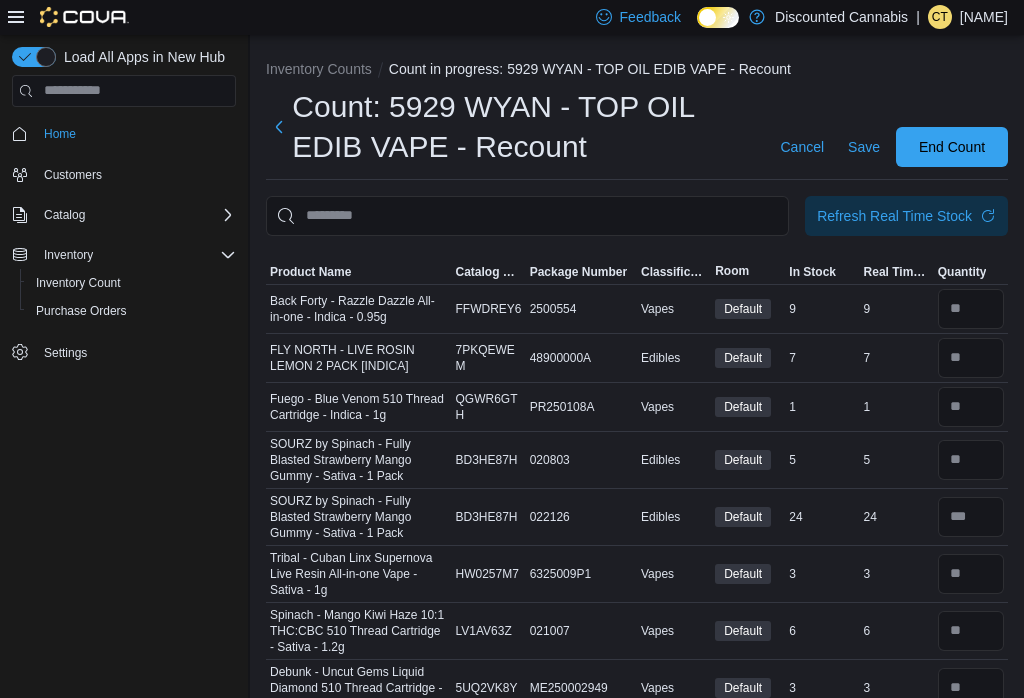 click on "End Count" at bounding box center (952, 147) 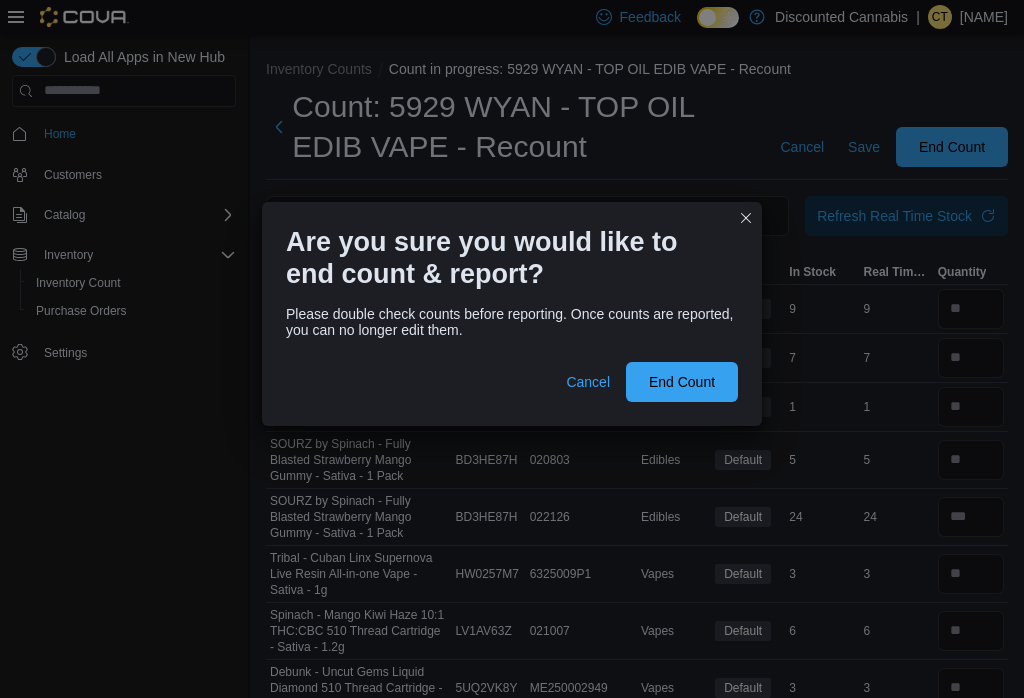 click on "End Count" at bounding box center (682, 382) 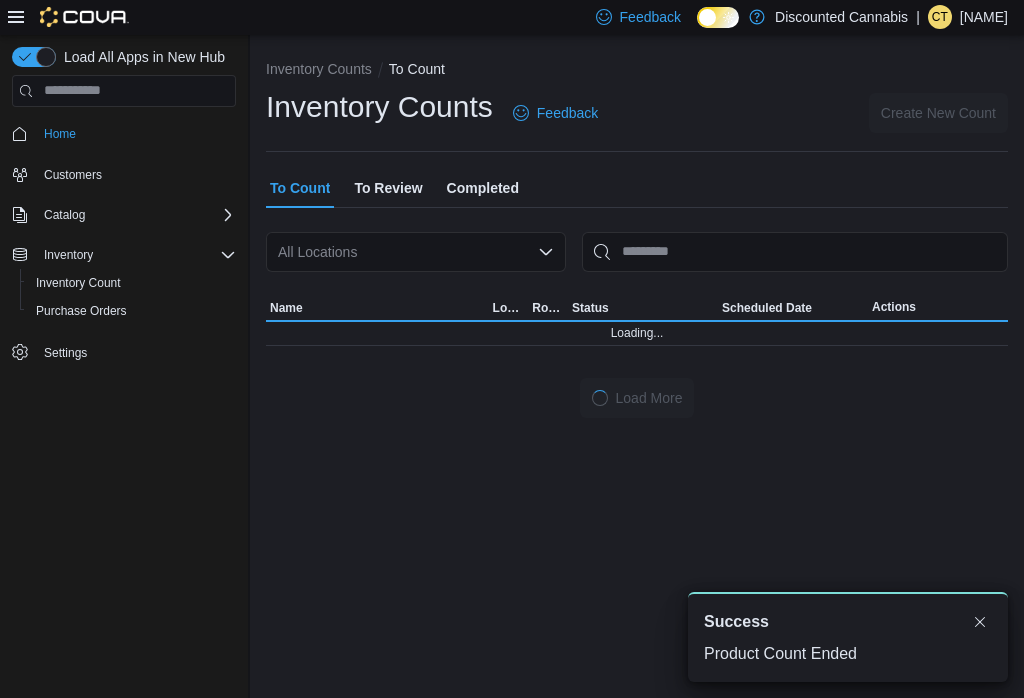 scroll, scrollTop: 0, scrollLeft: 0, axis: both 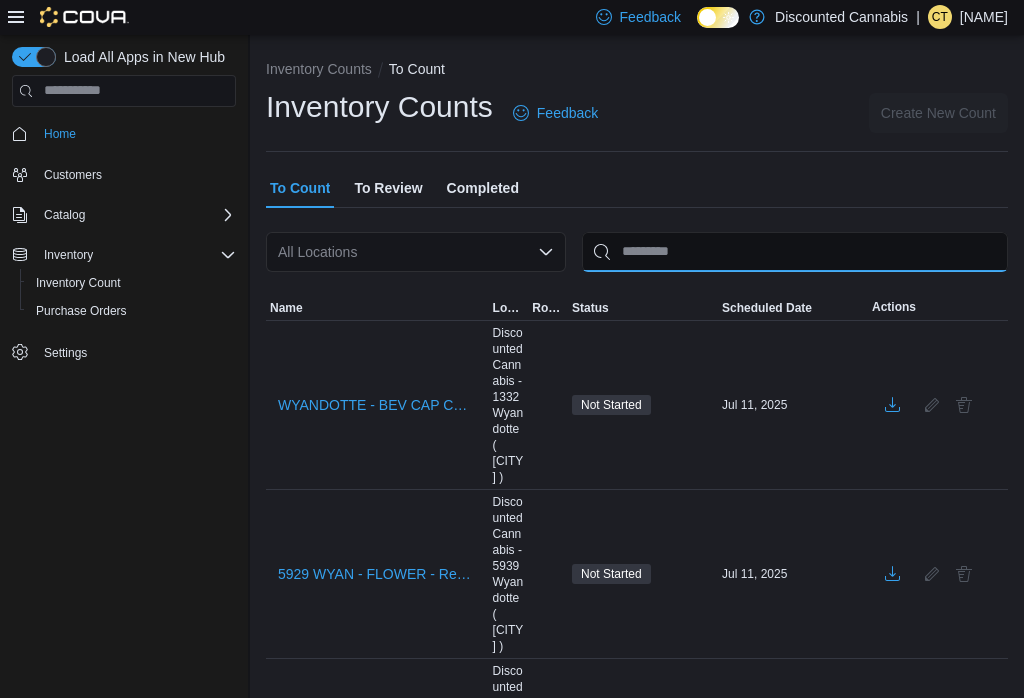 click at bounding box center [795, 252] 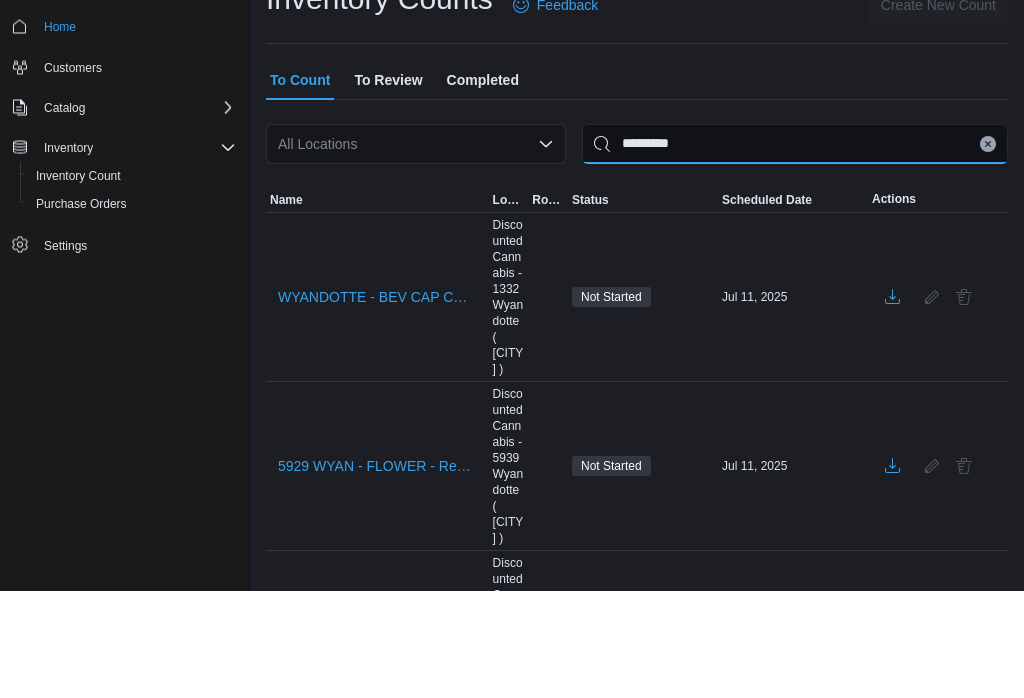 type on "*********" 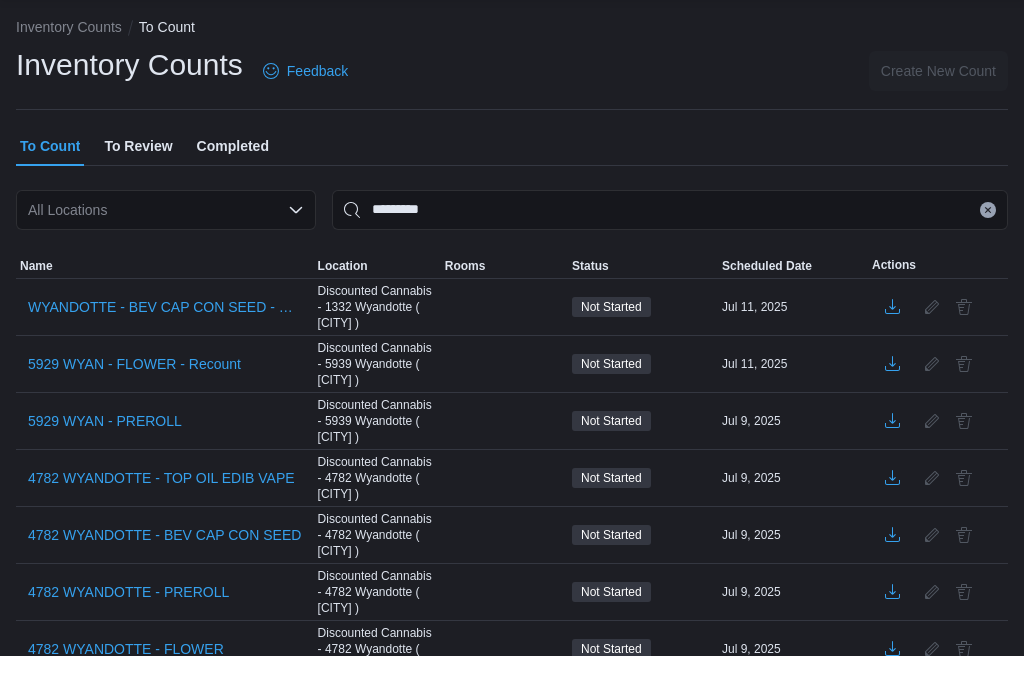 scroll, scrollTop: 79, scrollLeft: 0, axis: vertical 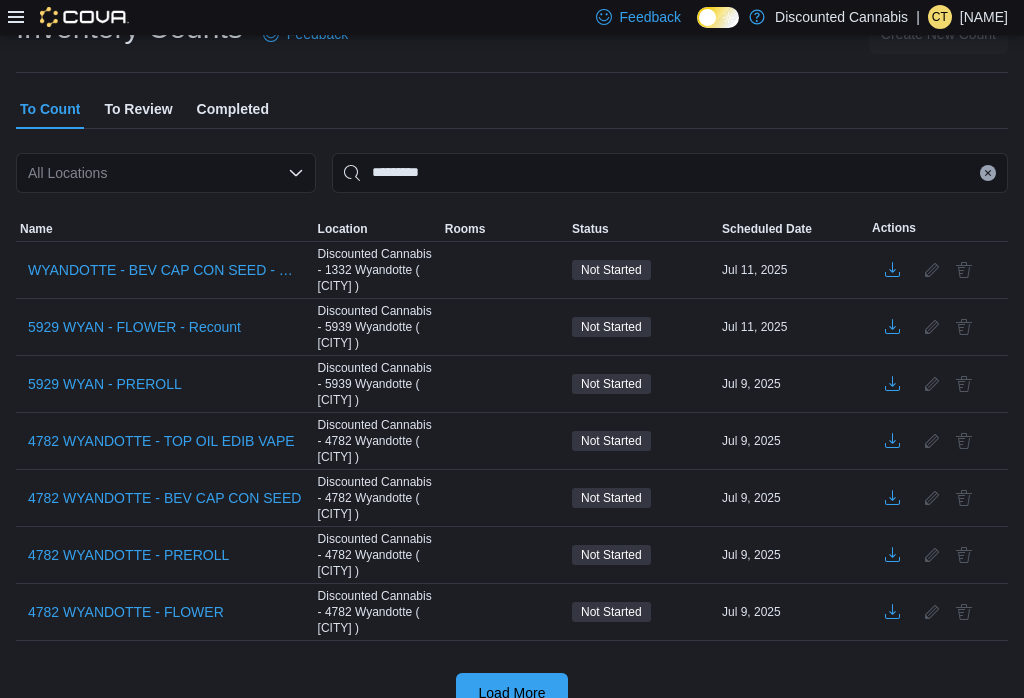 click on "5929 WYAN - FLOWER - Recount" at bounding box center (134, 327) 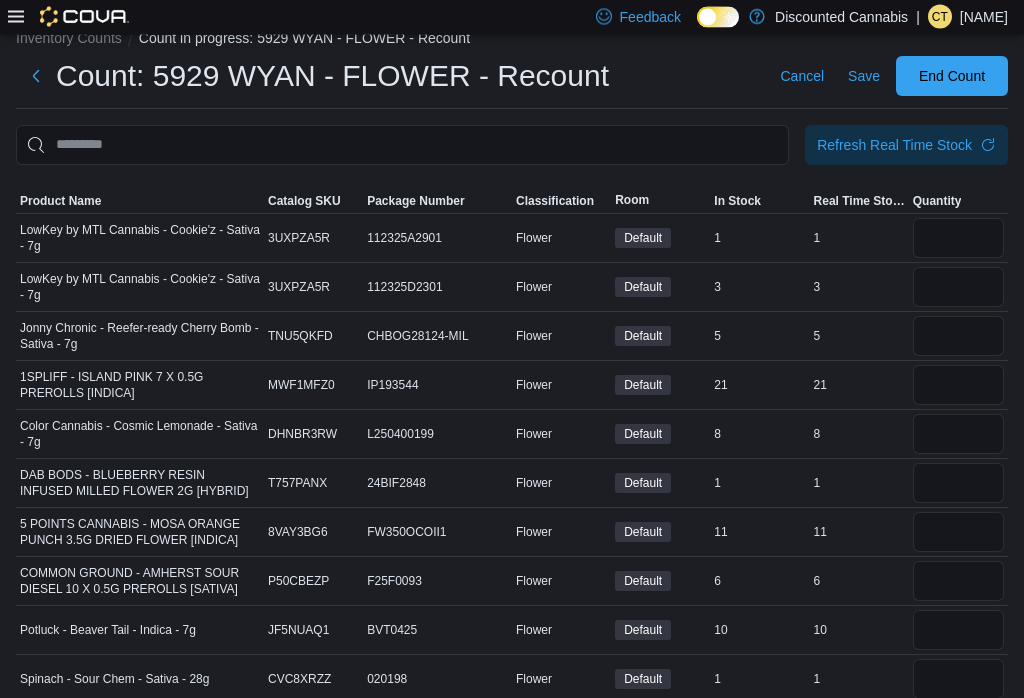 scroll, scrollTop: 0, scrollLeft: 0, axis: both 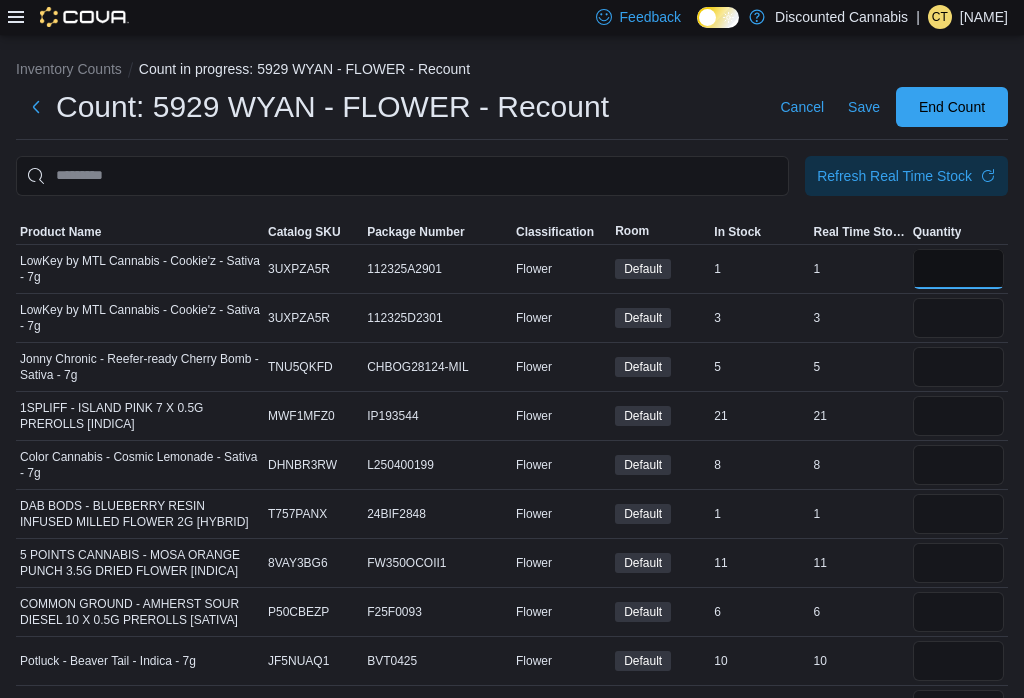 click at bounding box center (958, 269) 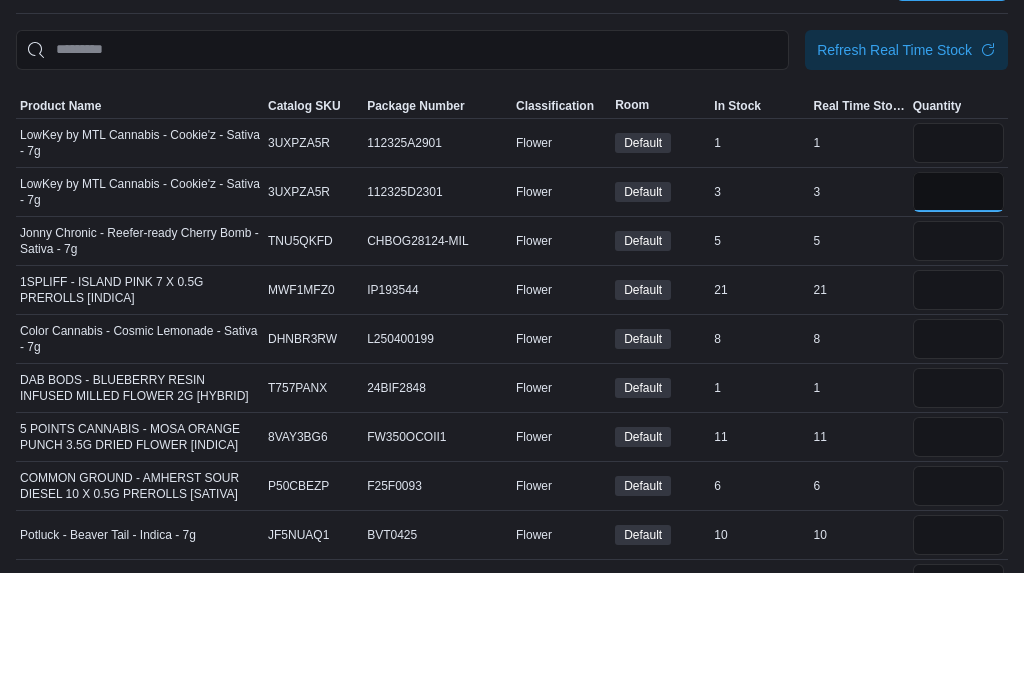 click at bounding box center (958, 318) 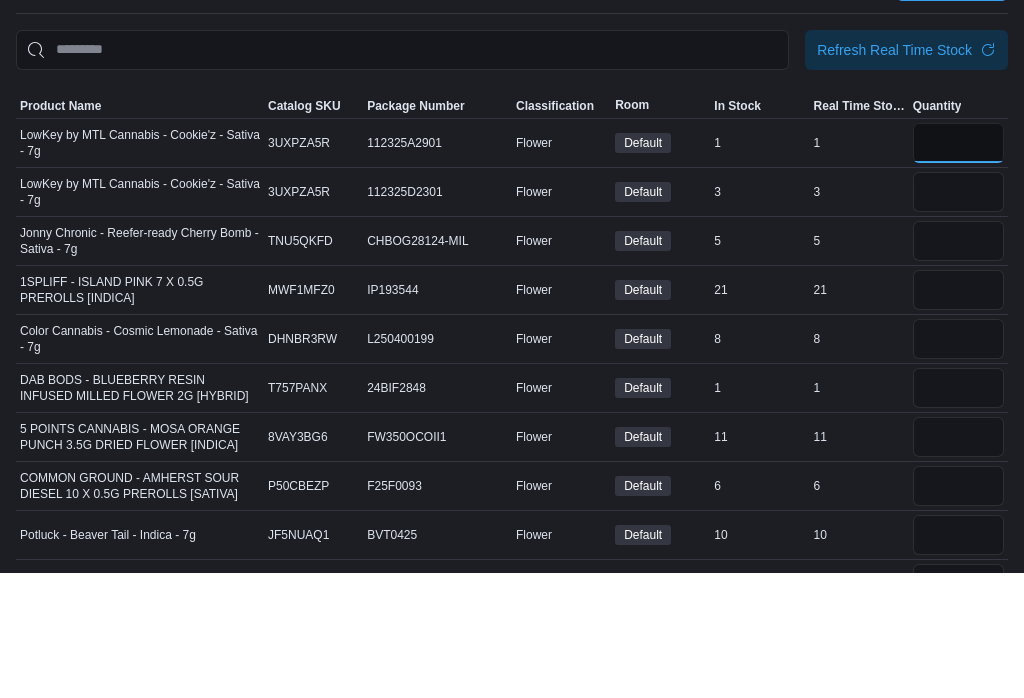 click at bounding box center [958, 269] 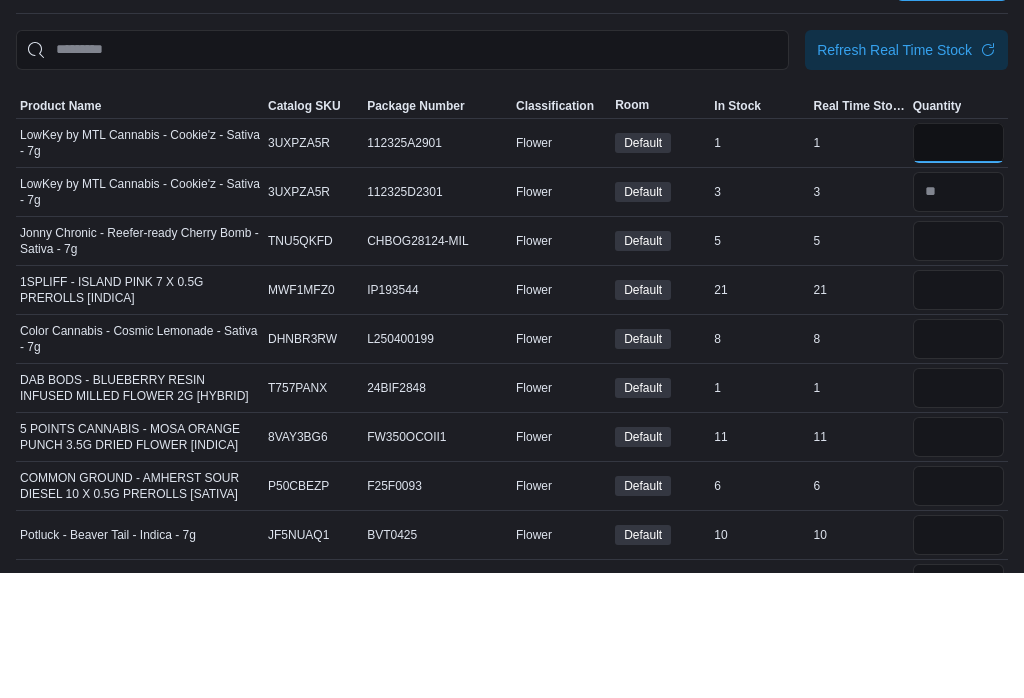type on "*" 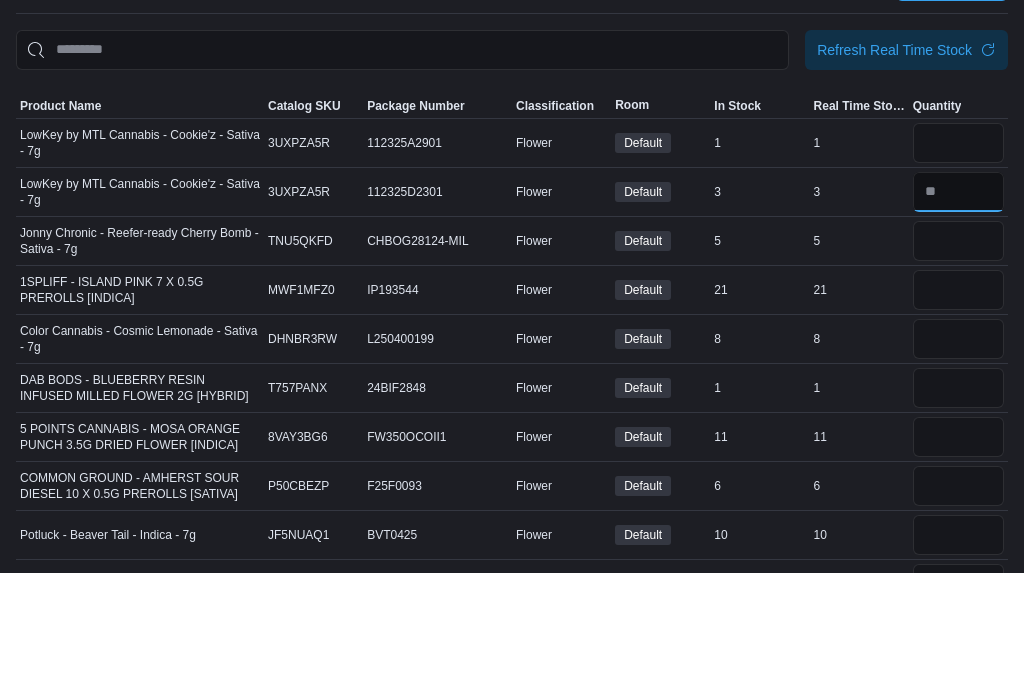 click at bounding box center [958, 318] 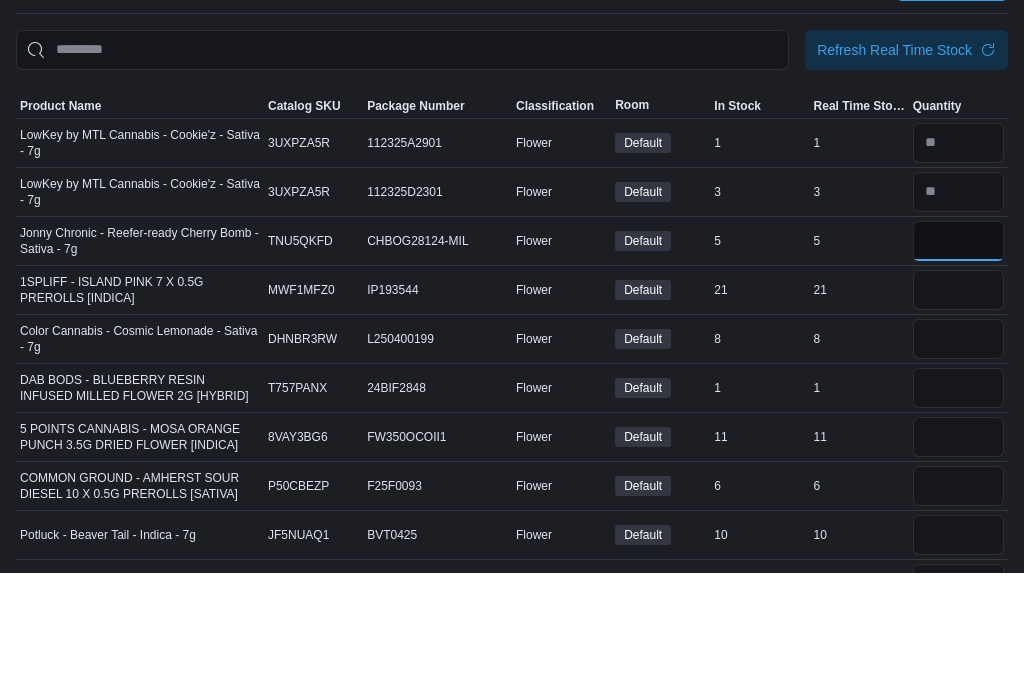 click at bounding box center [958, 367] 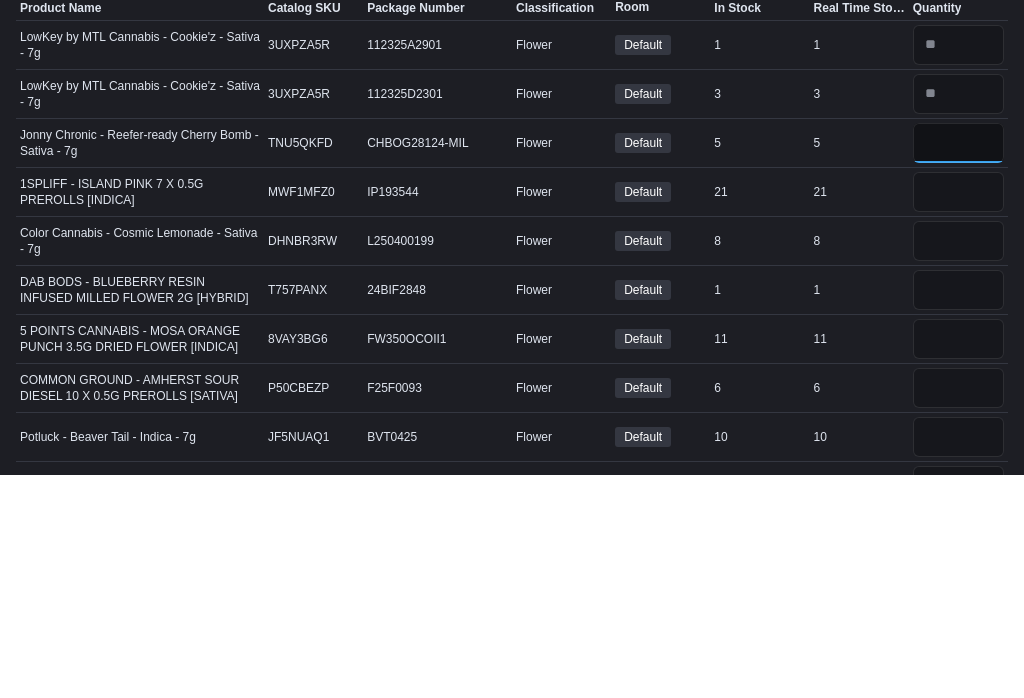 type on "*" 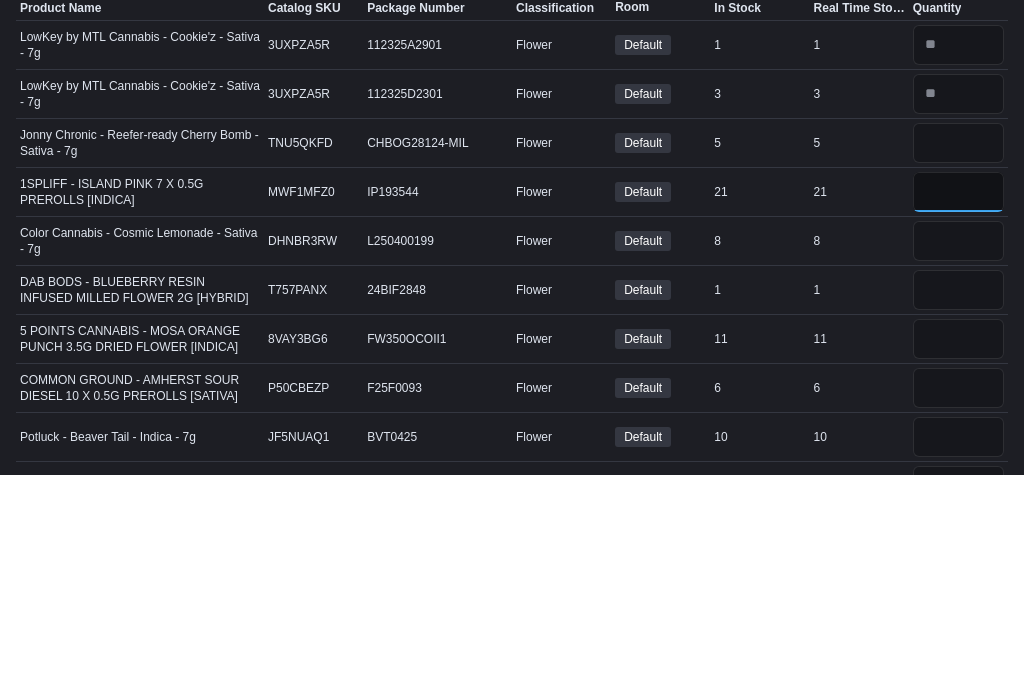 click at bounding box center [958, 416] 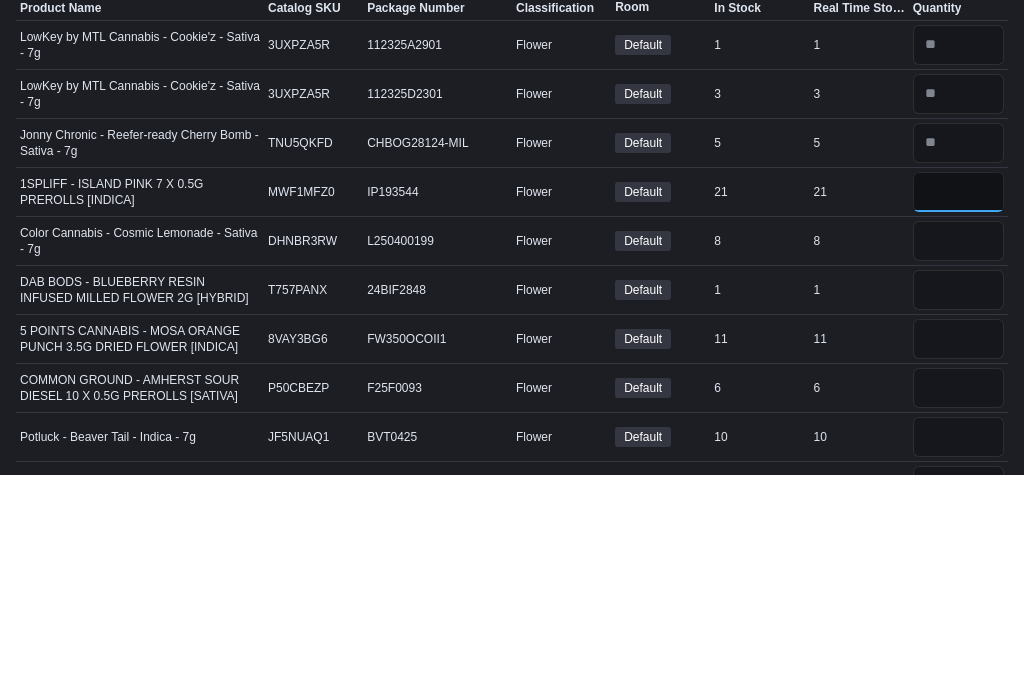 type on "**" 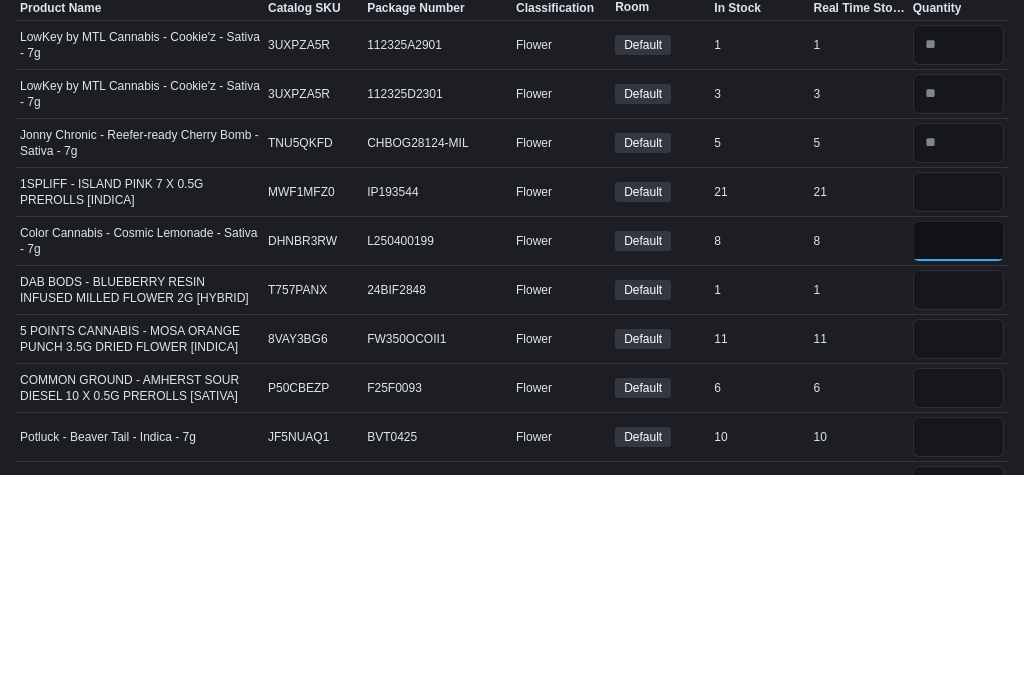click at bounding box center [958, 465] 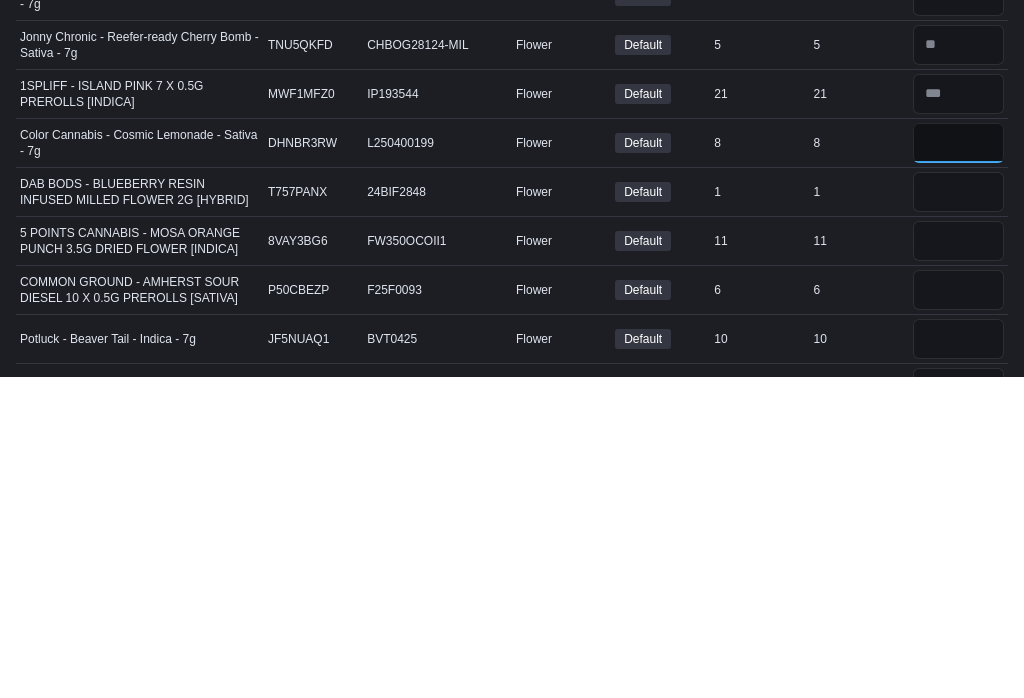 type on "*" 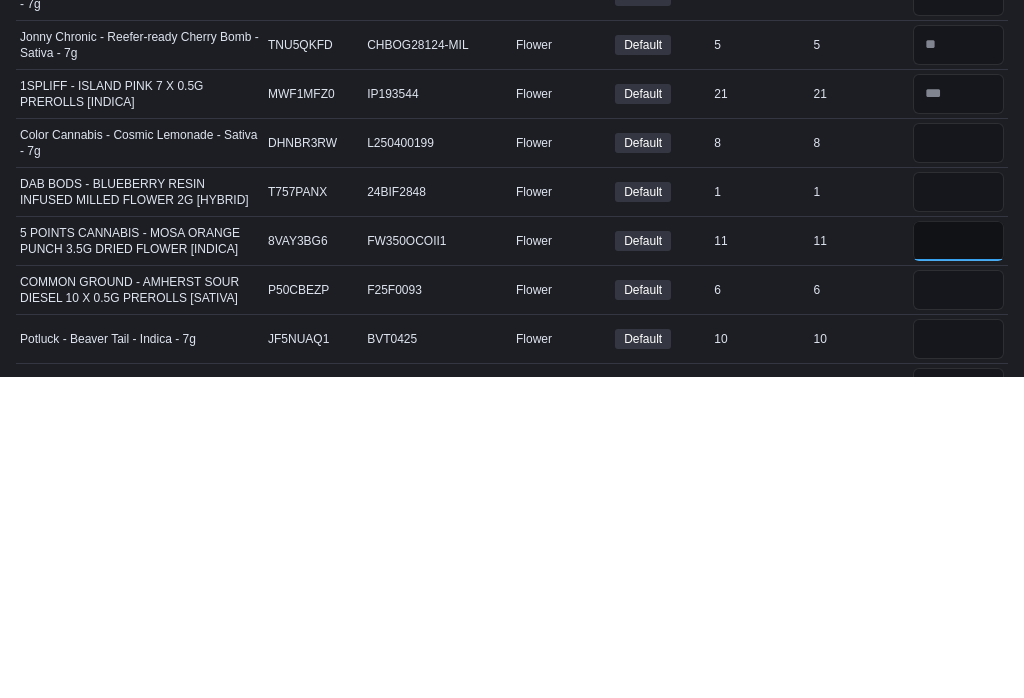 click at bounding box center [958, 563] 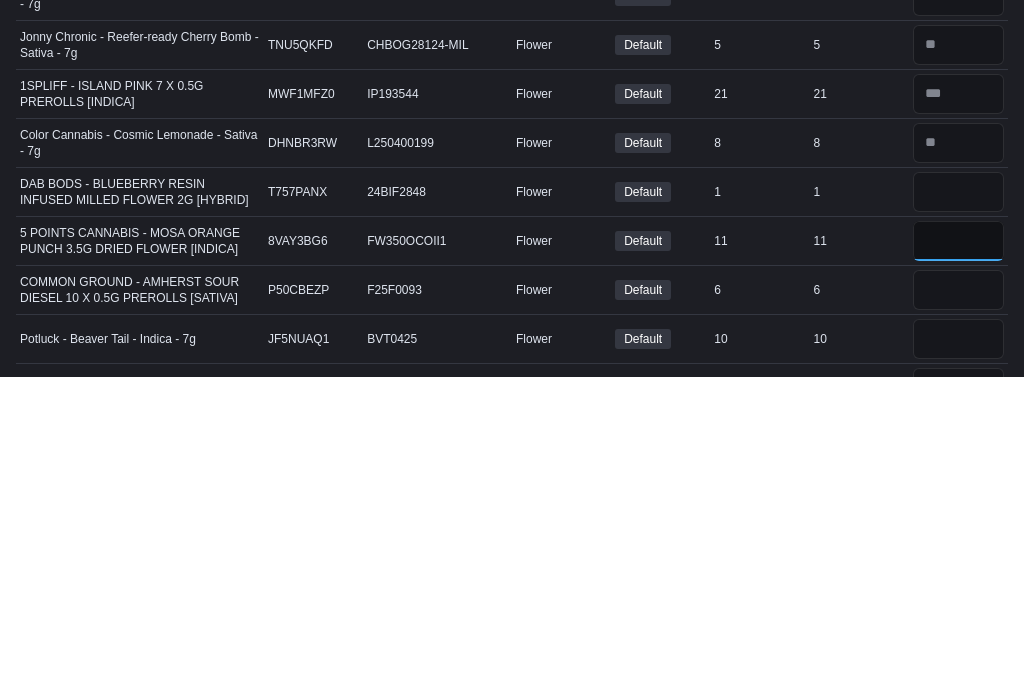 click at bounding box center (958, 563) 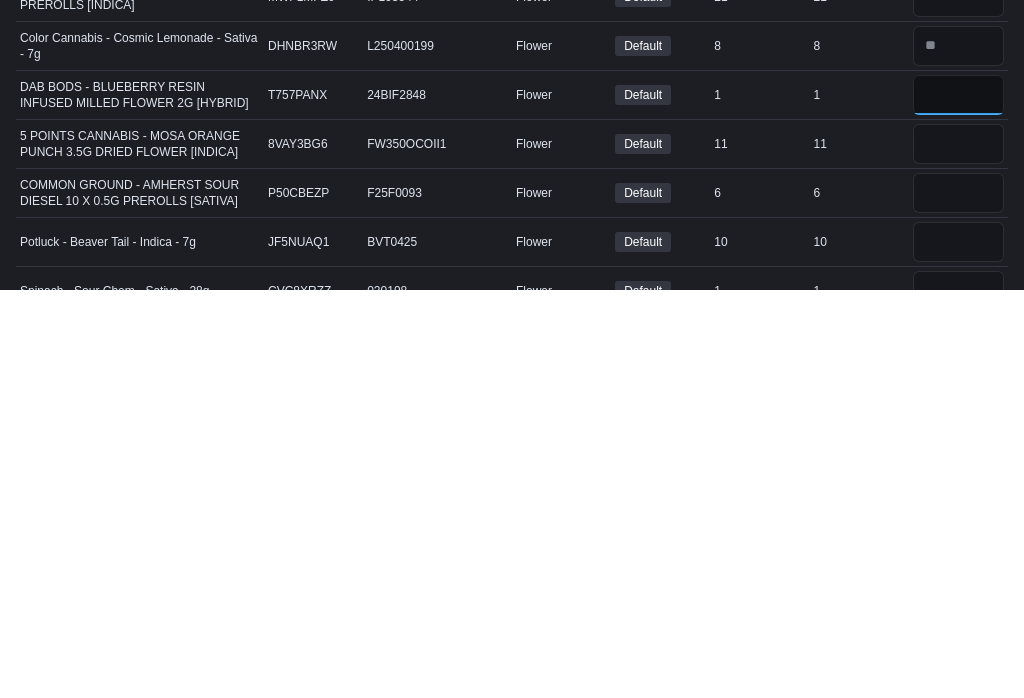 click at bounding box center (958, 503) 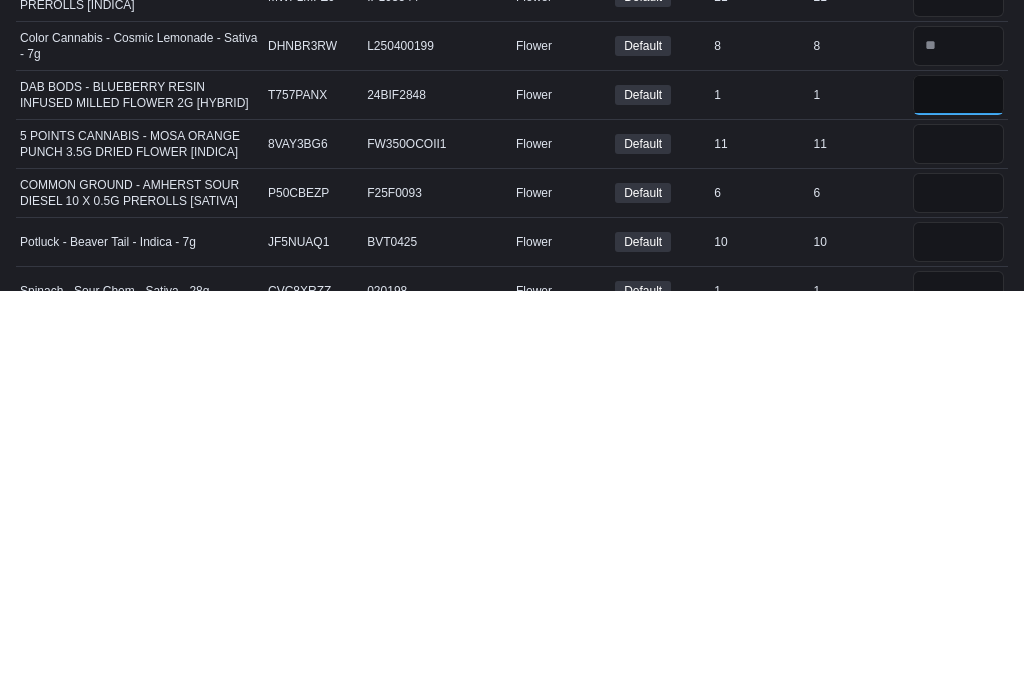type on "*" 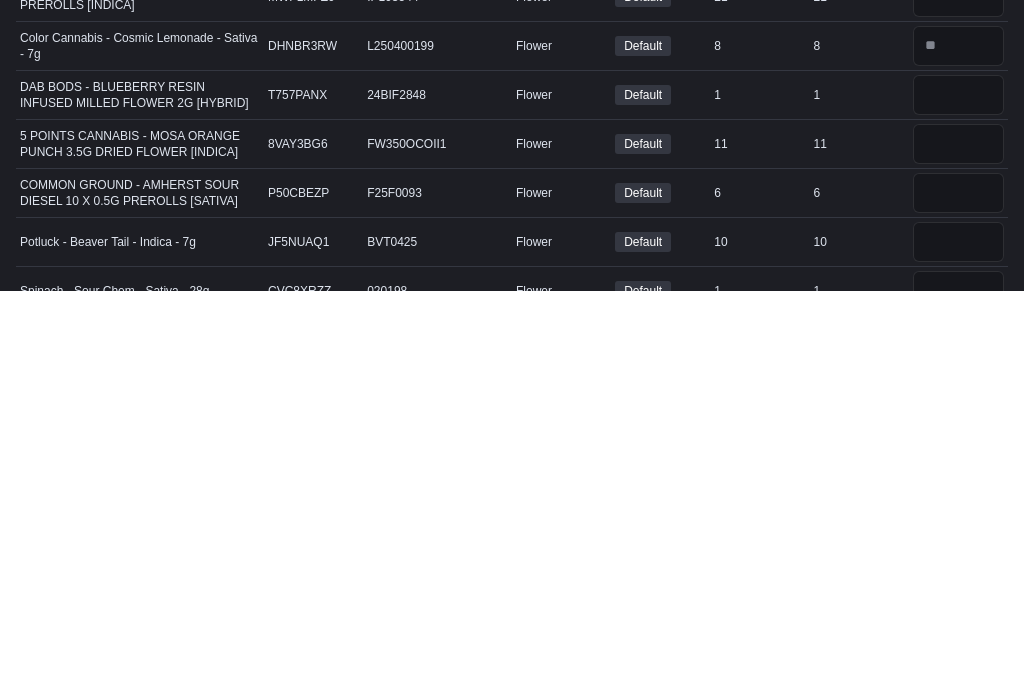 click at bounding box center [958, 552] 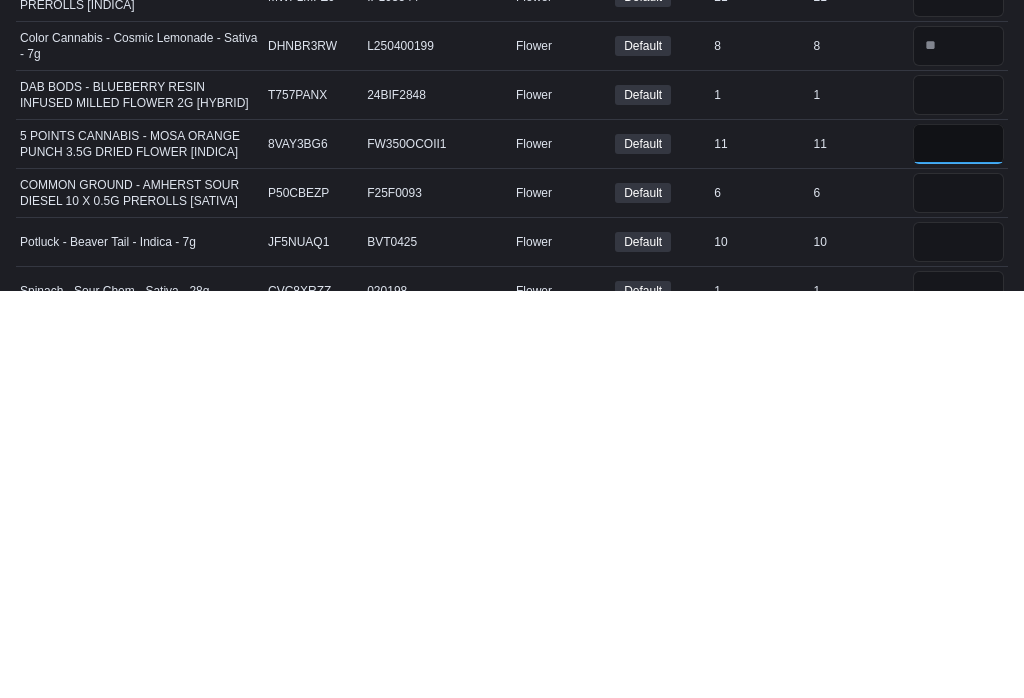 type 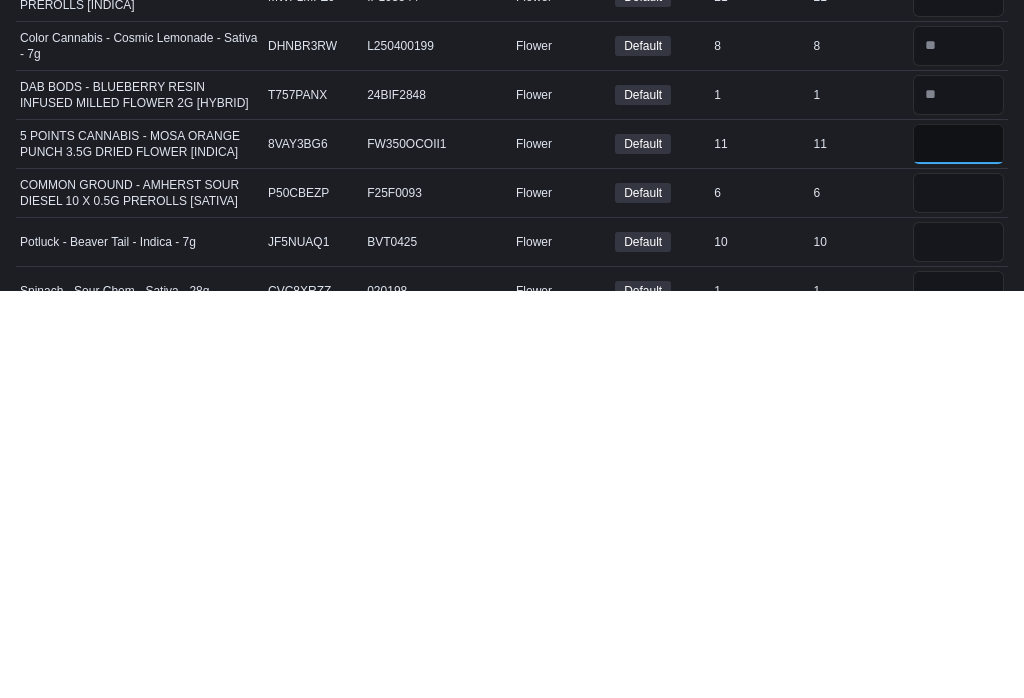 type on "**" 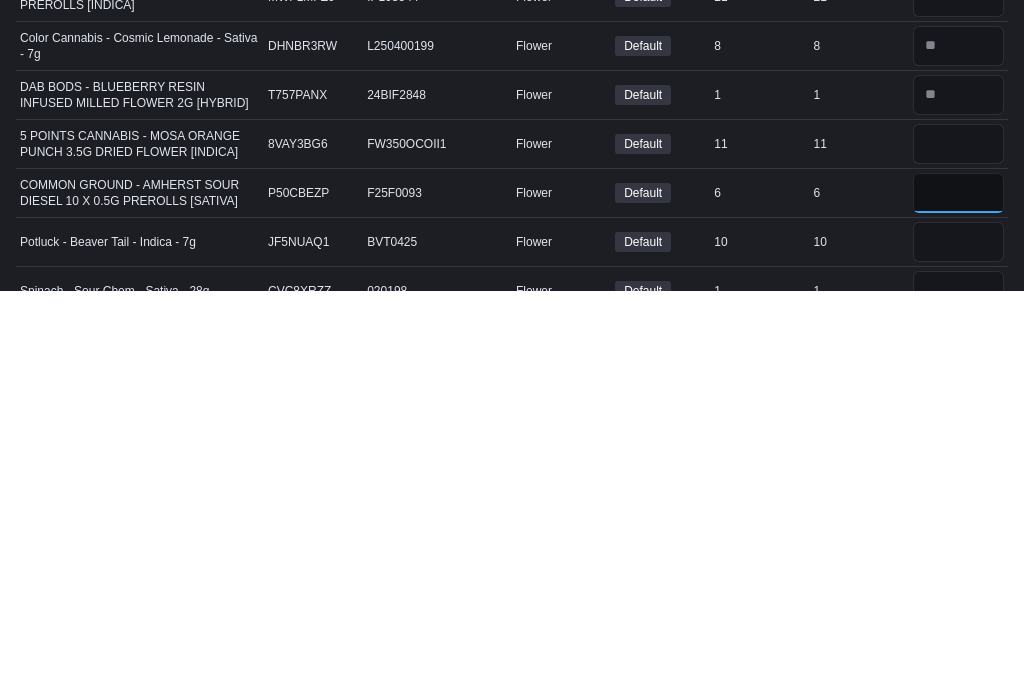 click at bounding box center [958, 601] 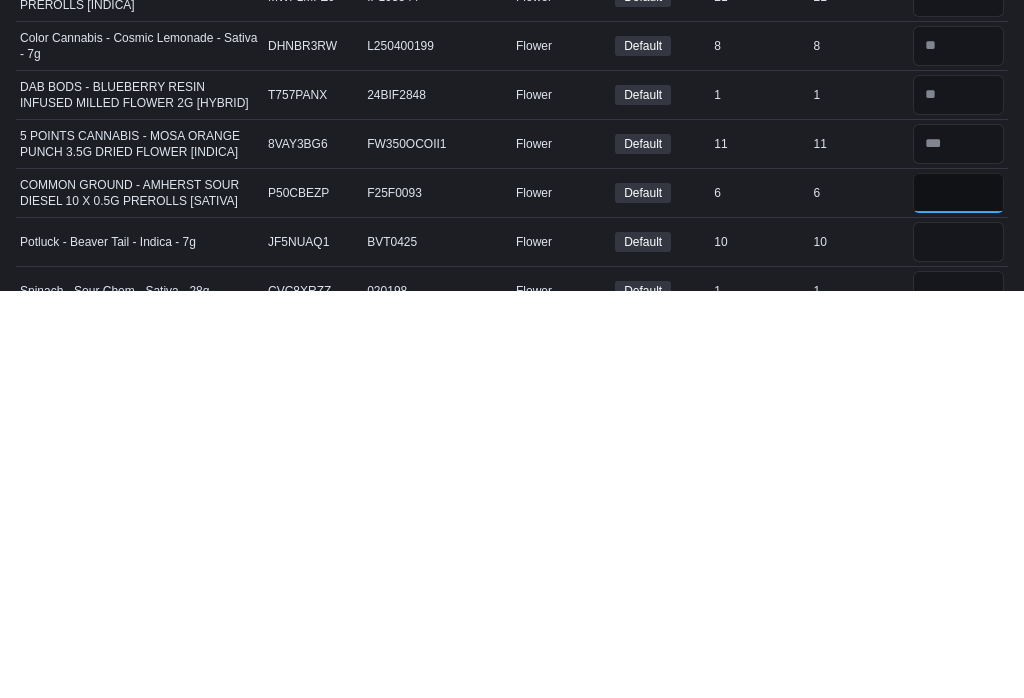 type on "*" 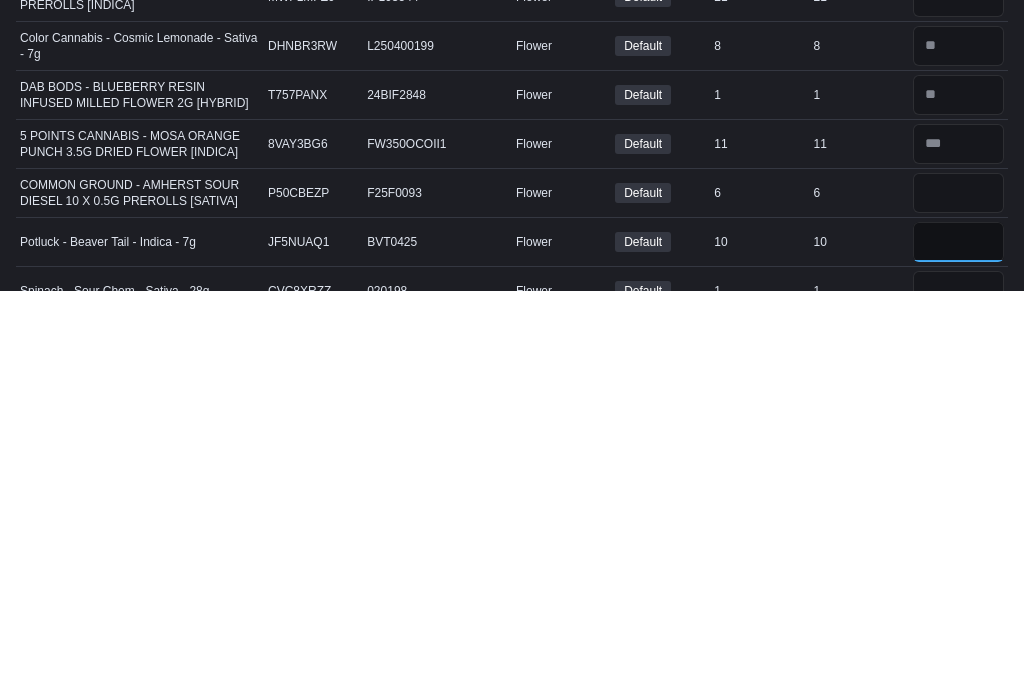 click at bounding box center (958, 650) 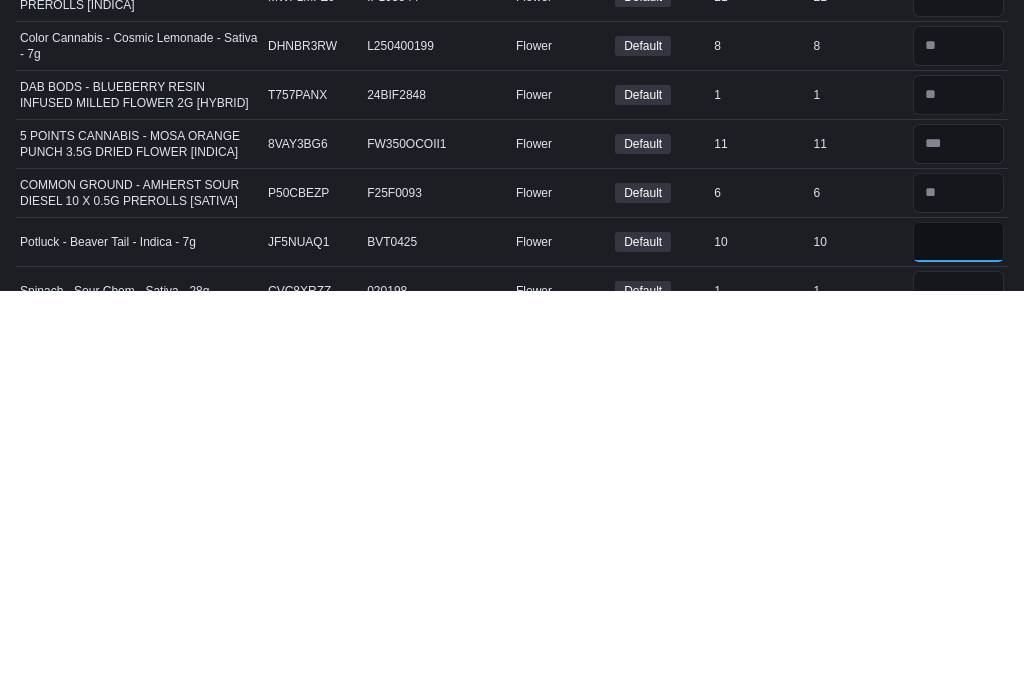 scroll, scrollTop: 109, scrollLeft: 0, axis: vertical 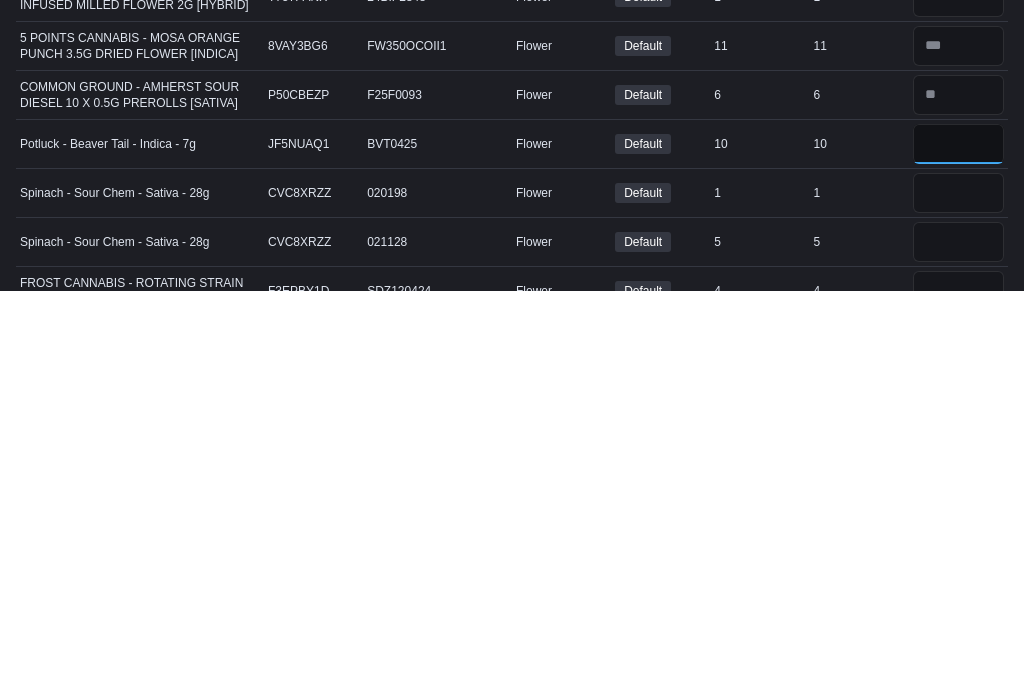 type on "**" 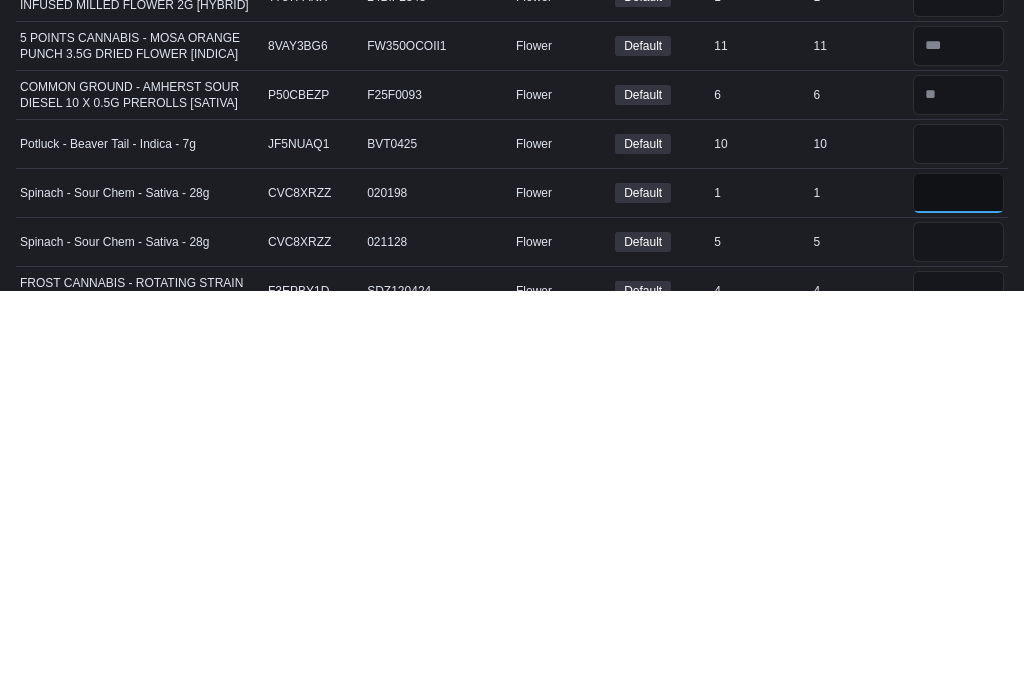 click at bounding box center [958, 601] 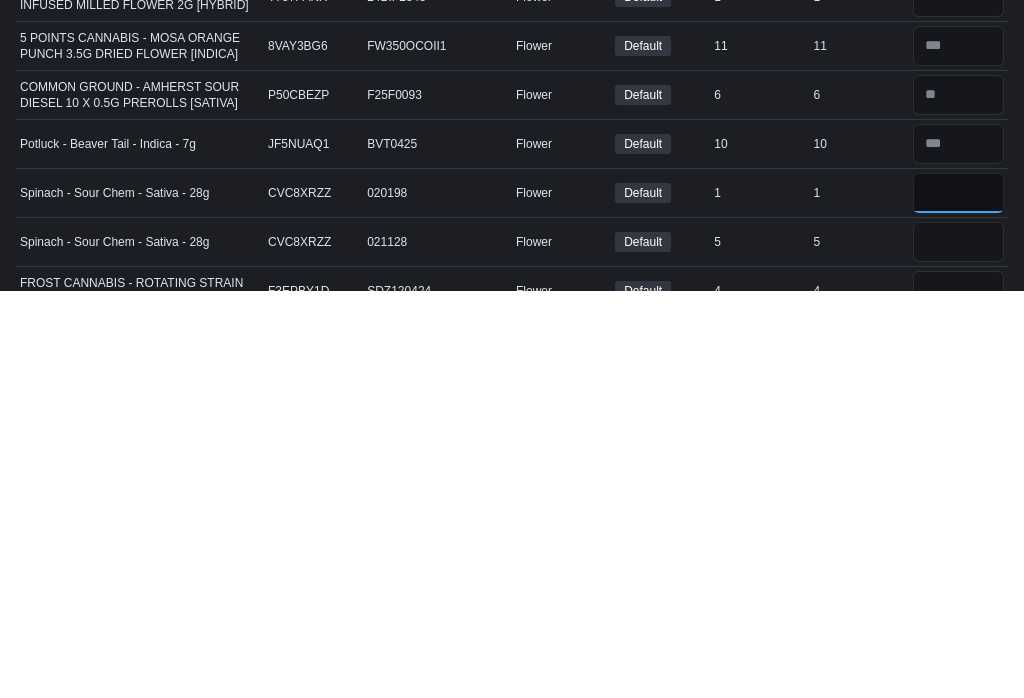 type on "*" 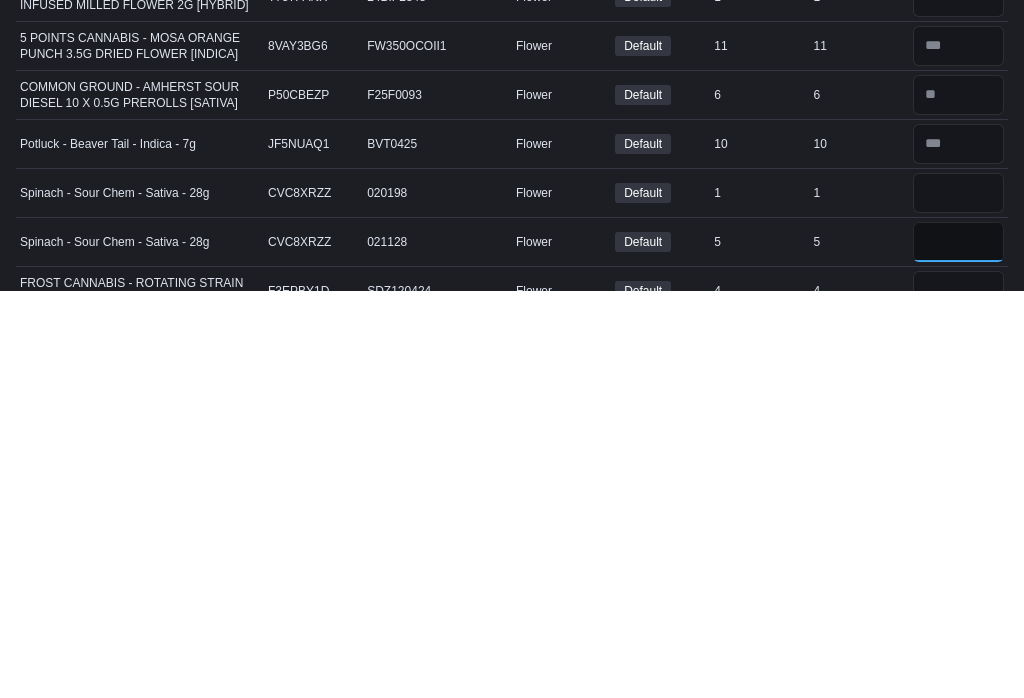 click at bounding box center (958, 650) 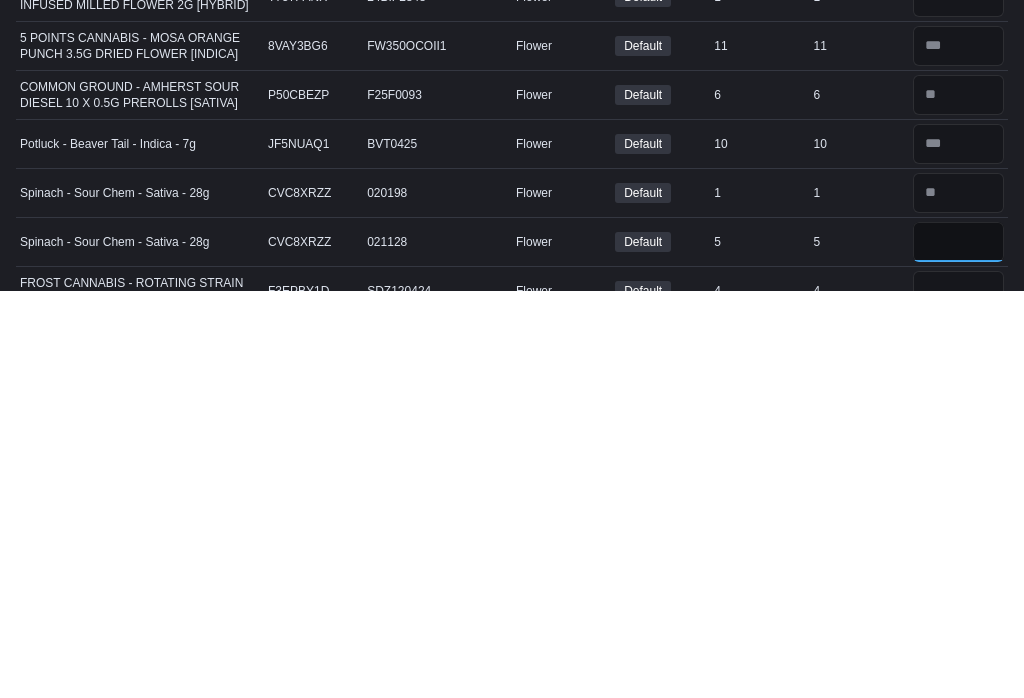scroll, scrollTop: 207, scrollLeft: 0, axis: vertical 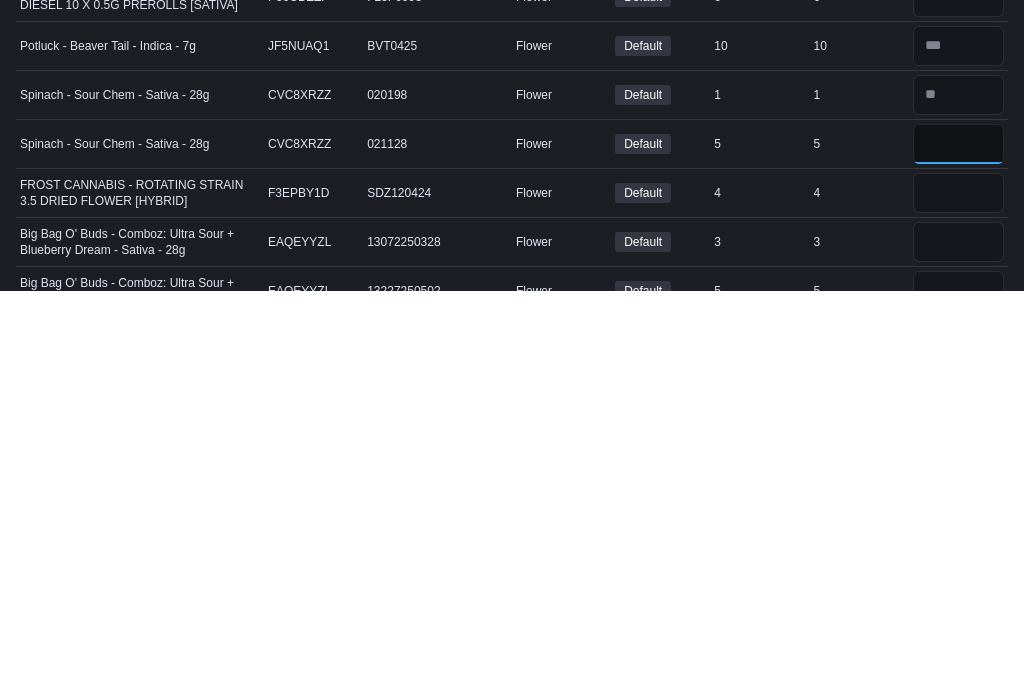 type on "*" 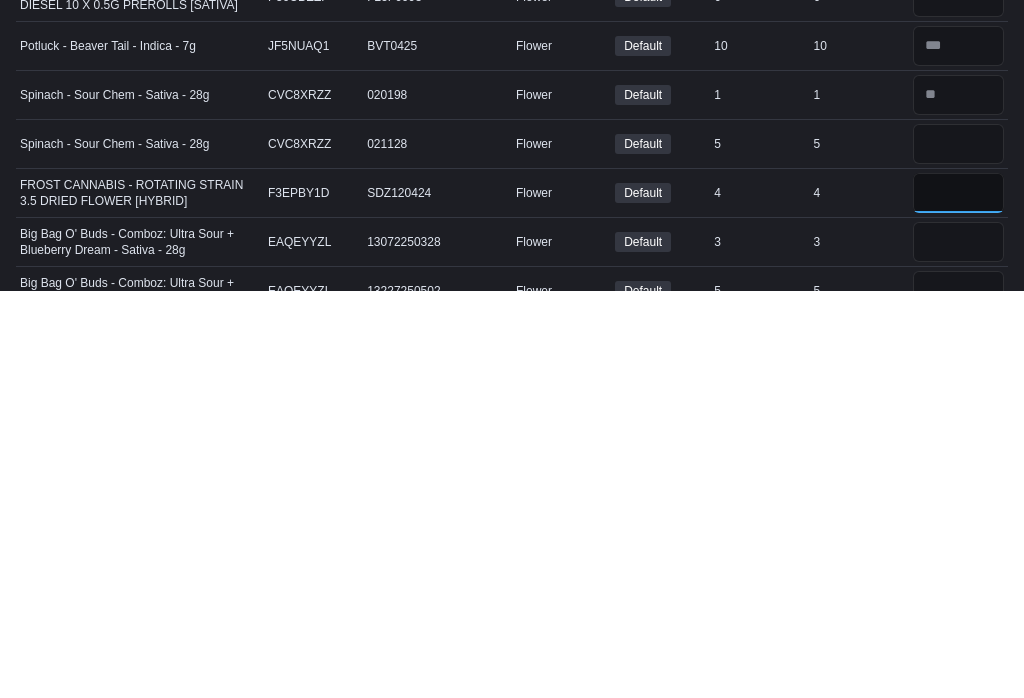 click at bounding box center [958, 601] 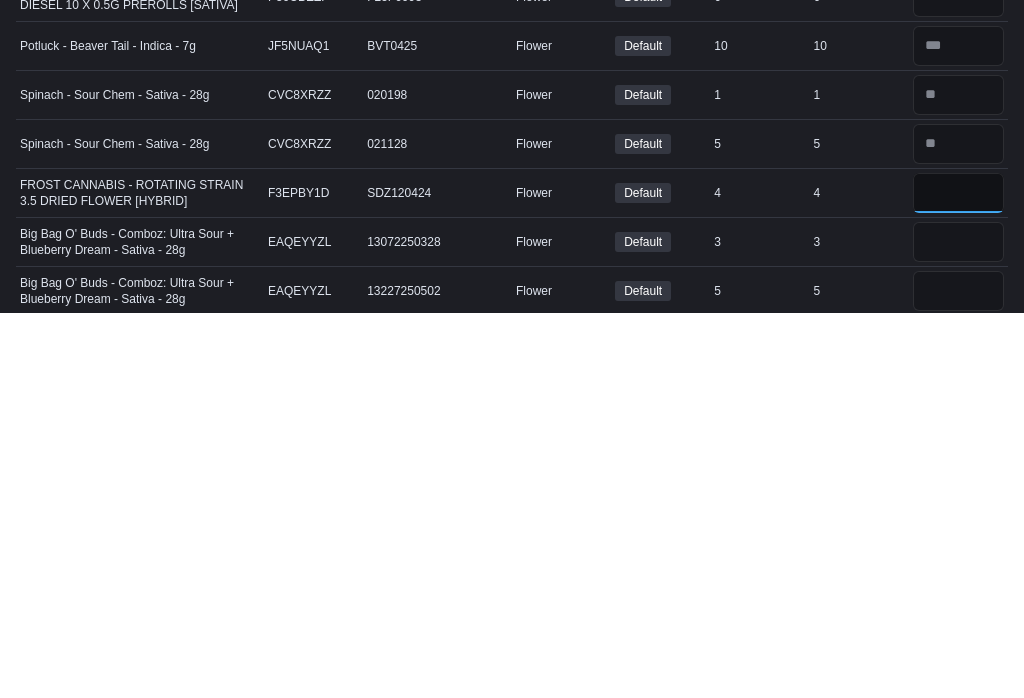 scroll, scrollTop: 253, scrollLeft: 0, axis: vertical 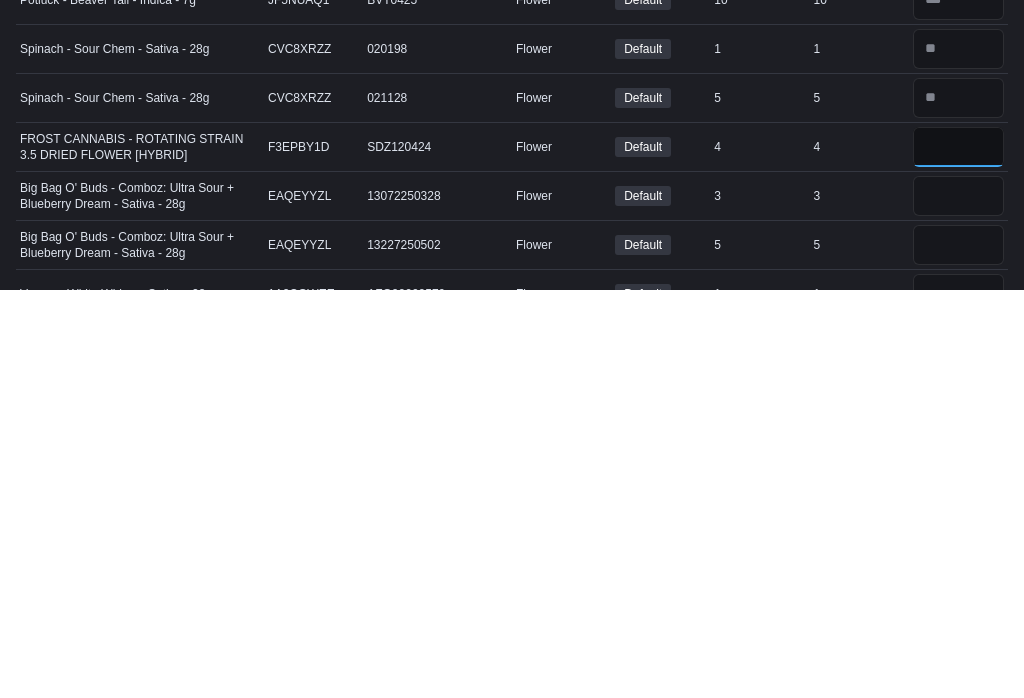 type on "*" 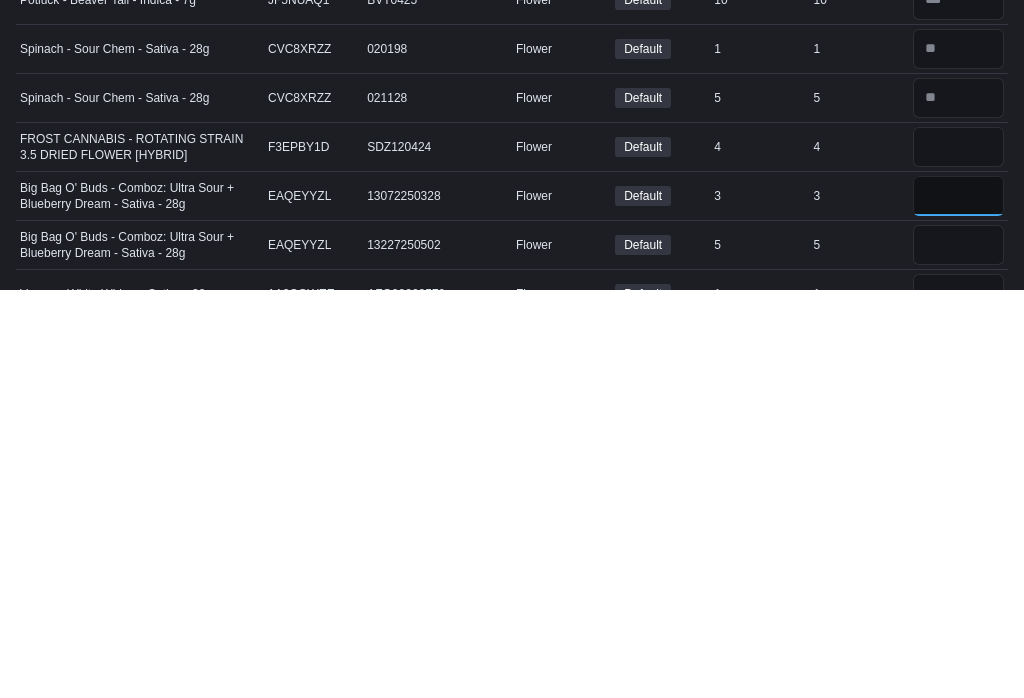 click at bounding box center (958, 604) 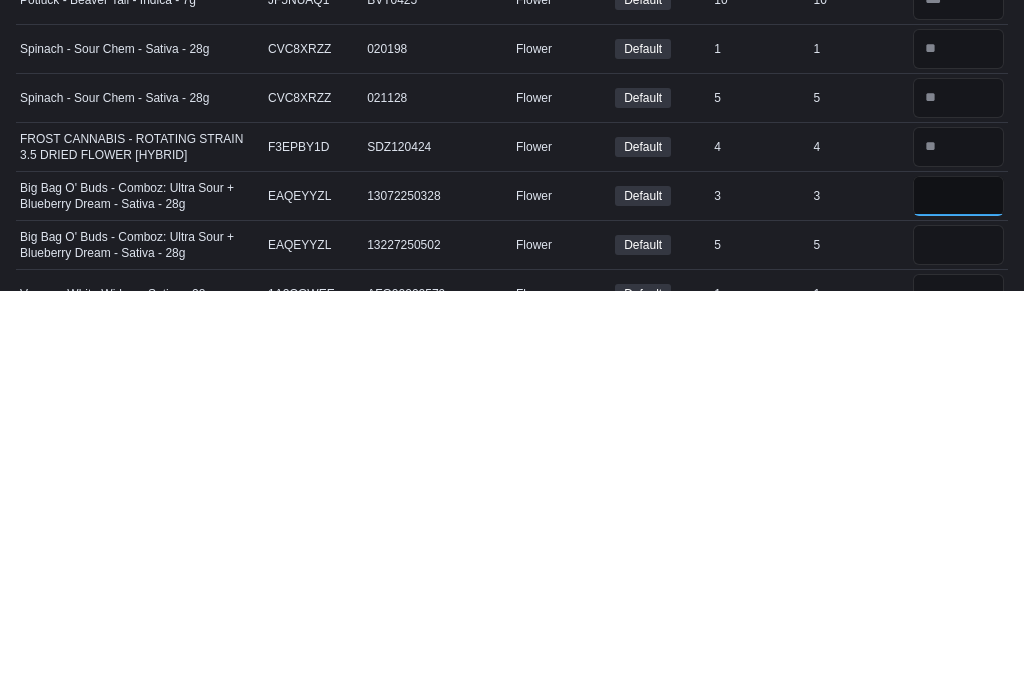 click on "*" at bounding box center [958, 604] 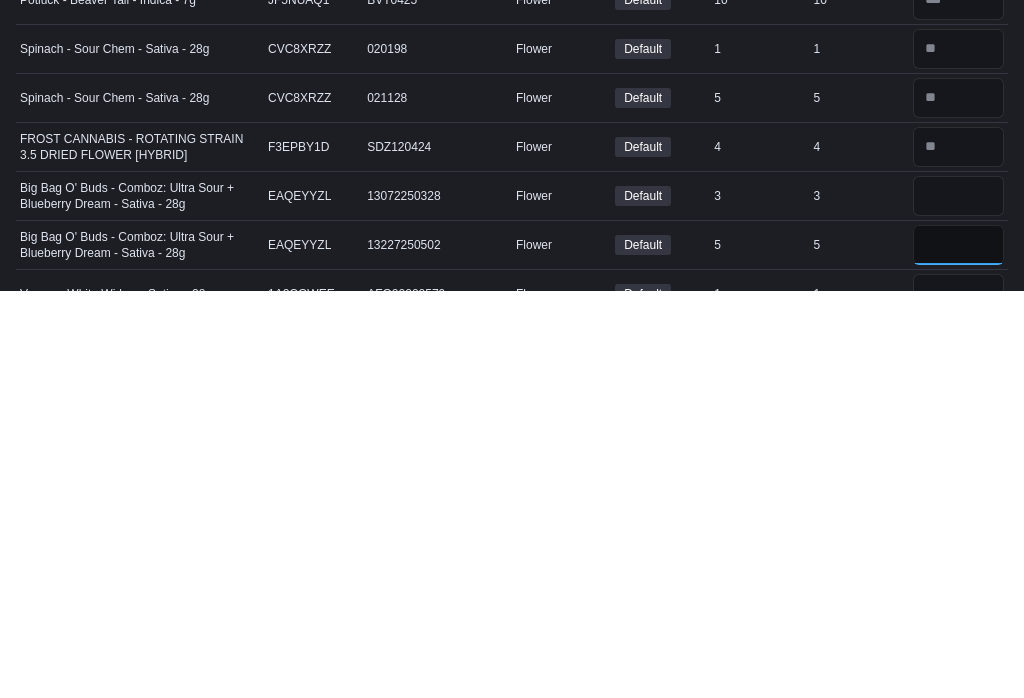 click at bounding box center (958, 653) 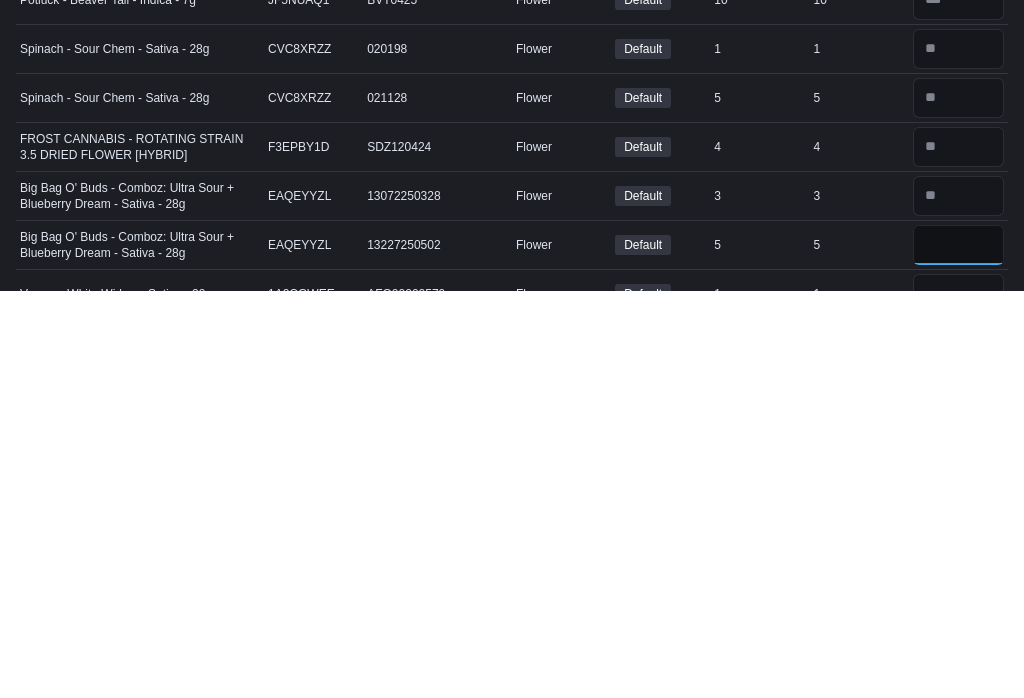 scroll, scrollTop: 354, scrollLeft: 0, axis: vertical 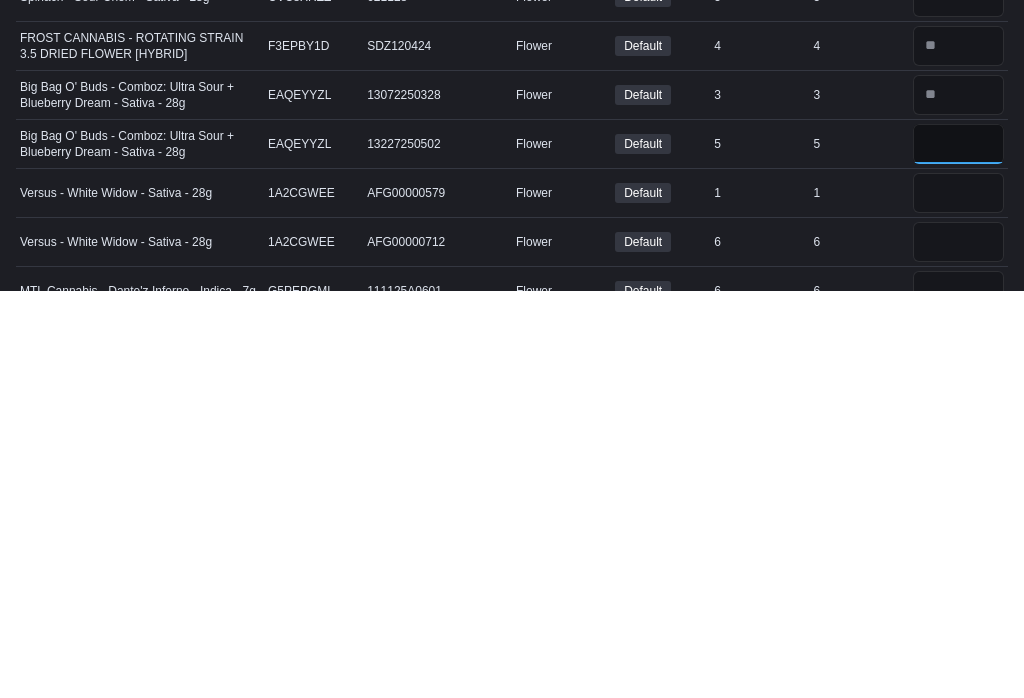 click on "*" at bounding box center (958, 552) 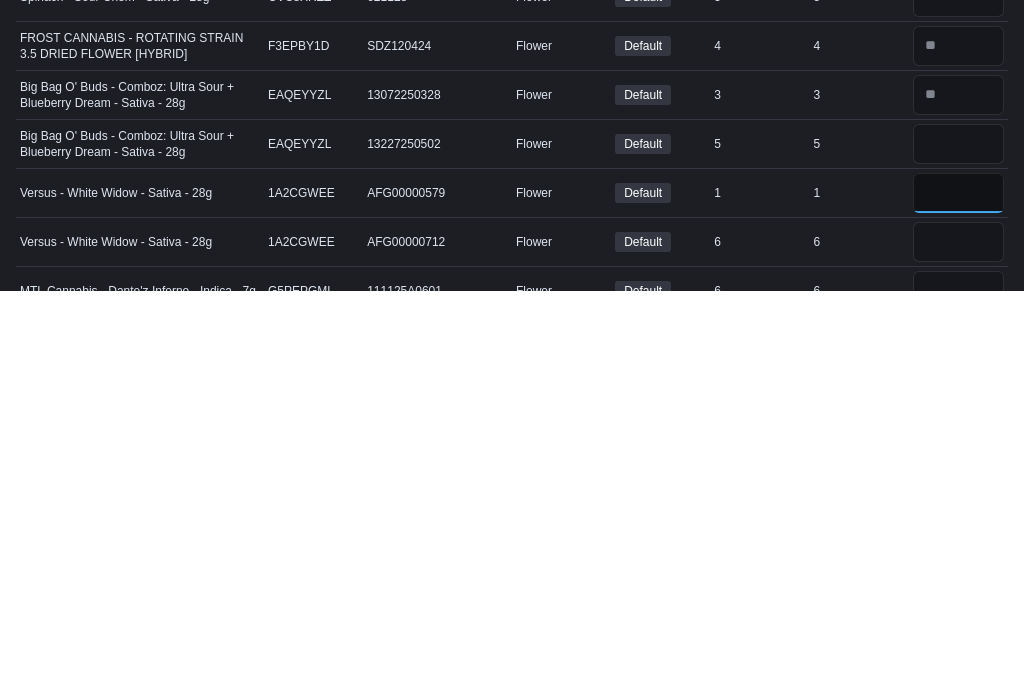 click at bounding box center (958, 601) 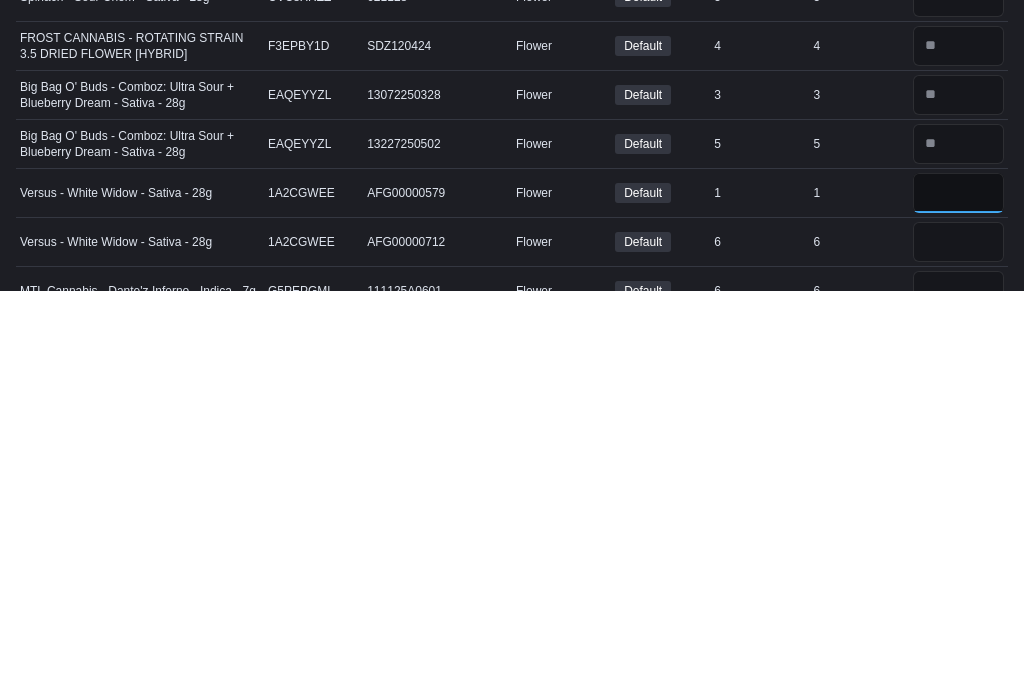 type on "*" 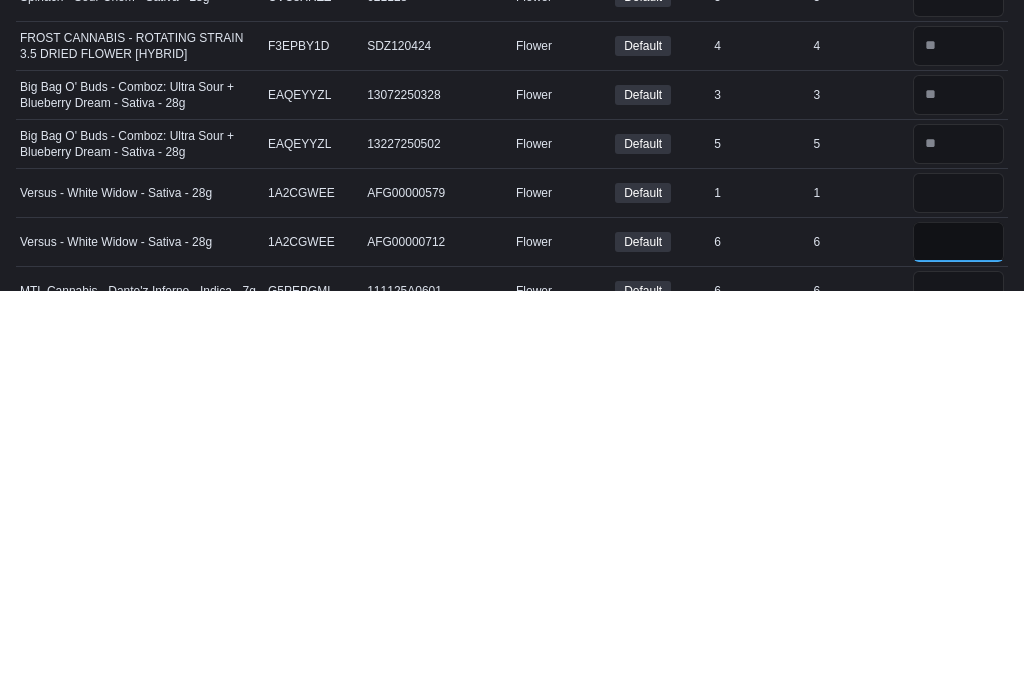 click at bounding box center [958, 650] 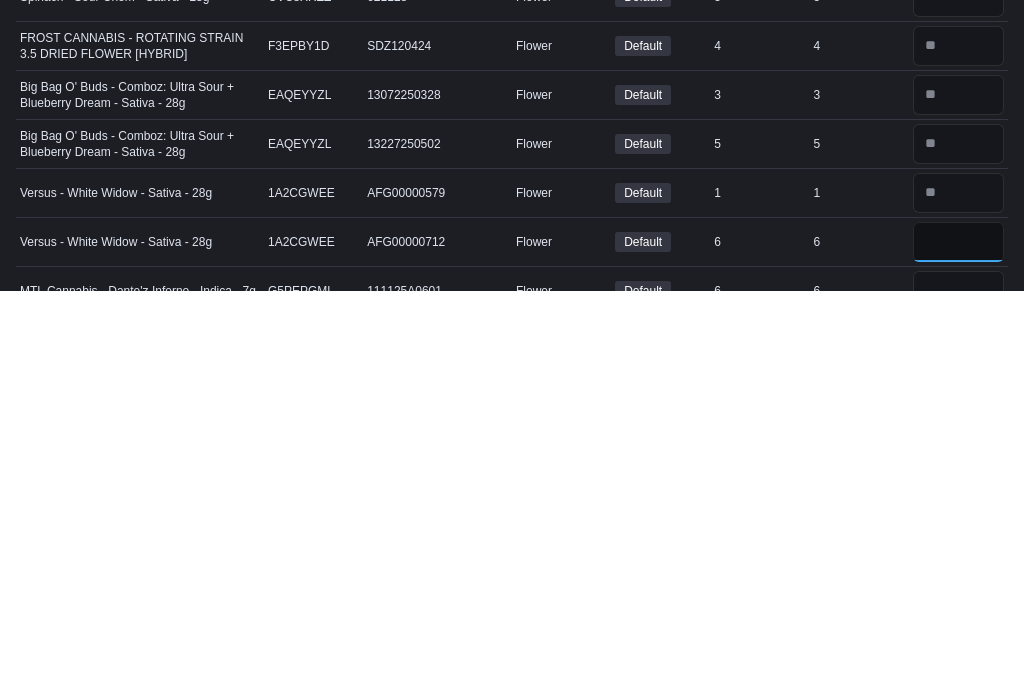 scroll, scrollTop: 397, scrollLeft: 0, axis: vertical 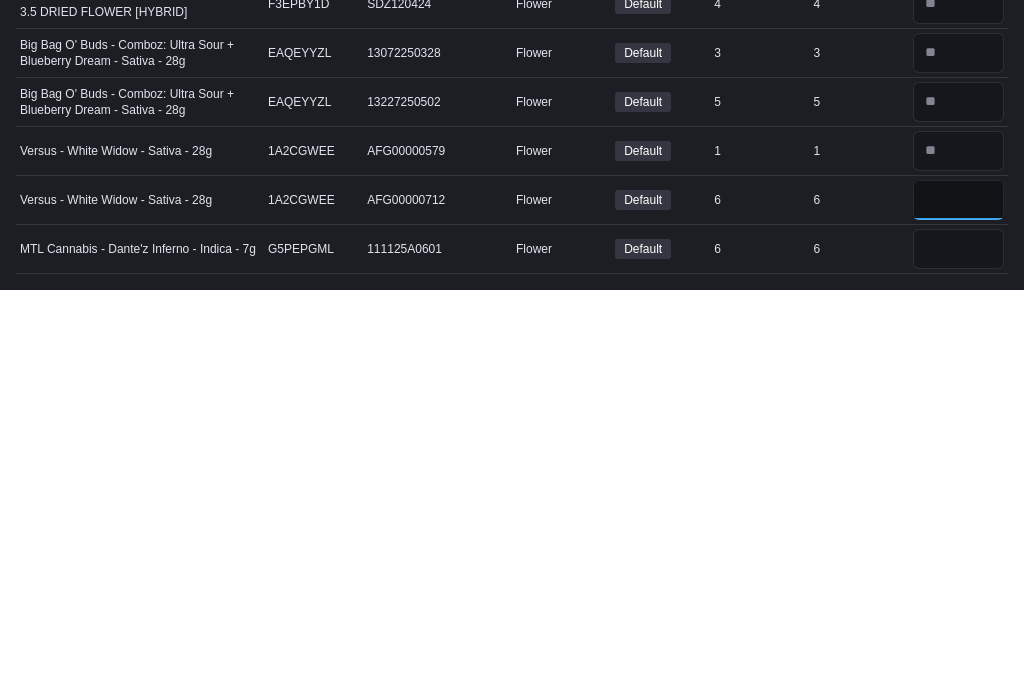 type on "*" 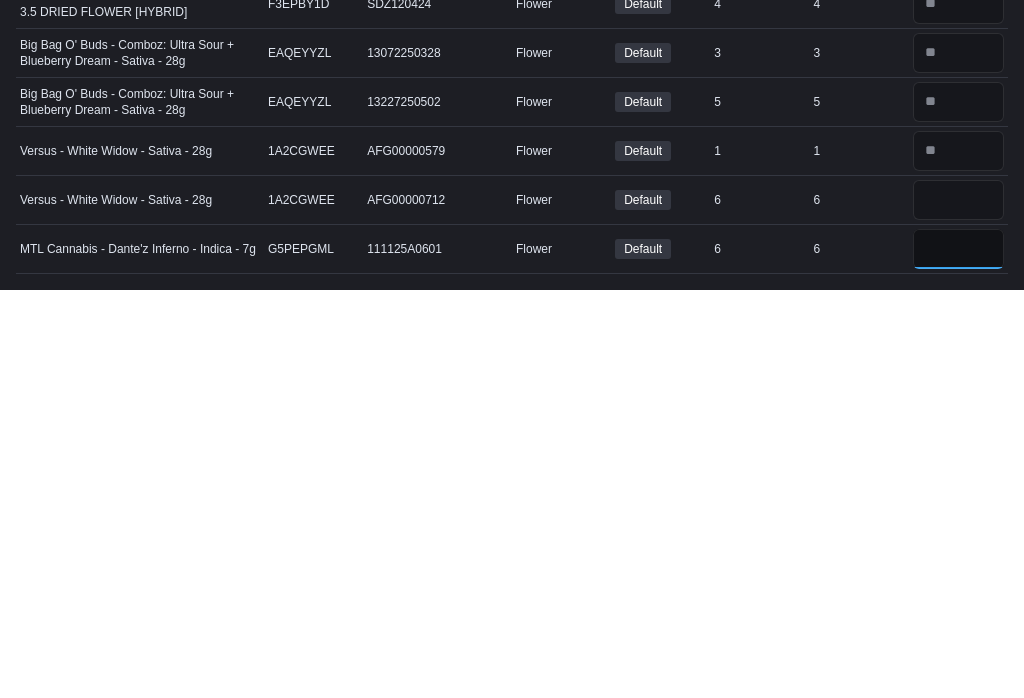 click at bounding box center [958, 657] 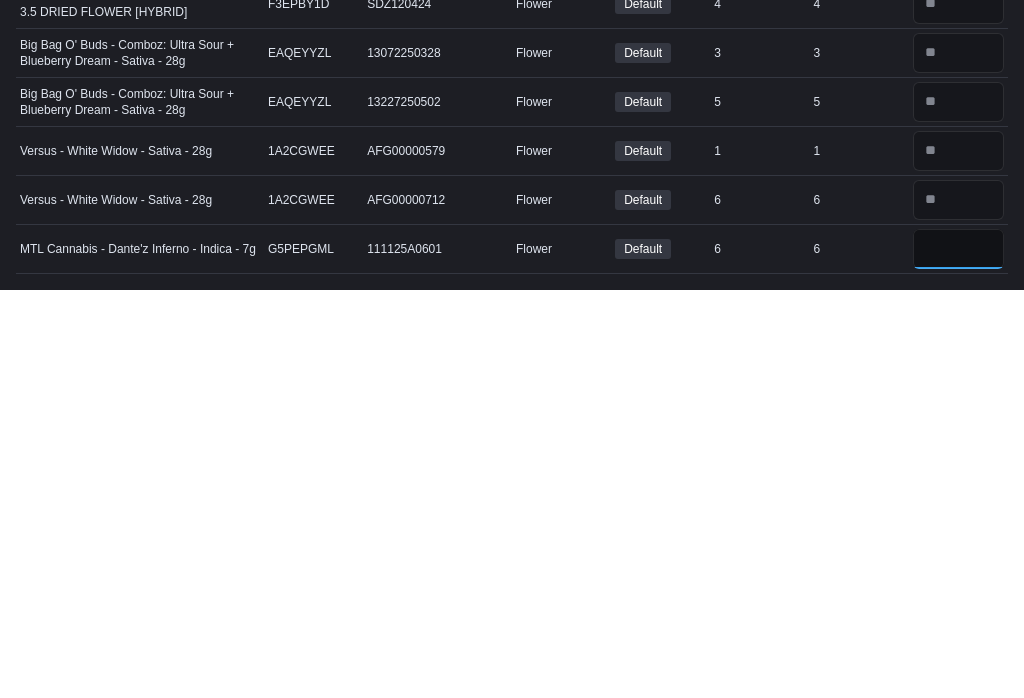 type on "*" 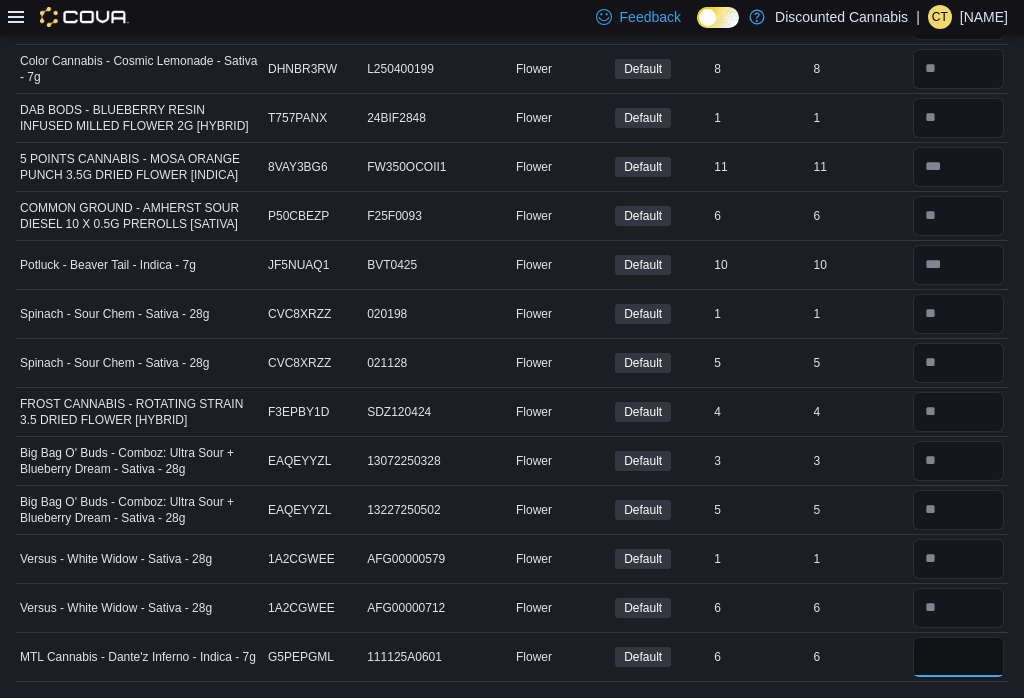 click on "*" at bounding box center (958, 657) 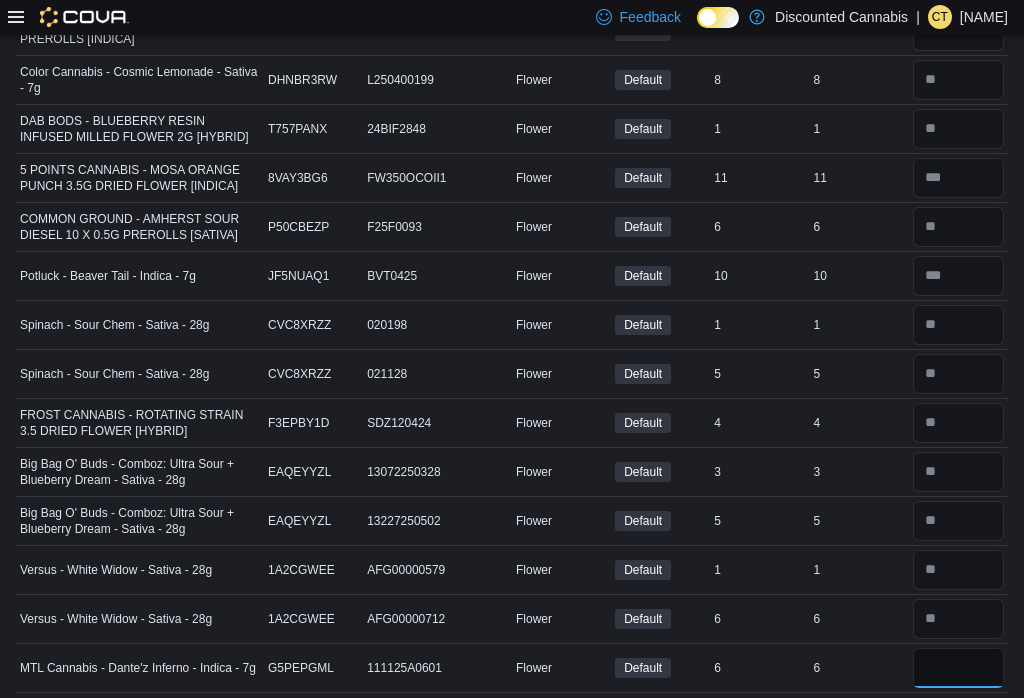 click on "*" at bounding box center (958, 668) 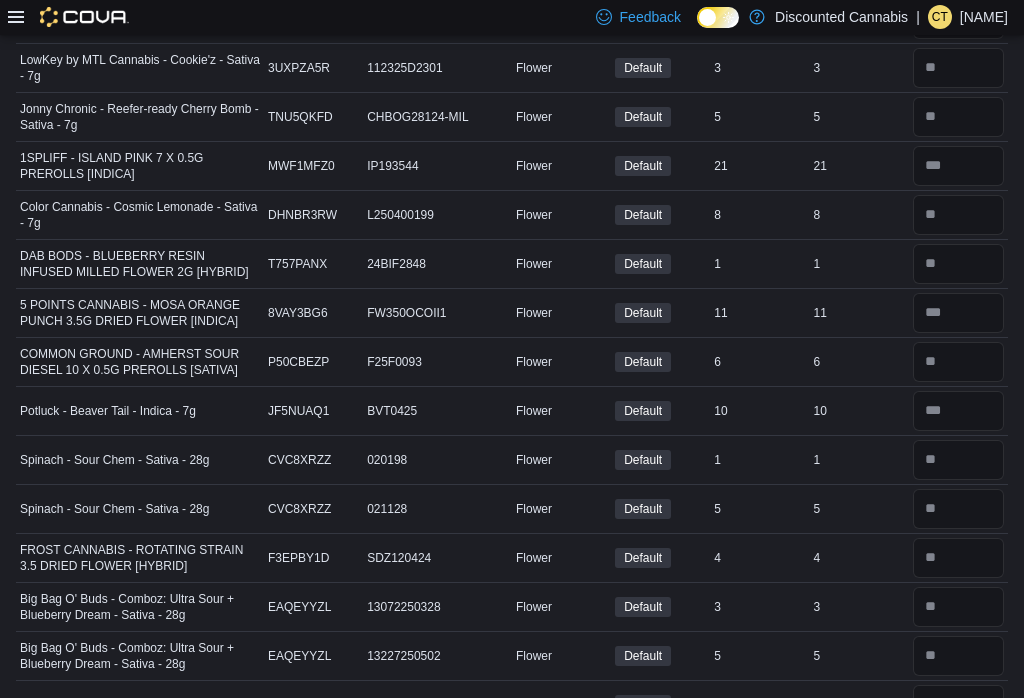 scroll, scrollTop: 0, scrollLeft: 0, axis: both 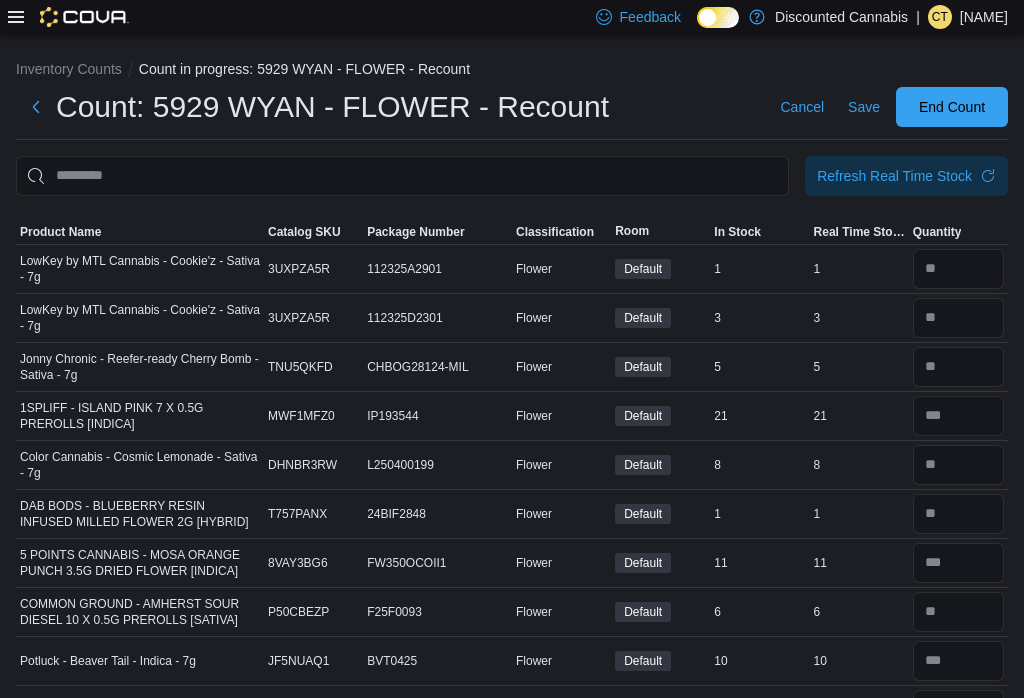 type on "*" 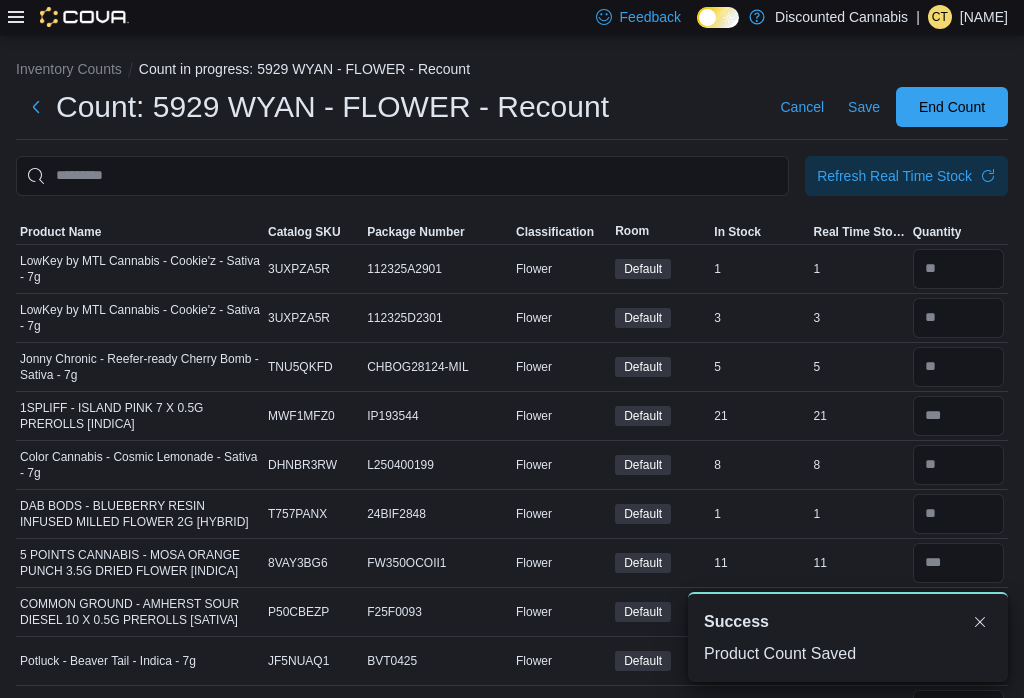 scroll, scrollTop: 0, scrollLeft: 0, axis: both 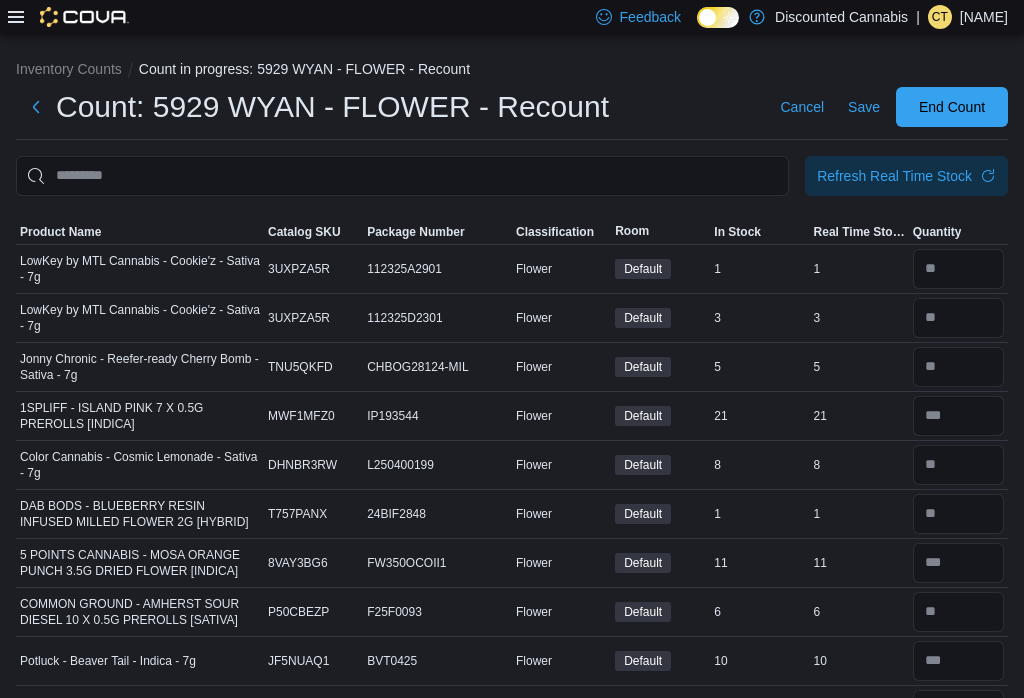 click on "End Count" at bounding box center (952, 107) 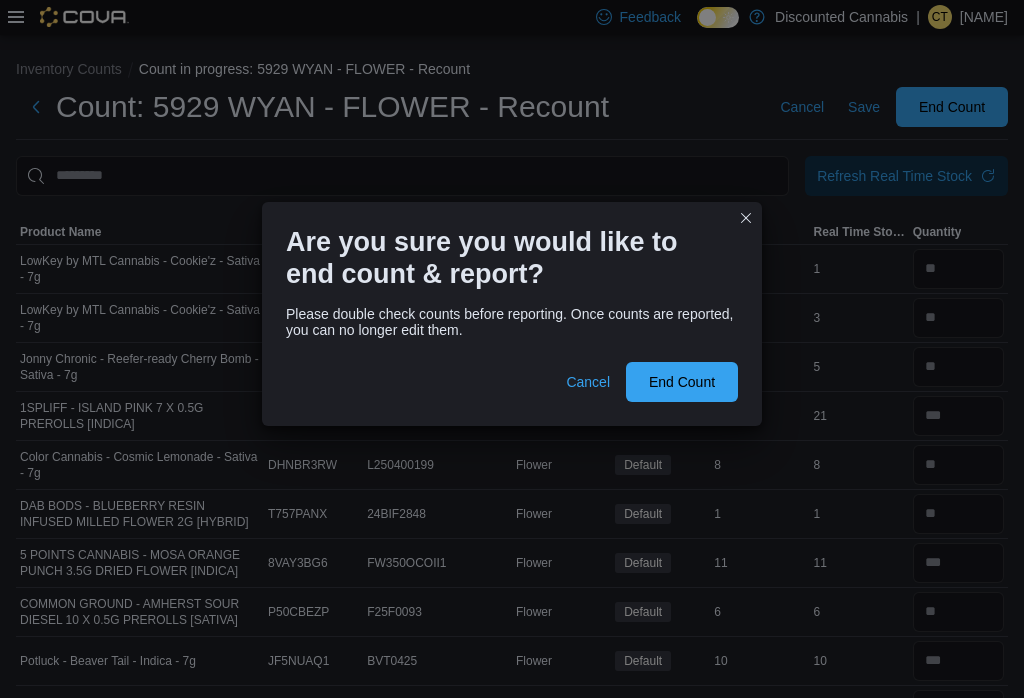 click on "End Count" at bounding box center (682, 382) 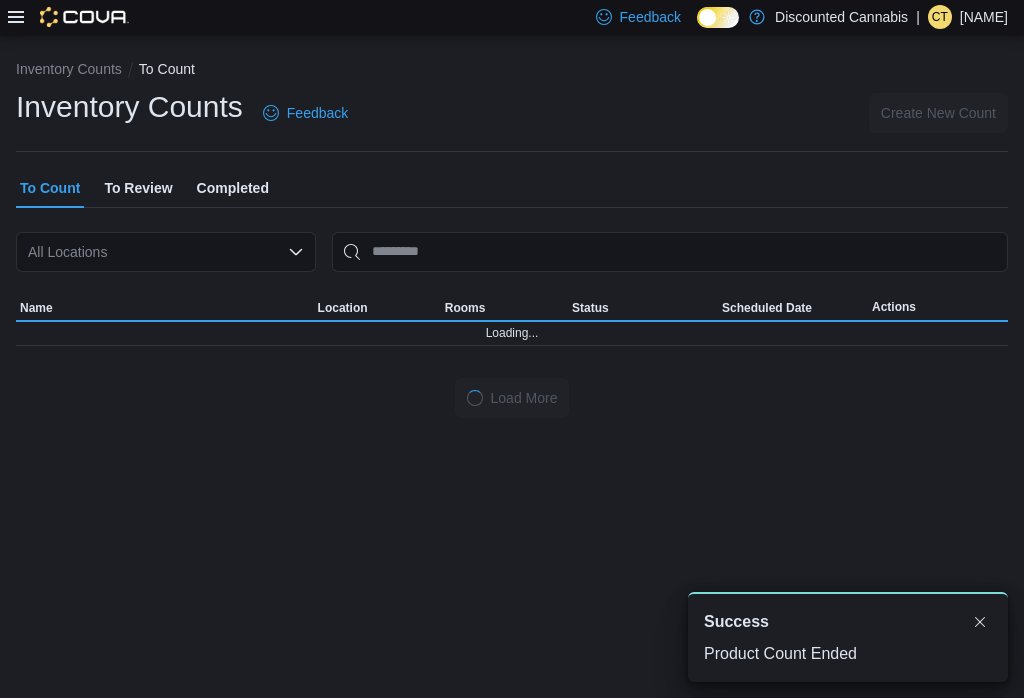 scroll, scrollTop: 0, scrollLeft: 0, axis: both 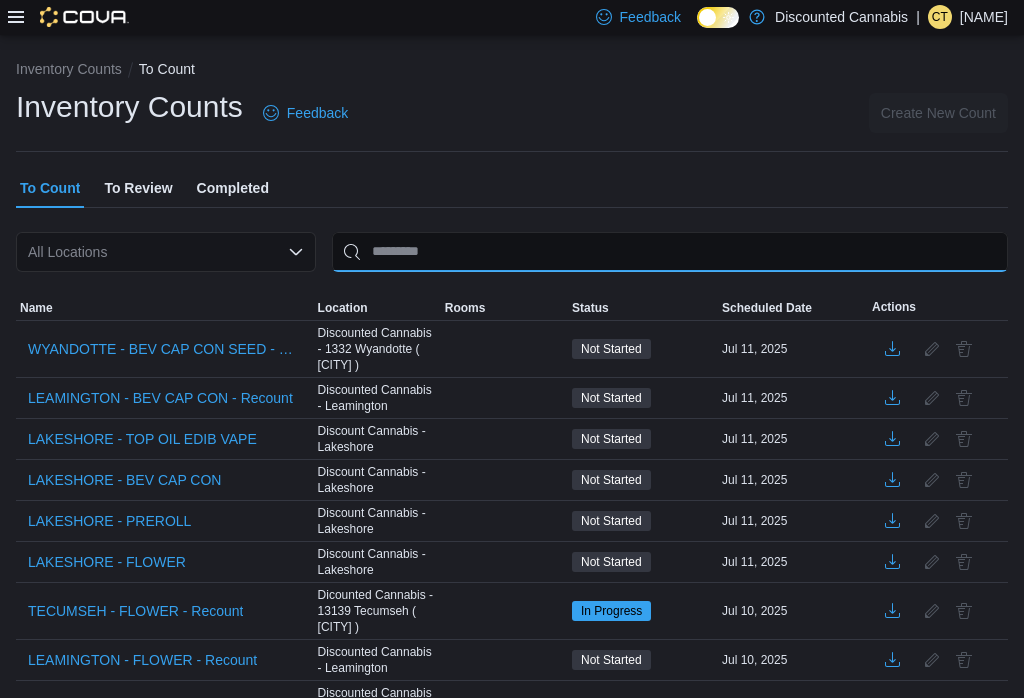 click at bounding box center (670, 252) 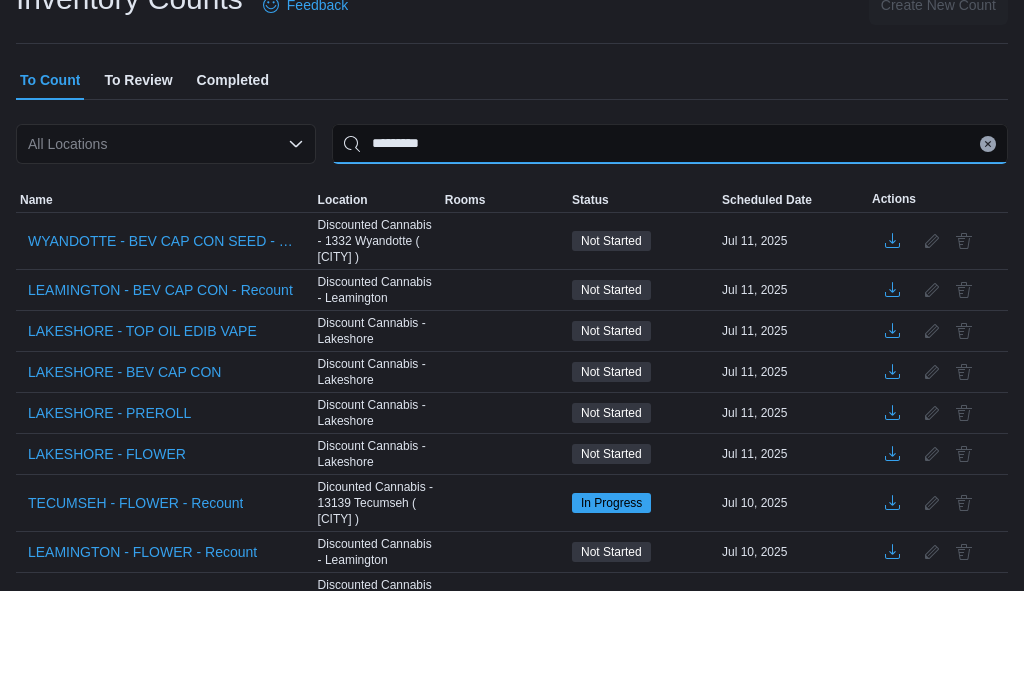 type on "*********" 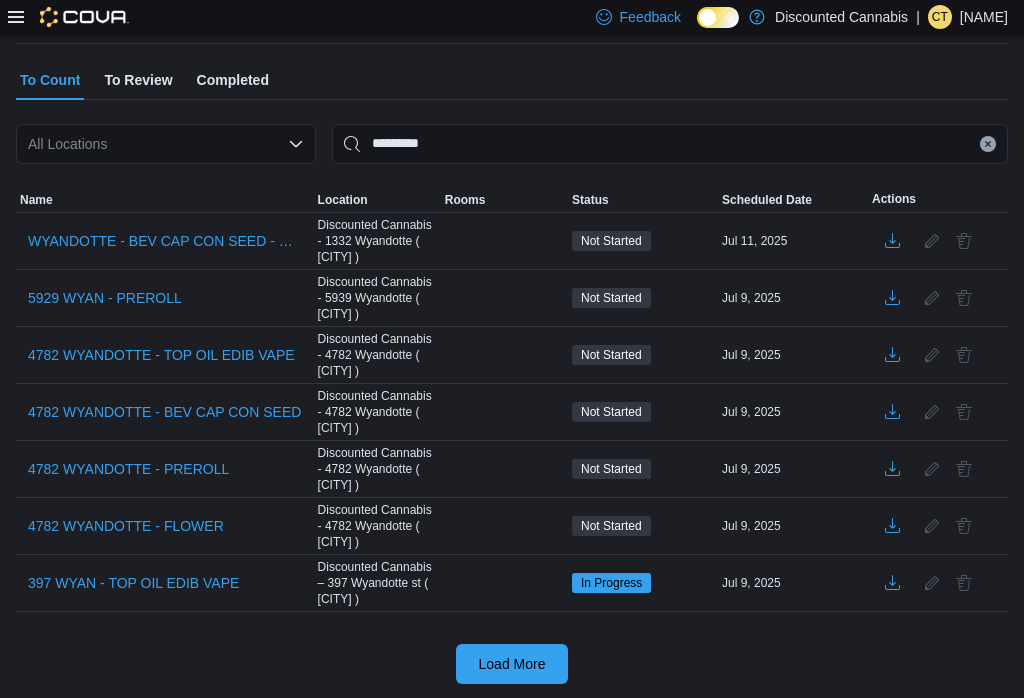 scroll, scrollTop: 110, scrollLeft: 0, axis: vertical 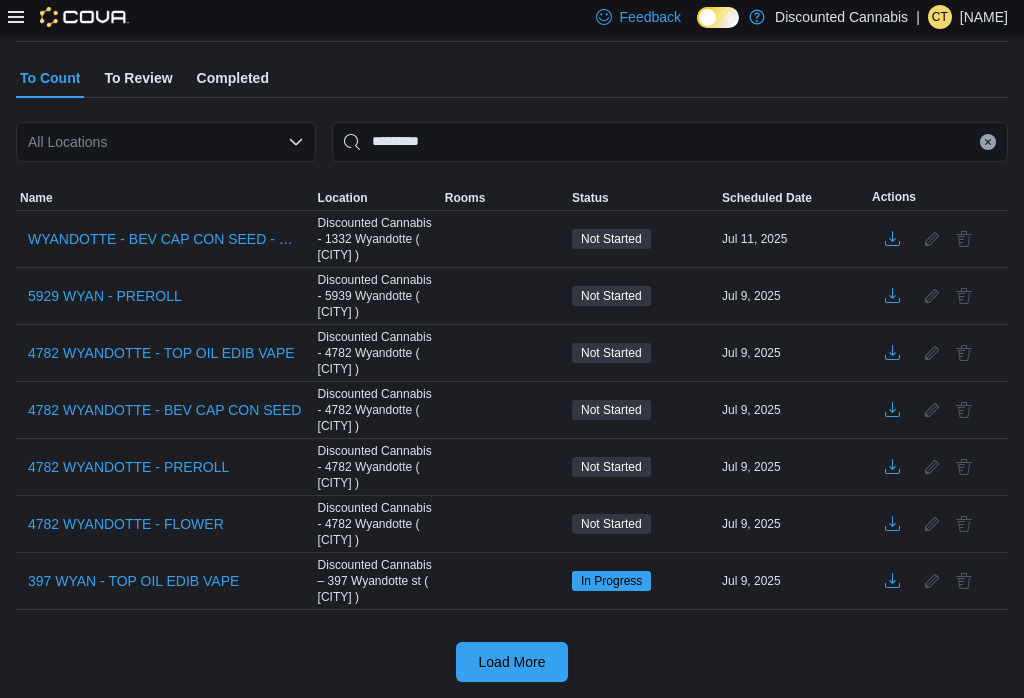 click on "5929 WYAN - PREROLL" at bounding box center (105, 296) 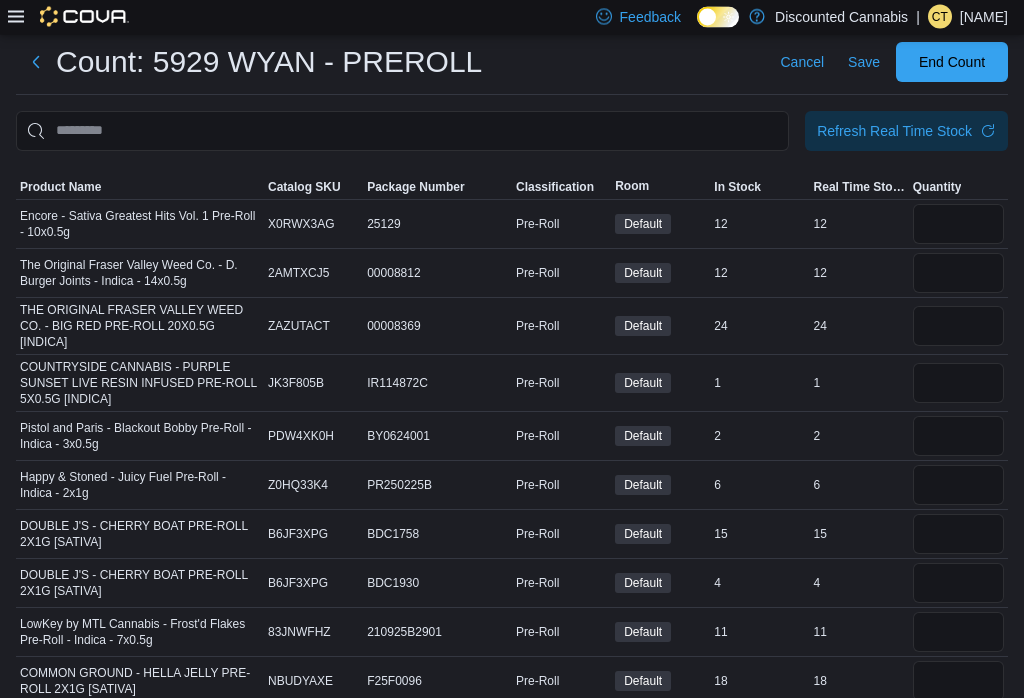 scroll, scrollTop: 39, scrollLeft: 0, axis: vertical 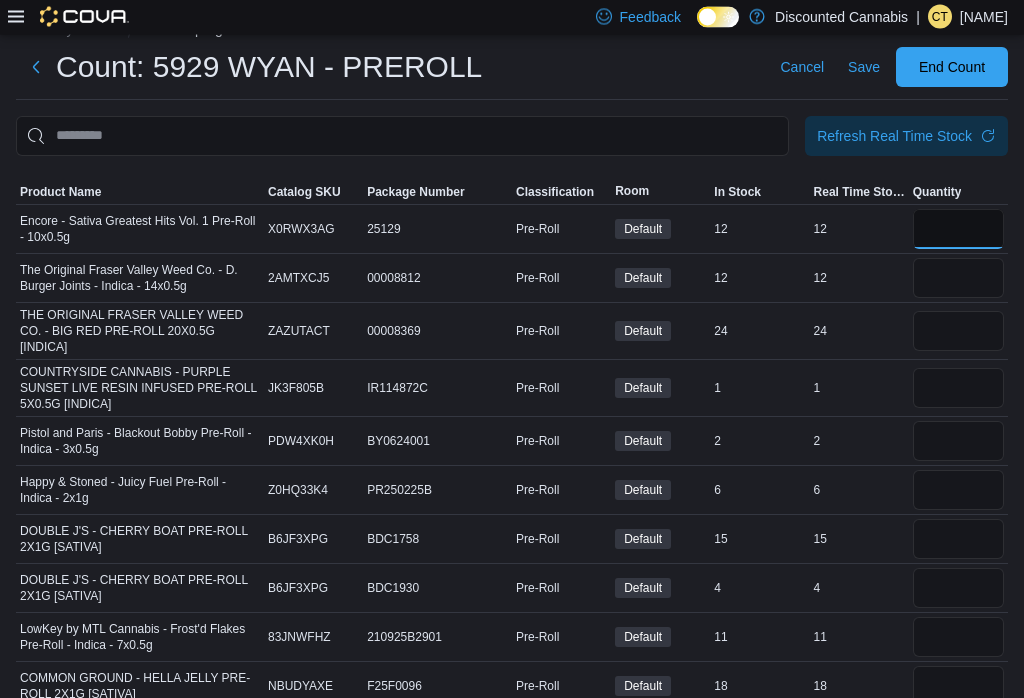 click at bounding box center (958, 230) 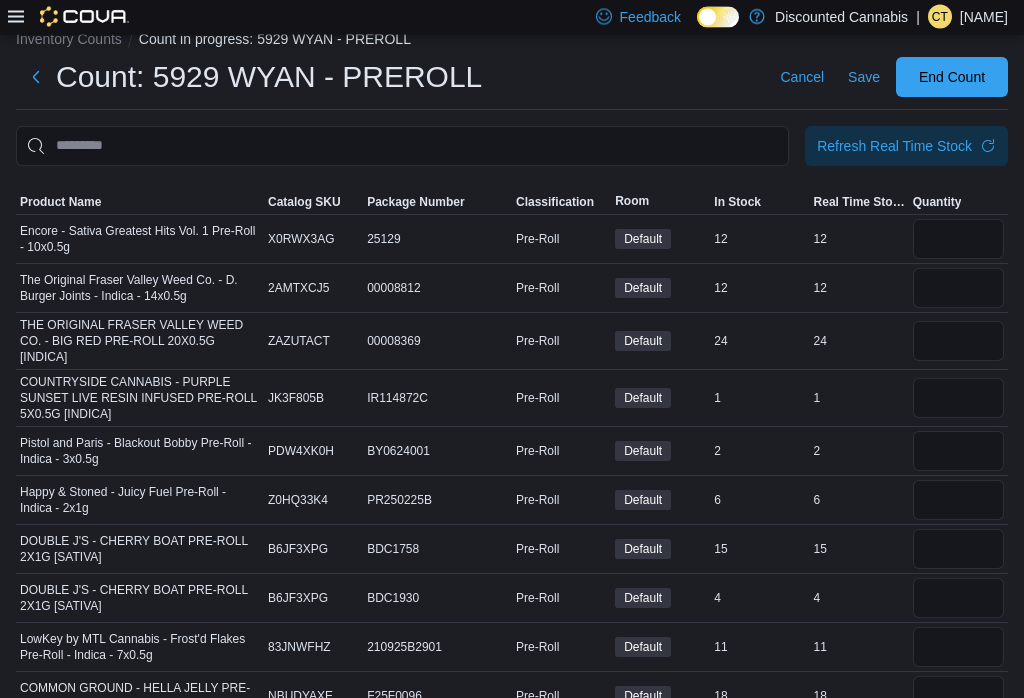 scroll, scrollTop: 0, scrollLeft: 0, axis: both 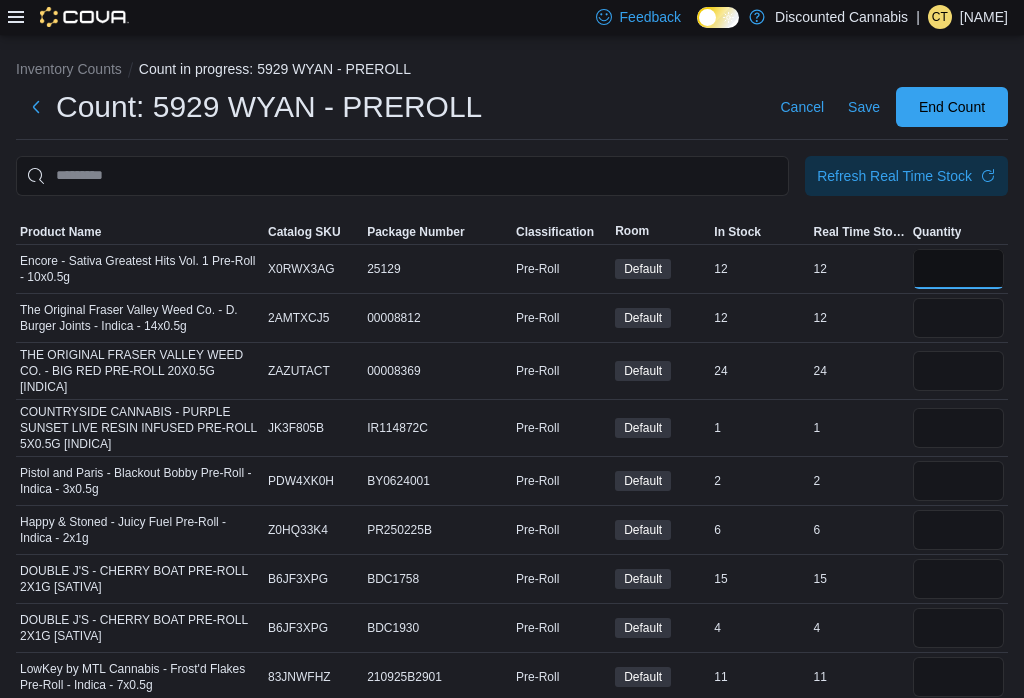 click at bounding box center (958, 269) 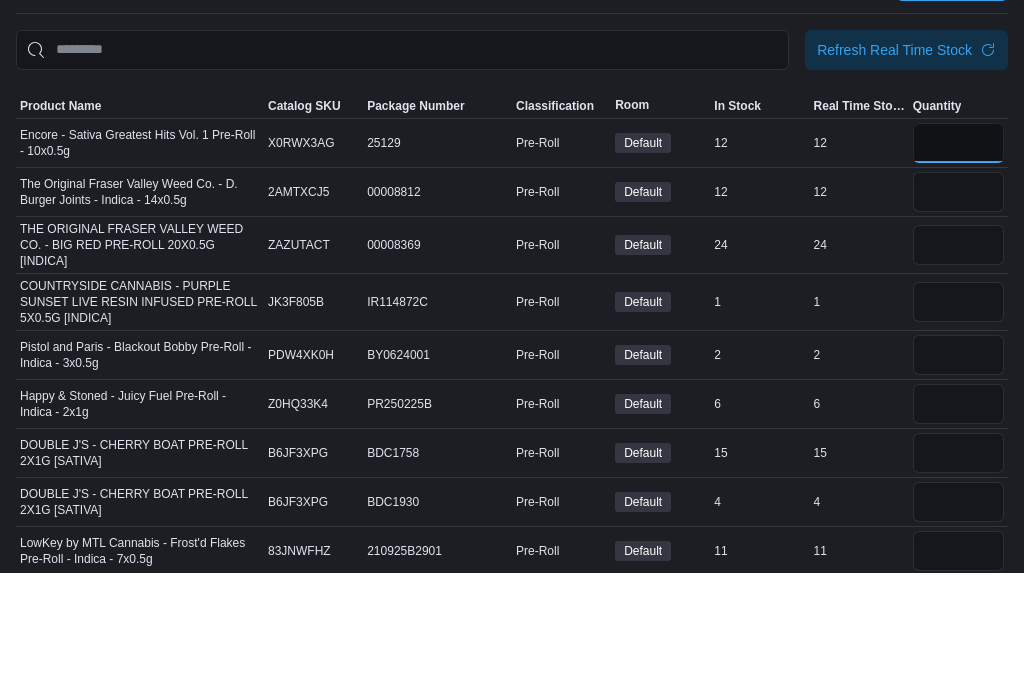 type on "**" 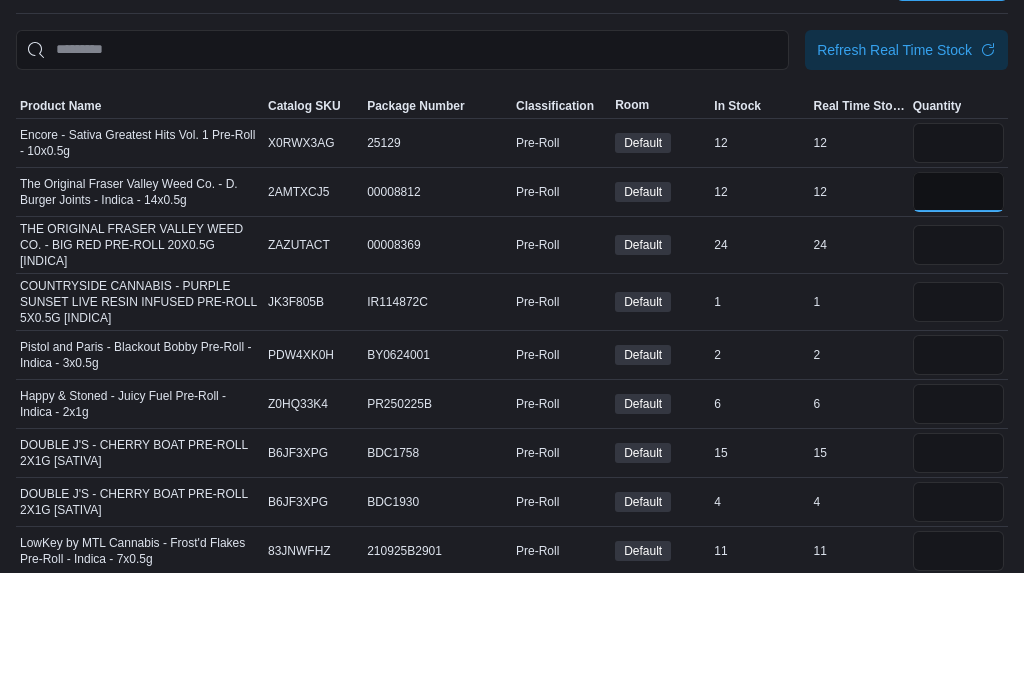 click at bounding box center (958, 318) 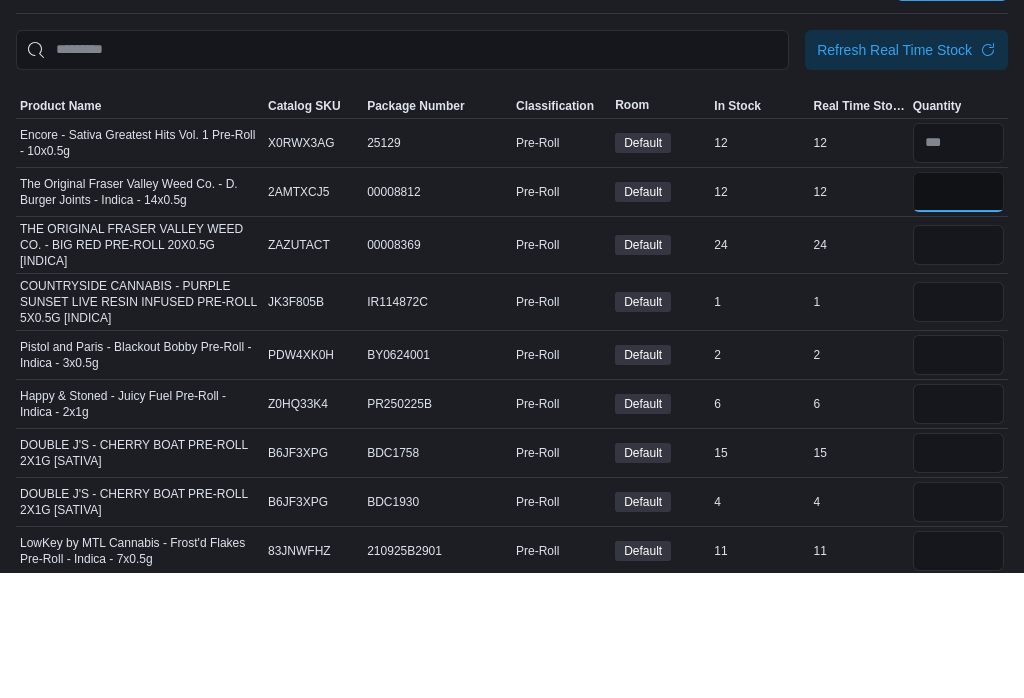 type on "**" 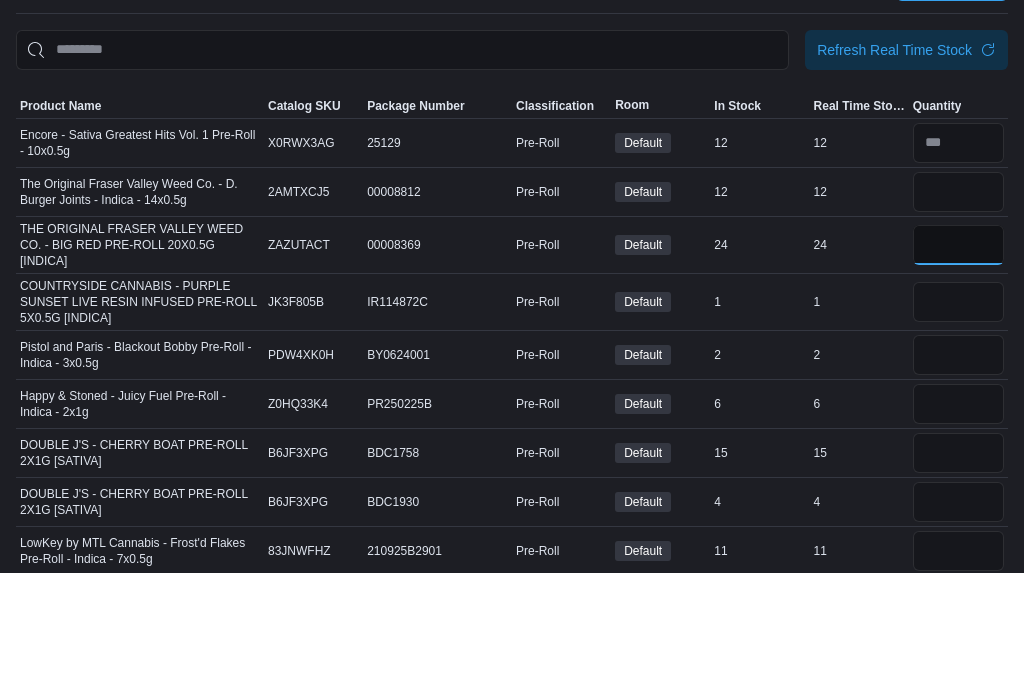 click at bounding box center (958, 371) 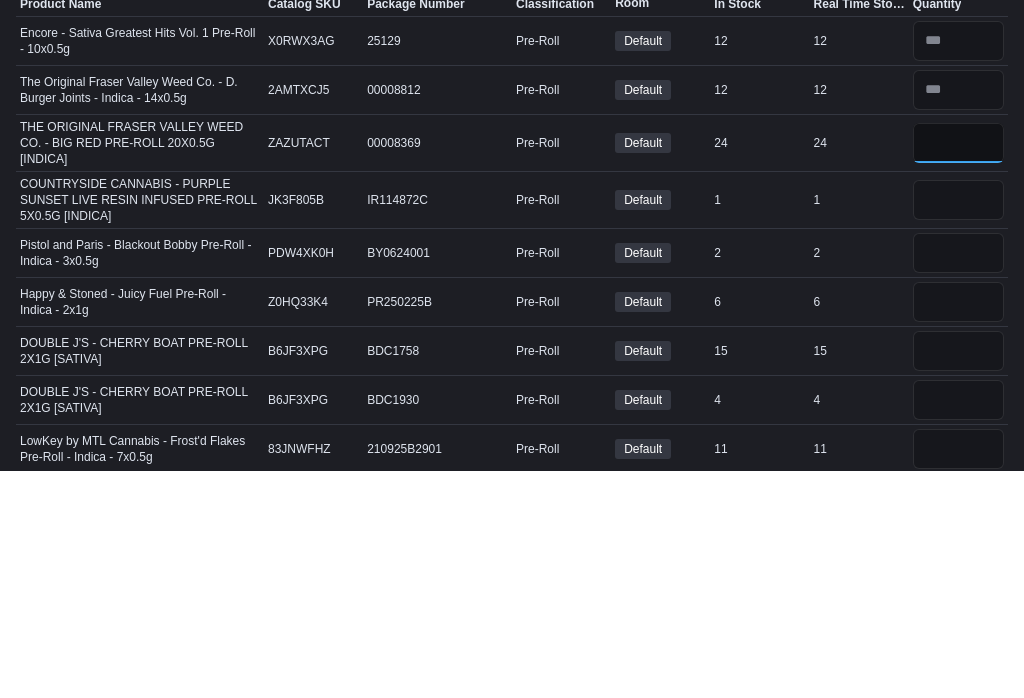 type on "**" 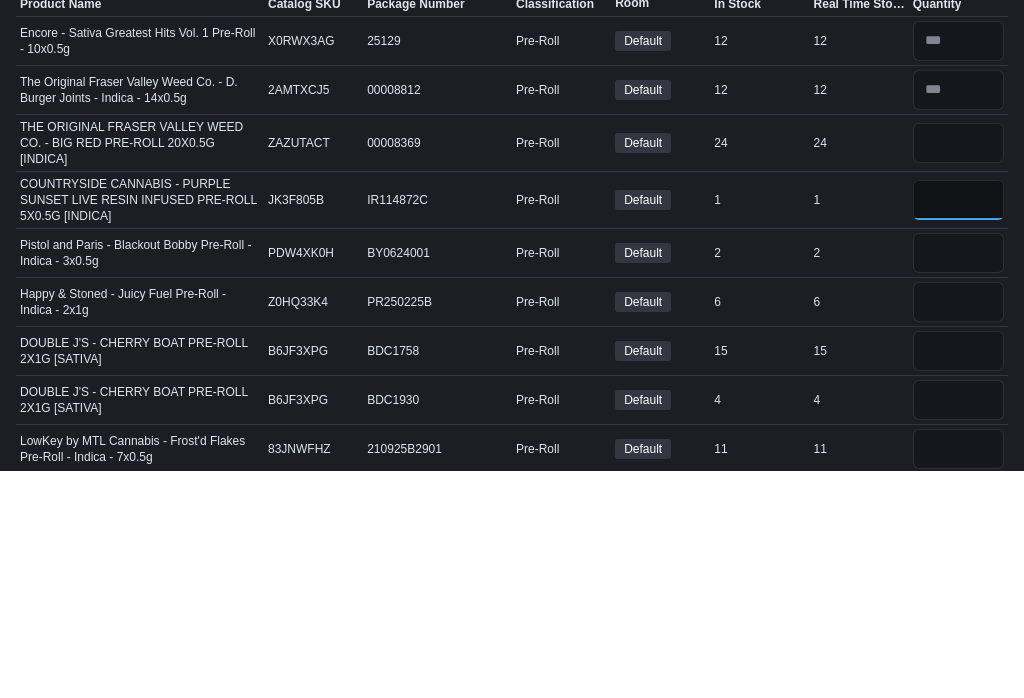 click at bounding box center (958, 428) 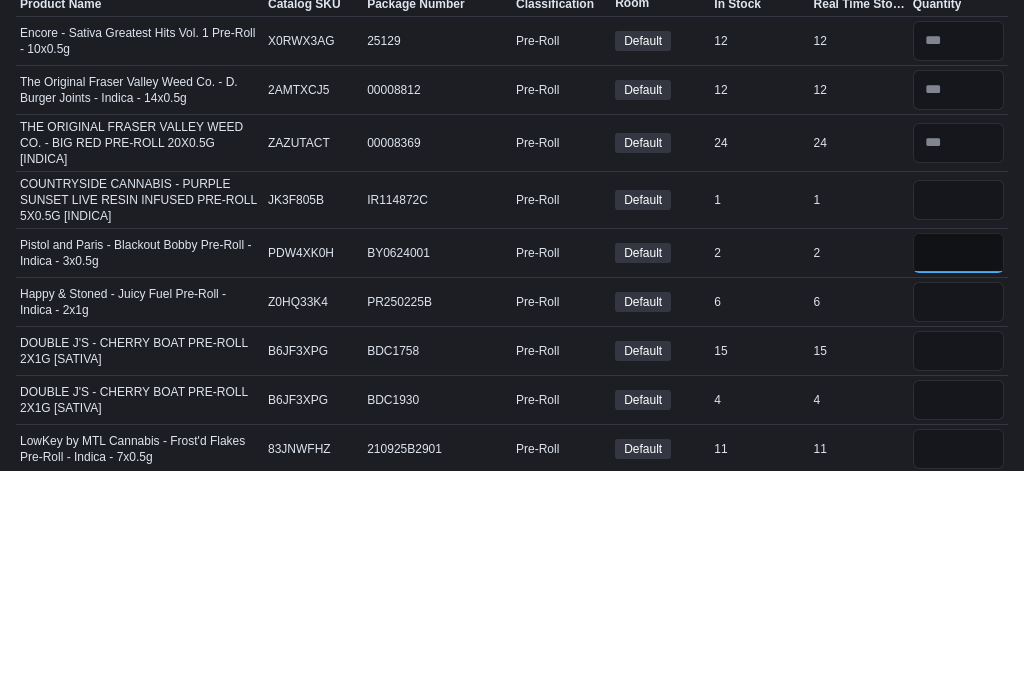click at bounding box center [958, 481] 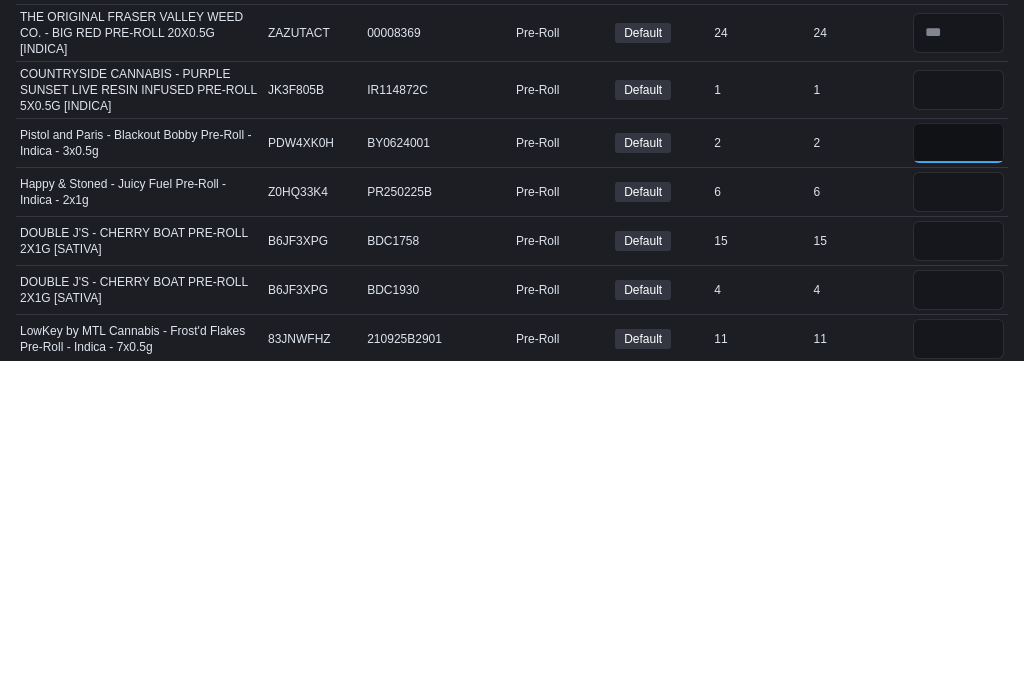 type on "*" 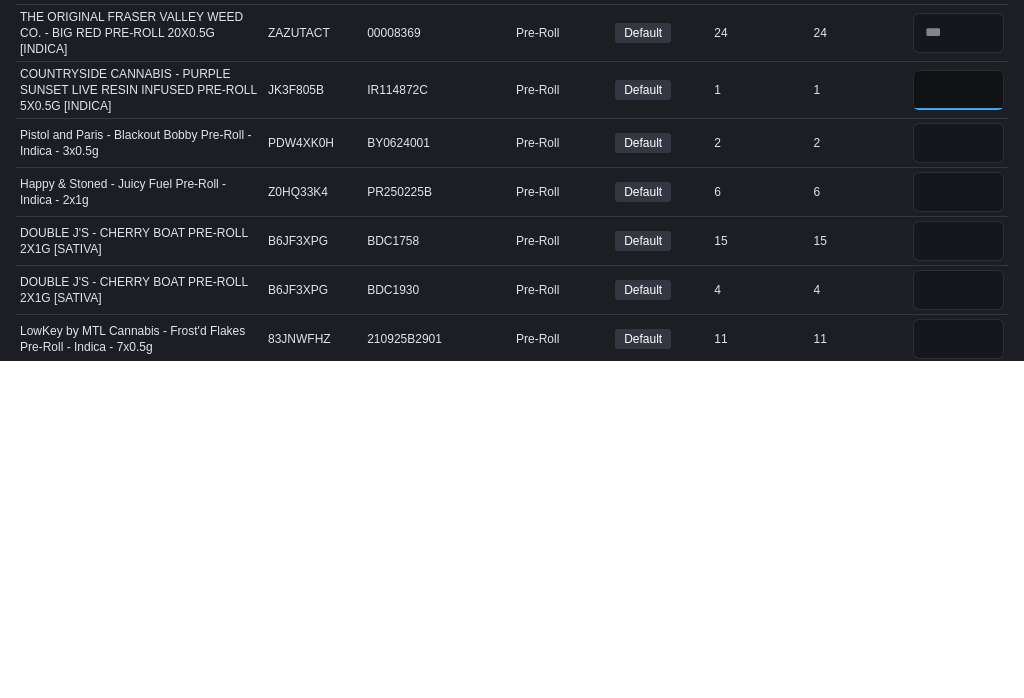 click at bounding box center (958, 428) 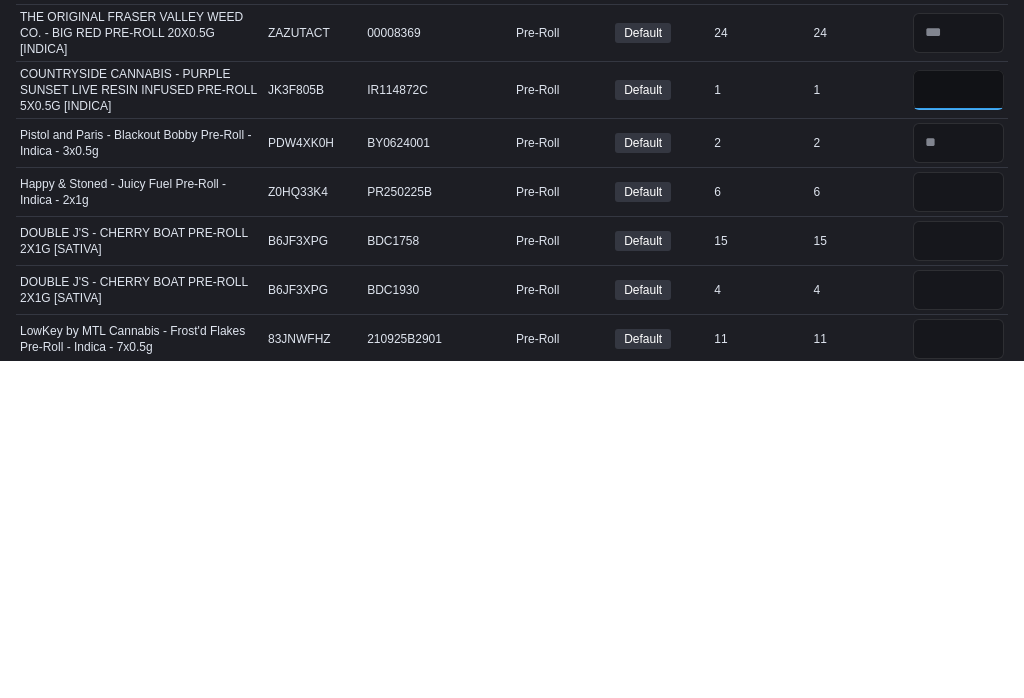 type on "*" 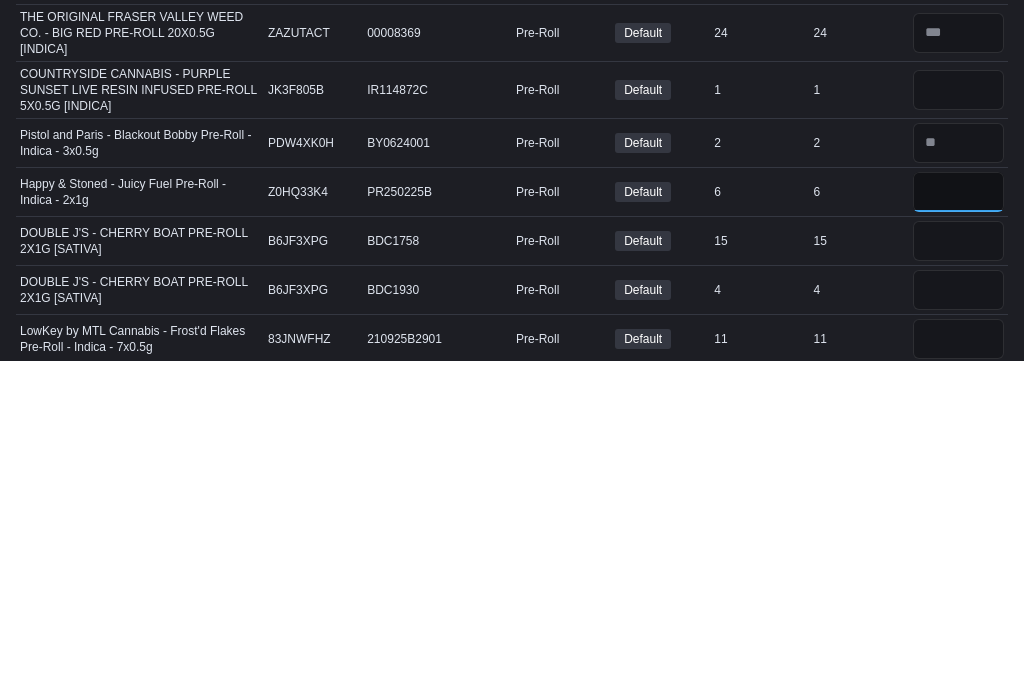 click at bounding box center [958, 530] 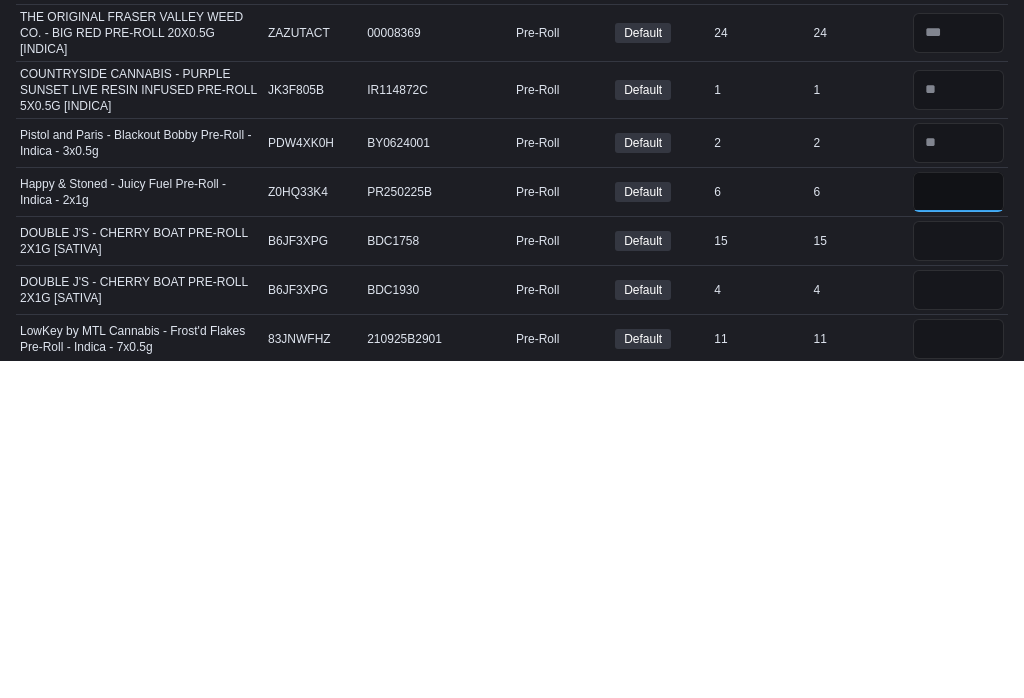 type 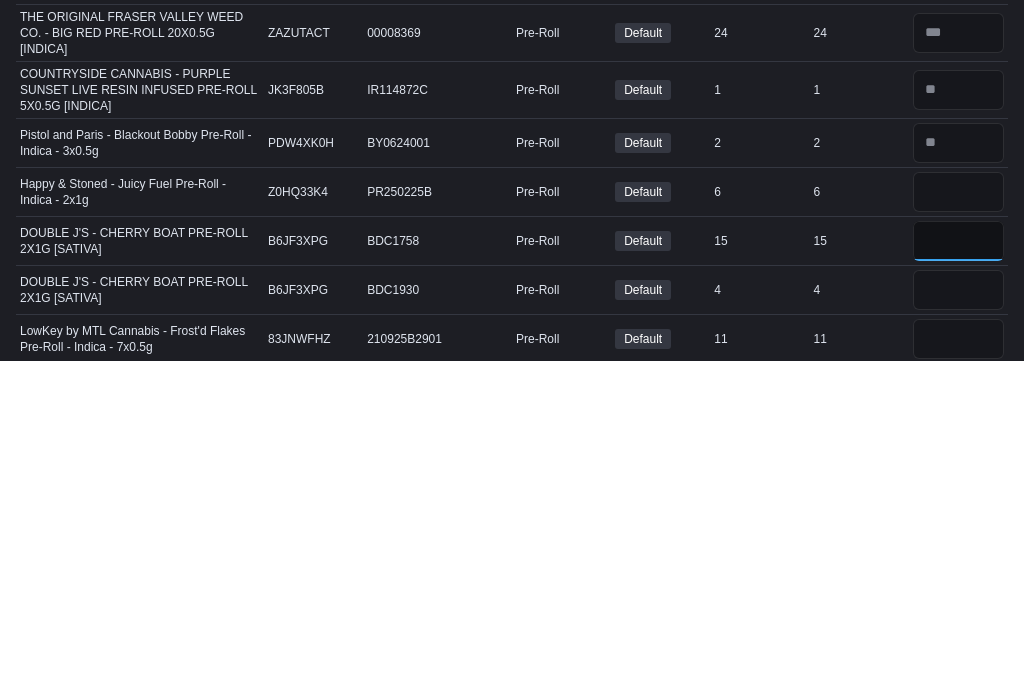 click at bounding box center (958, 579) 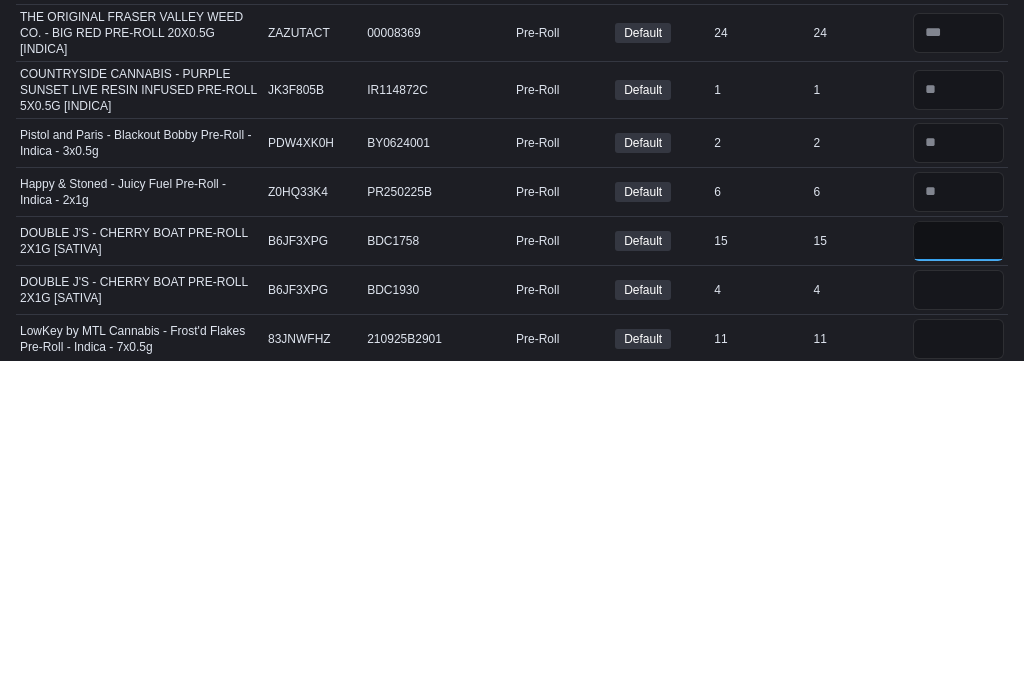type 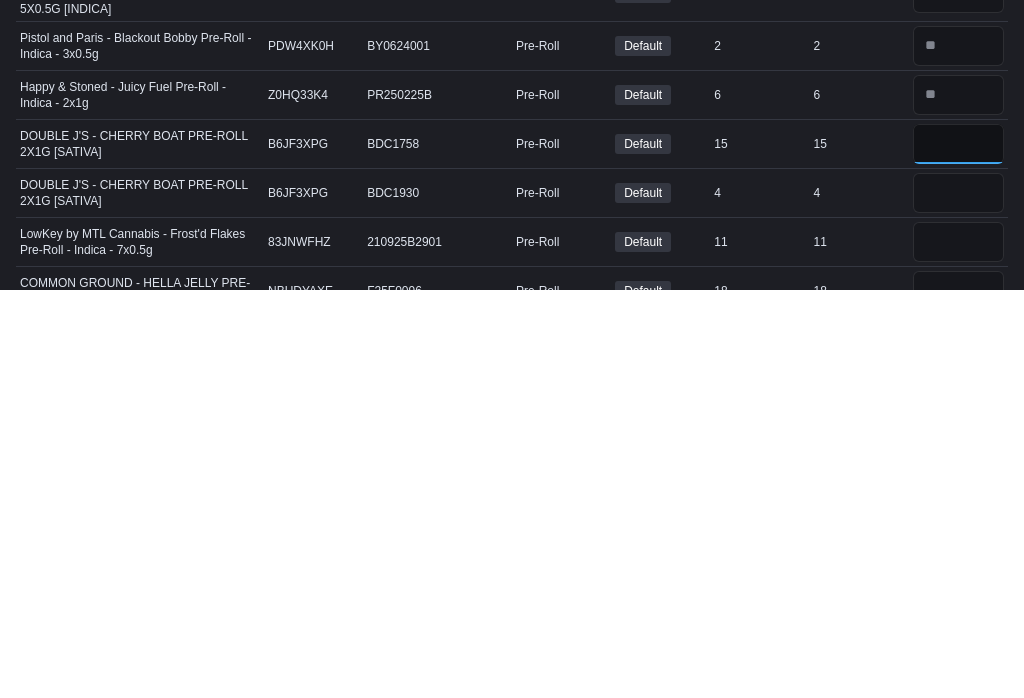 type on "**" 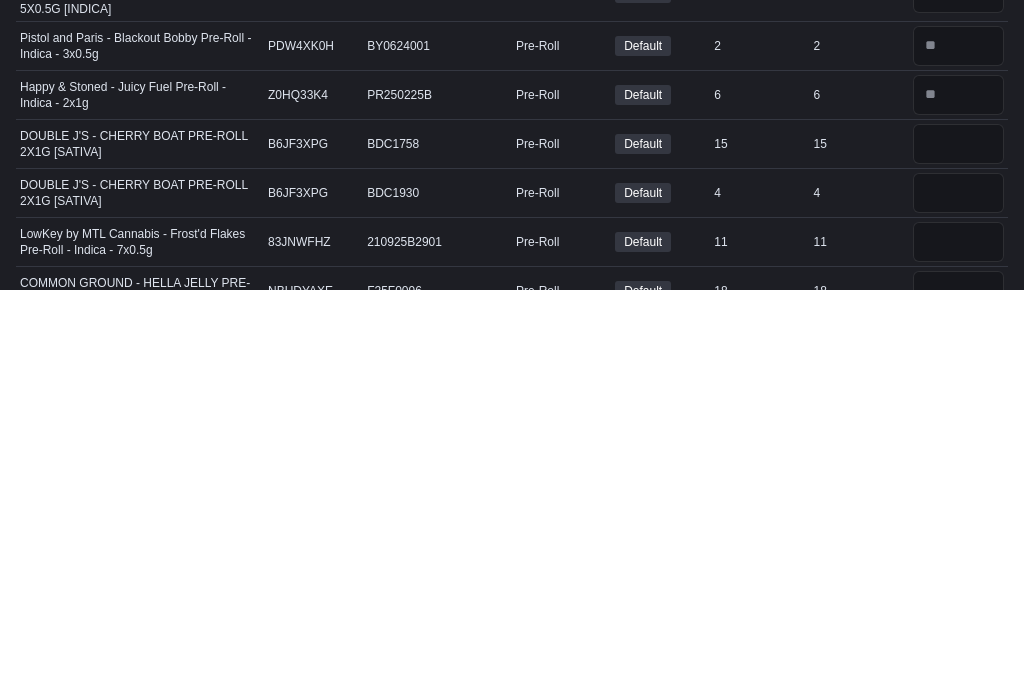 click on "Inventory Counts Count in progress: 5929 WYAN - PREROLL Count: 5929 WYAN - PREROLL  Cancel Save End Count Refresh Real Time Stock Sorting This table contains 271 rows. Product Name Catalog SKU Package Number Classification Room In Stock Real Time Stock Quantity Encore - Sativa Greatest Hits Vol. 1 Pre-Roll - 10x0.5g Catalog SKU X0RWX3AG Package Number 25129 Pre-Roll Default In Stock 12  Real Time Stock 12  The Original Fraser Valley Weed Co. - D. Burger Joints - Indica - 14x0.5g Catalog SKU 2AMTXCJ5 Package Number 00008812 Pre-Roll Default In Stock 12  Real Time Stock 12  THE ORIGINAL FRASER VALLEY WEED CO. - BIG RED PRE-ROLL 20X0.5G [INDICA] Catalog SKU ZAZUTACT Package Number 00008369 Pre-Roll Default In Stock 24  Real Time Stock 24  COUNTRYSIDE CANNABIS - PURPLE SUNSET LIVE RESIN INFUSED PRE-ROLL 5X0.5G [INDICA] Catalog SKU JK3F805B Package Number IR114872C Pre-Roll Default In Stock 1  Real Time Stock 1  Pistol and Paris - Blackout Bobby Pre-Roll - Indica - 3x0.5g Catalog SKU PDW4XK0H Package Number 2  2" at bounding box center [512, 6864] 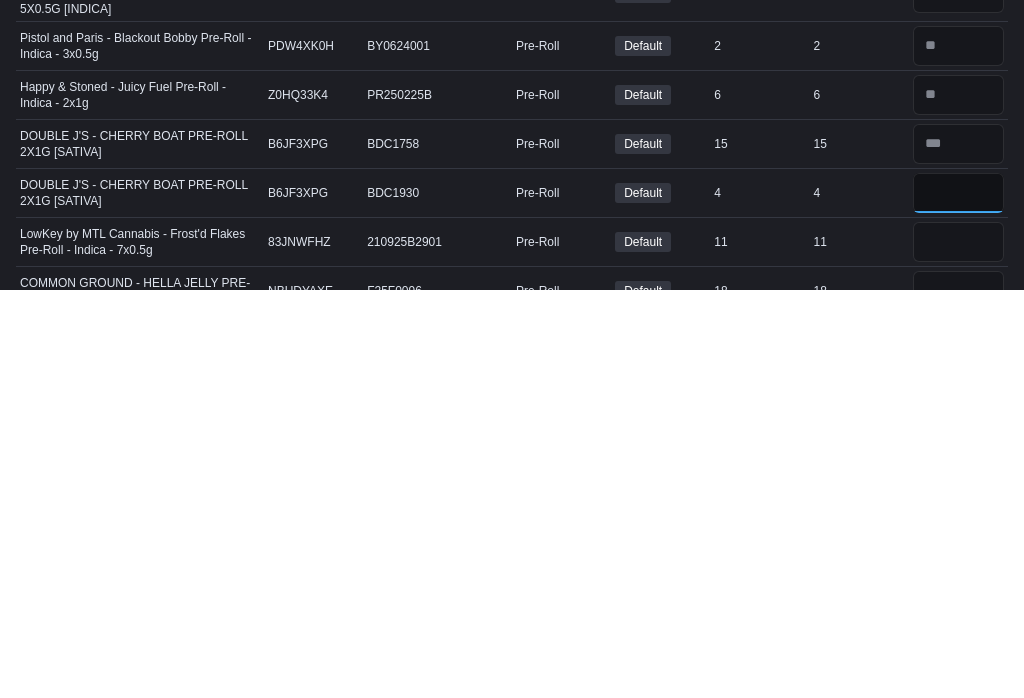 click at bounding box center (958, 601) 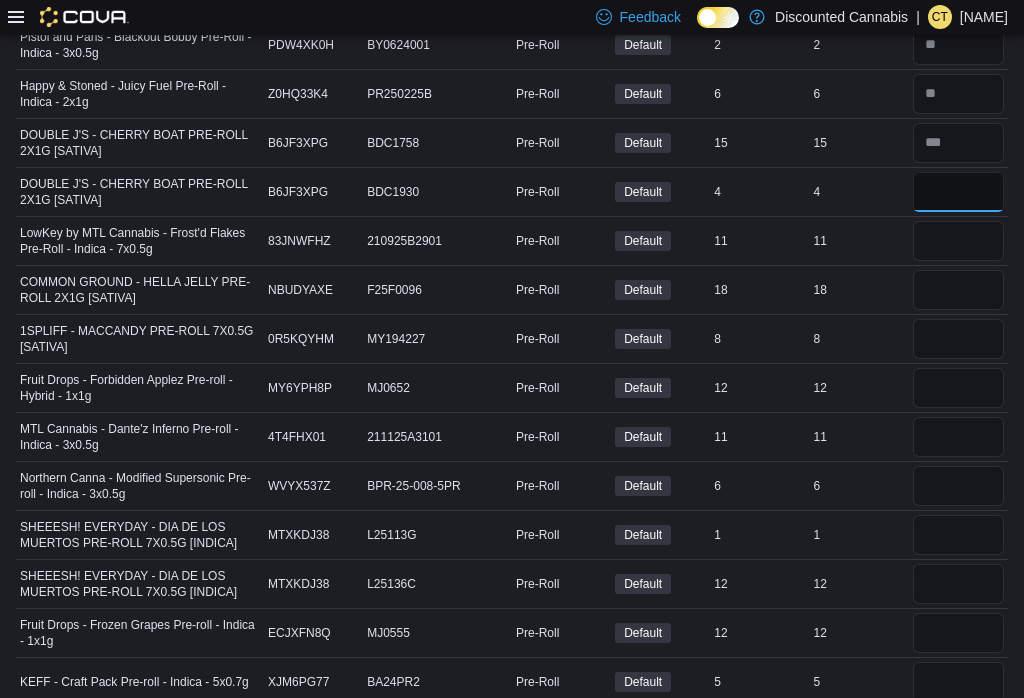 scroll, scrollTop: 435, scrollLeft: 0, axis: vertical 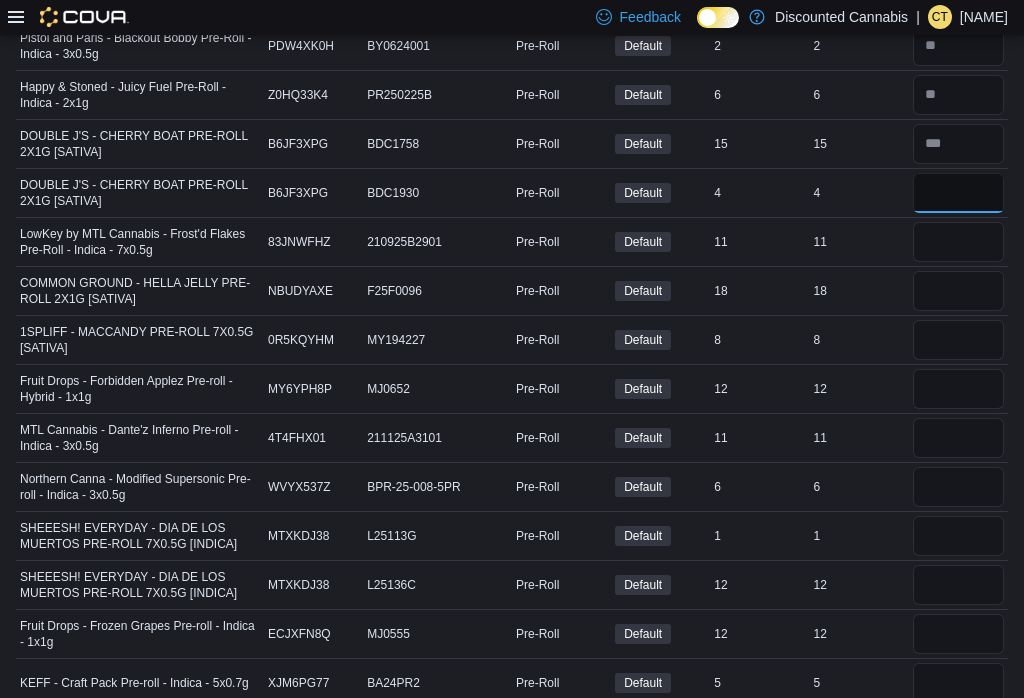 type on "*" 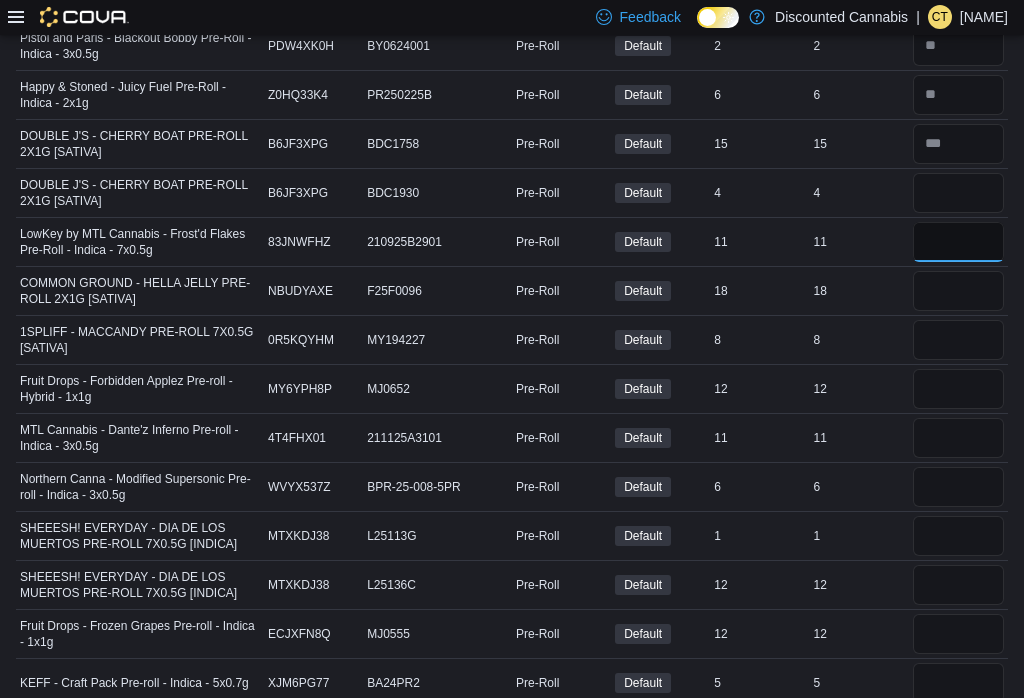 click at bounding box center (958, 242) 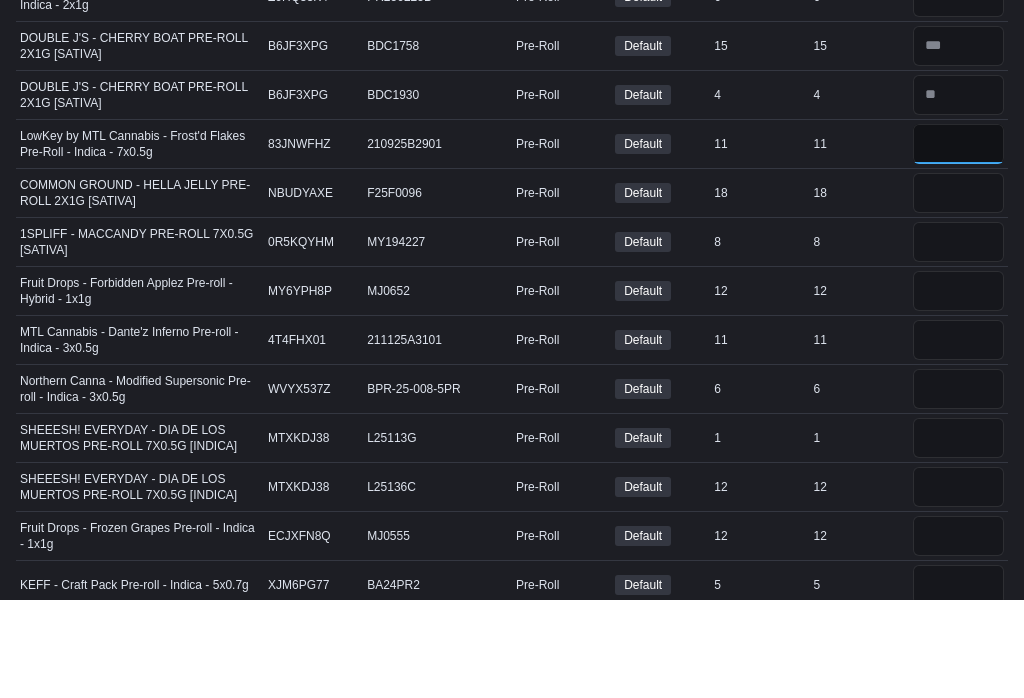 type on "**" 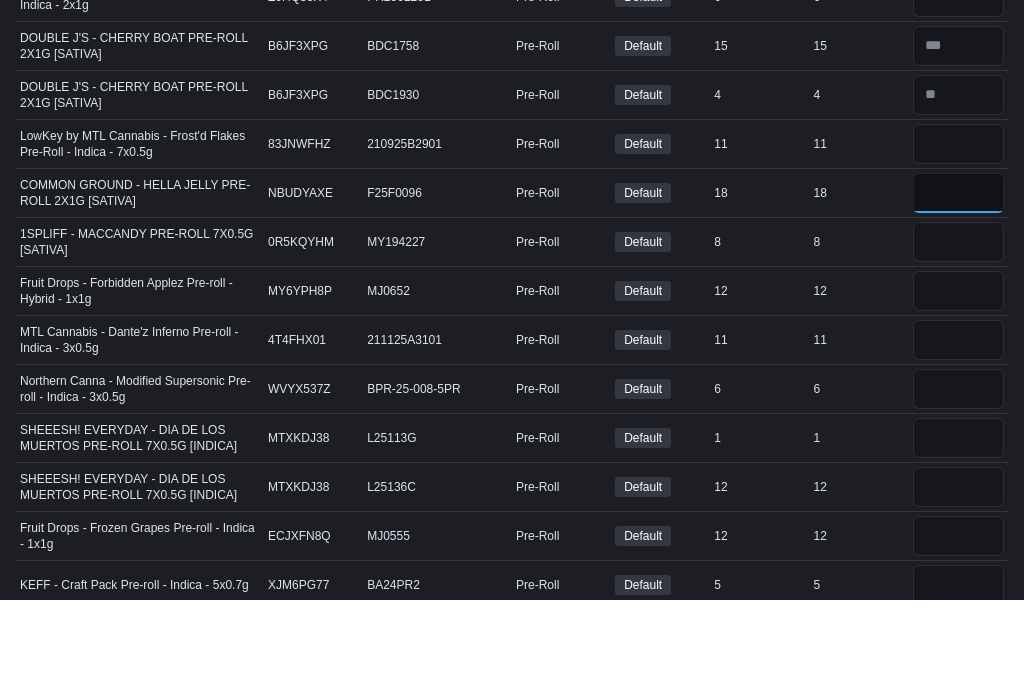 click at bounding box center [958, 291] 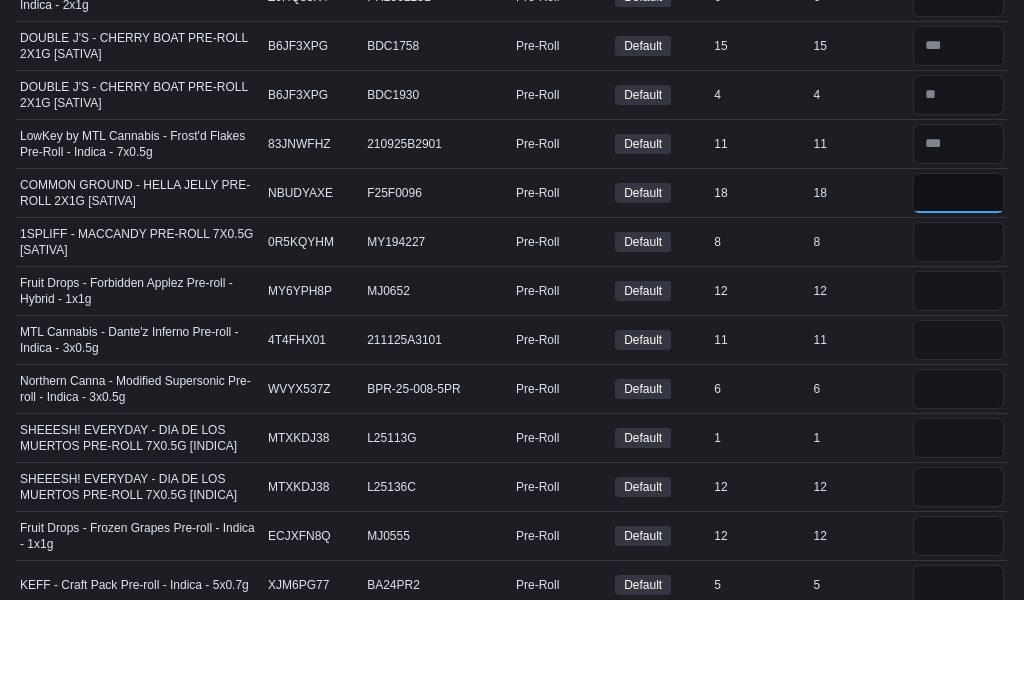 click at bounding box center [958, 291] 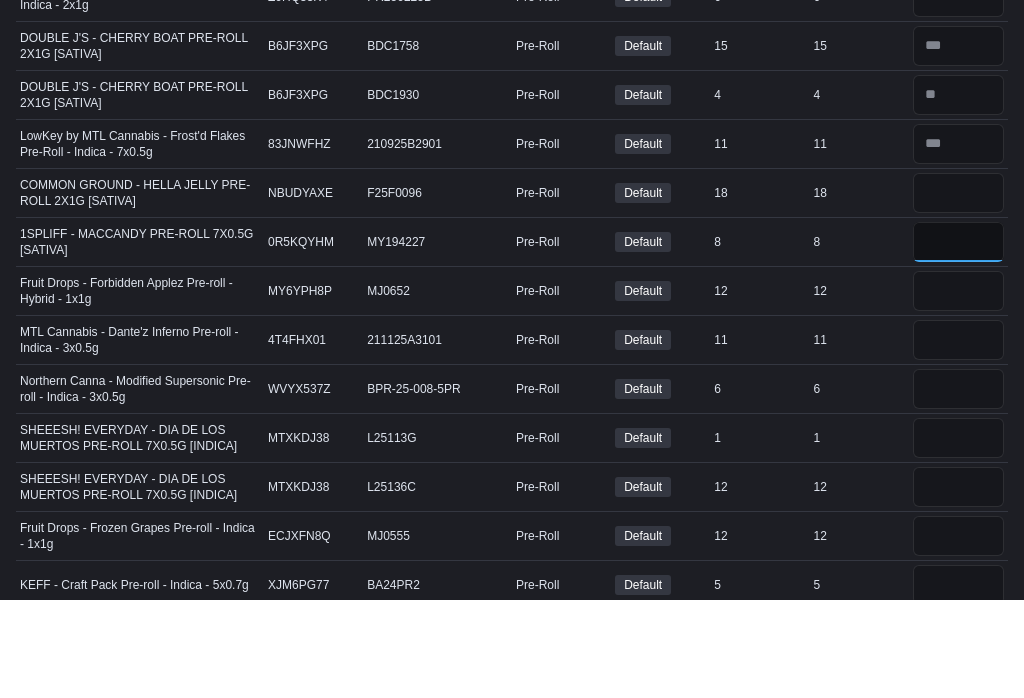click at bounding box center [958, 340] 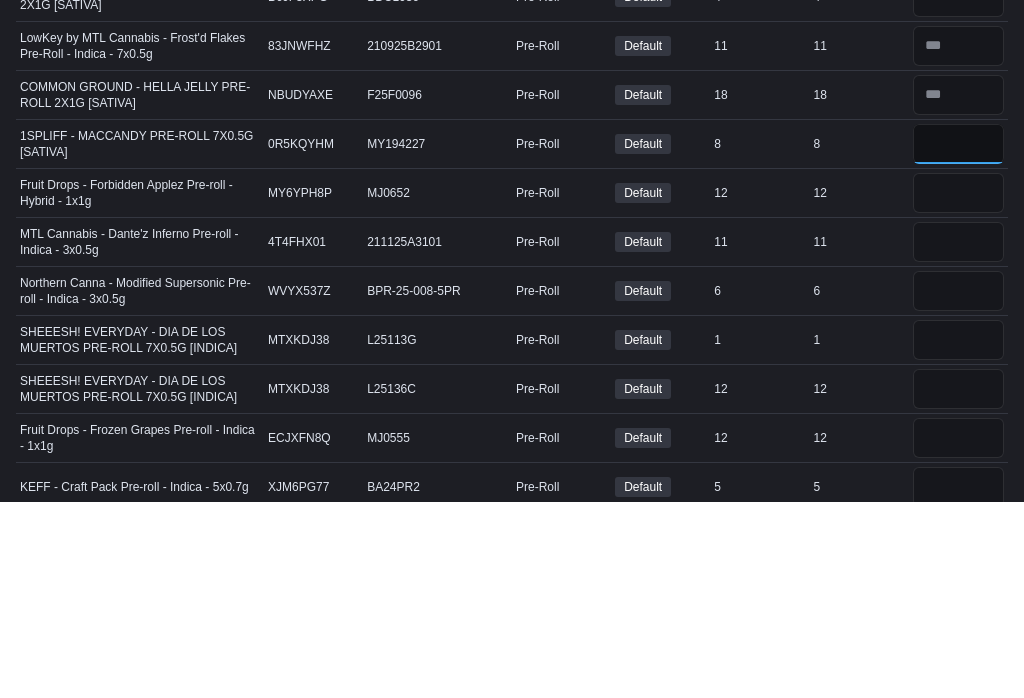 type on "*" 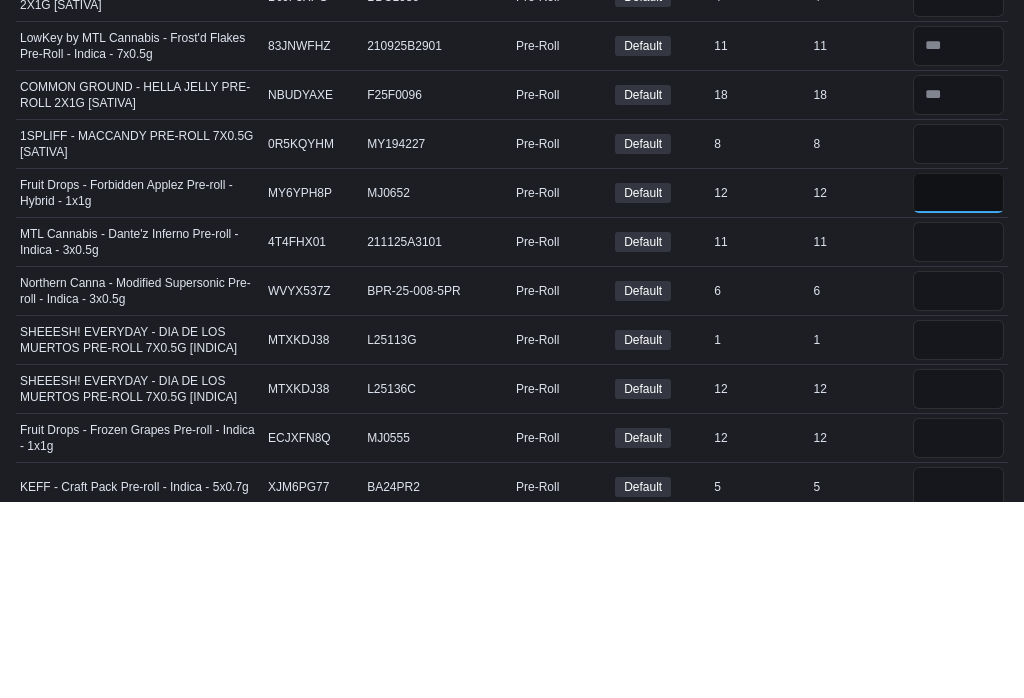 click at bounding box center [958, 389] 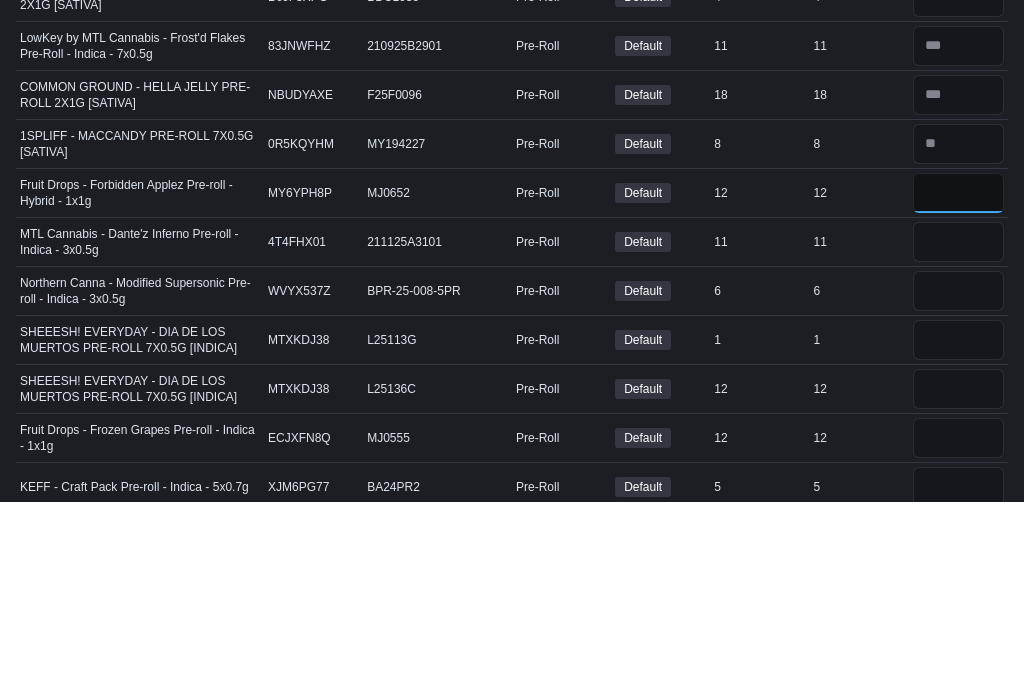type 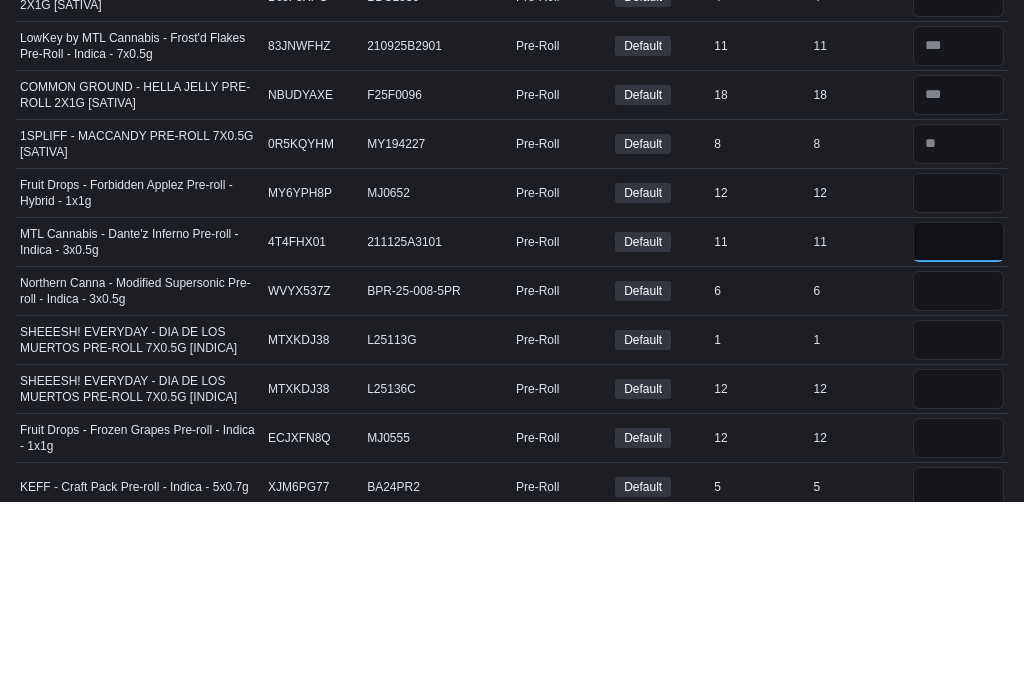 click at bounding box center (958, 438) 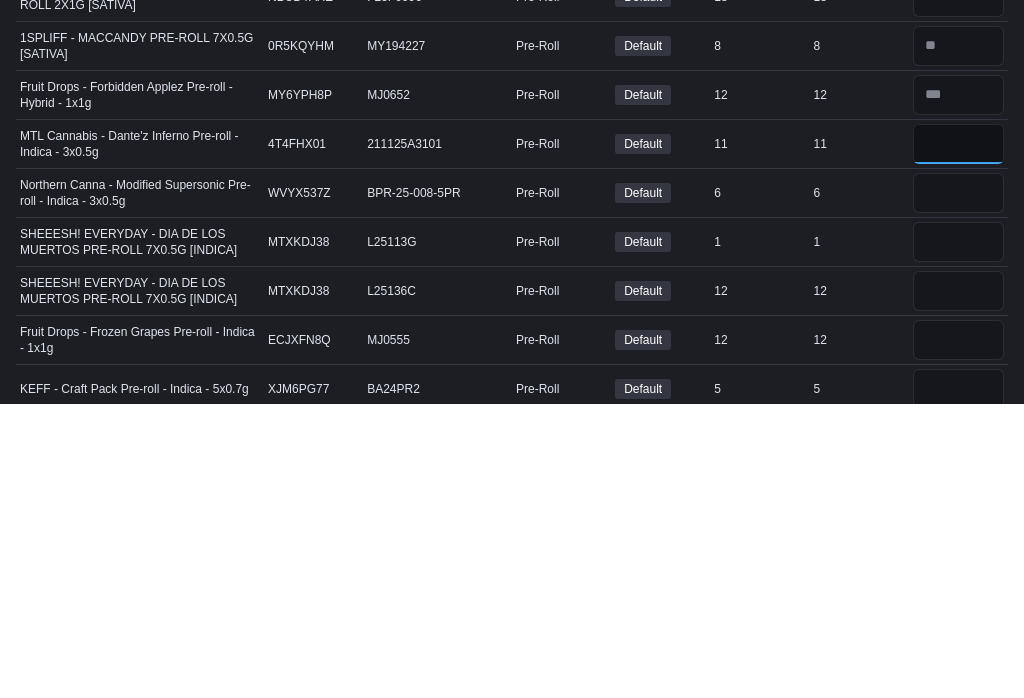 type on "**" 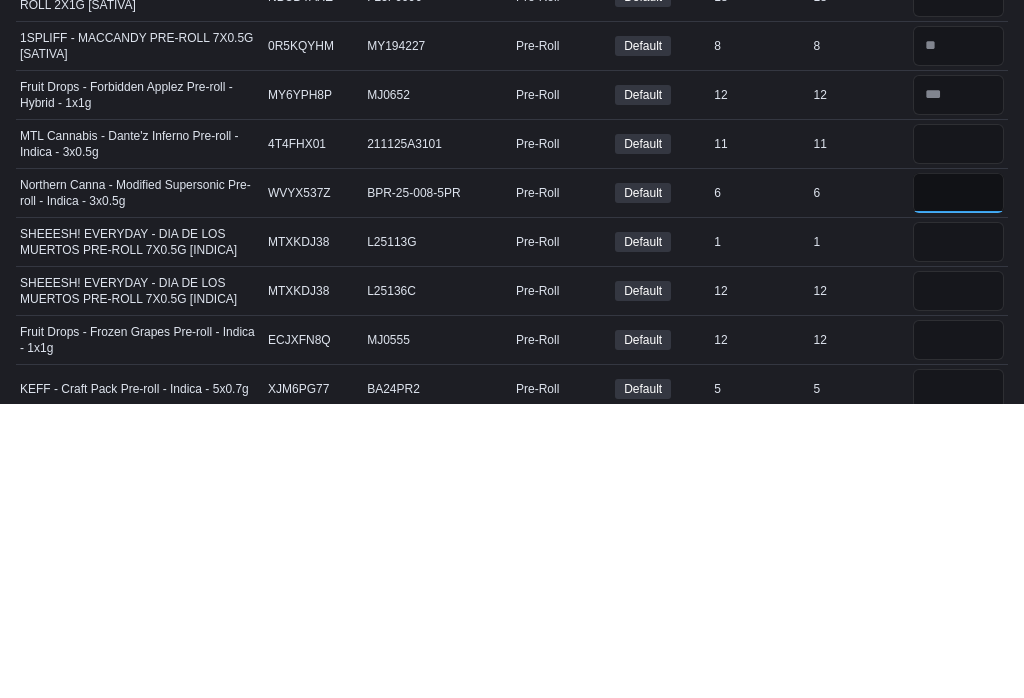 click at bounding box center [958, 487] 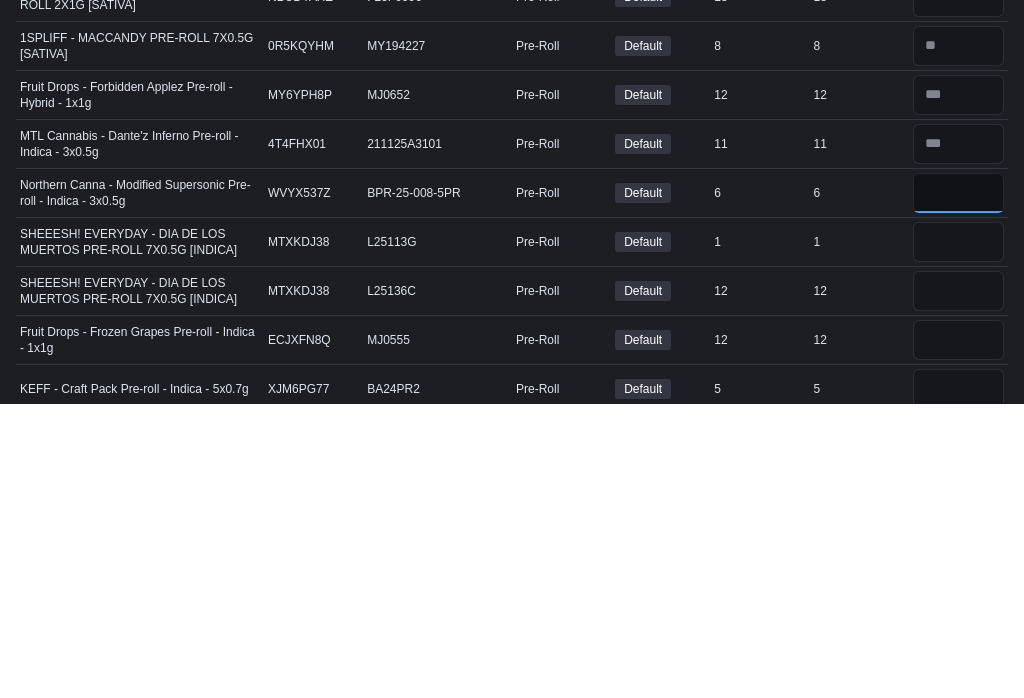 type 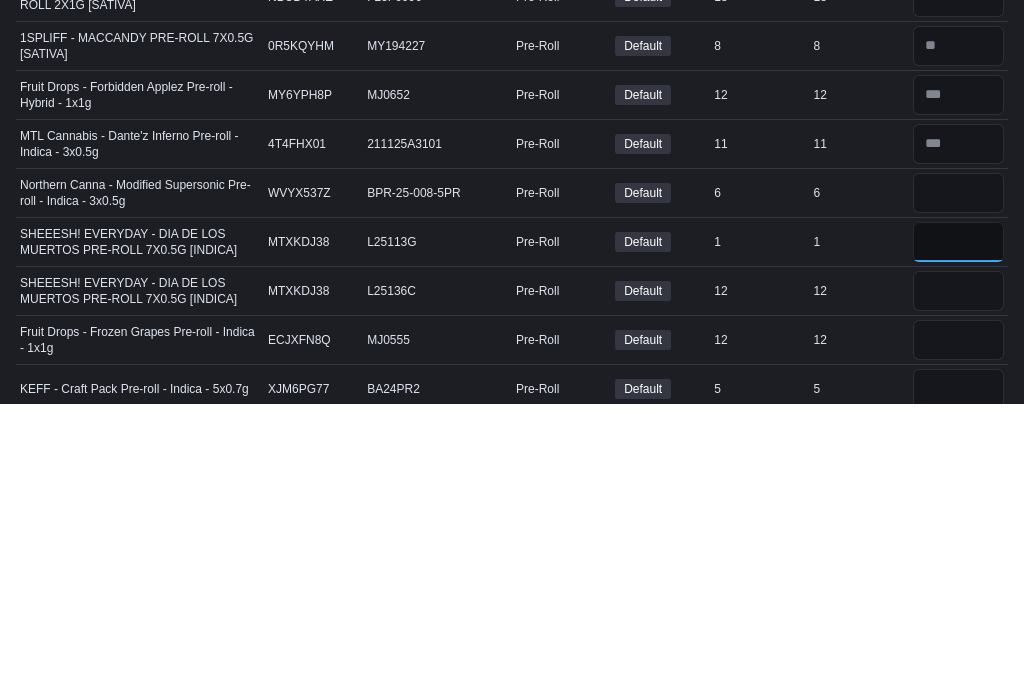 click at bounding box center [958, 536] 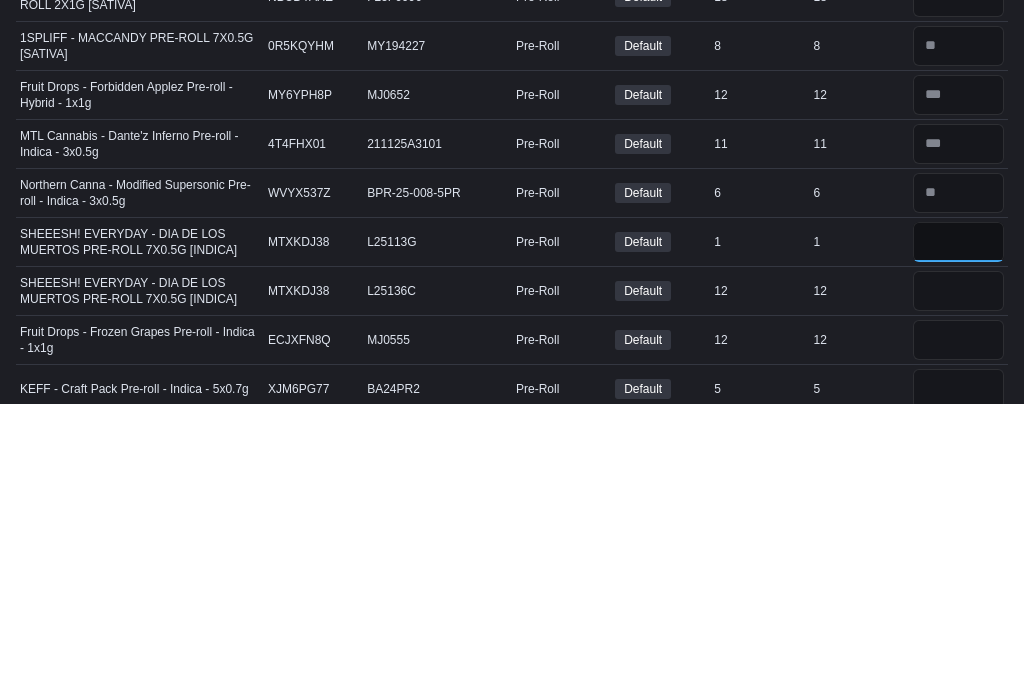 type 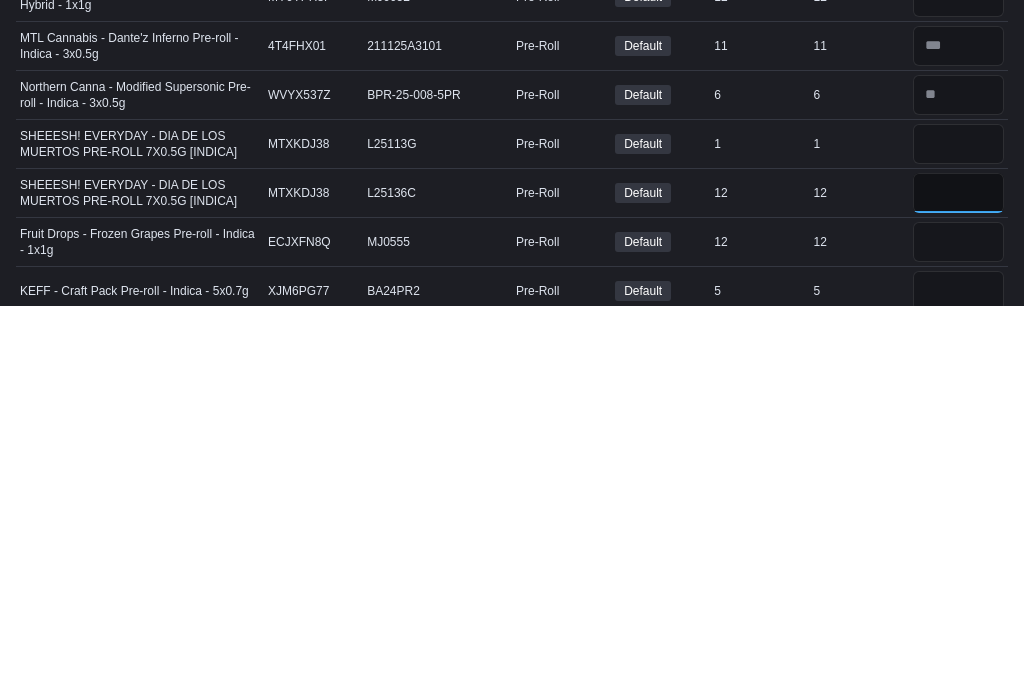 click at bounding box center [958, 585] 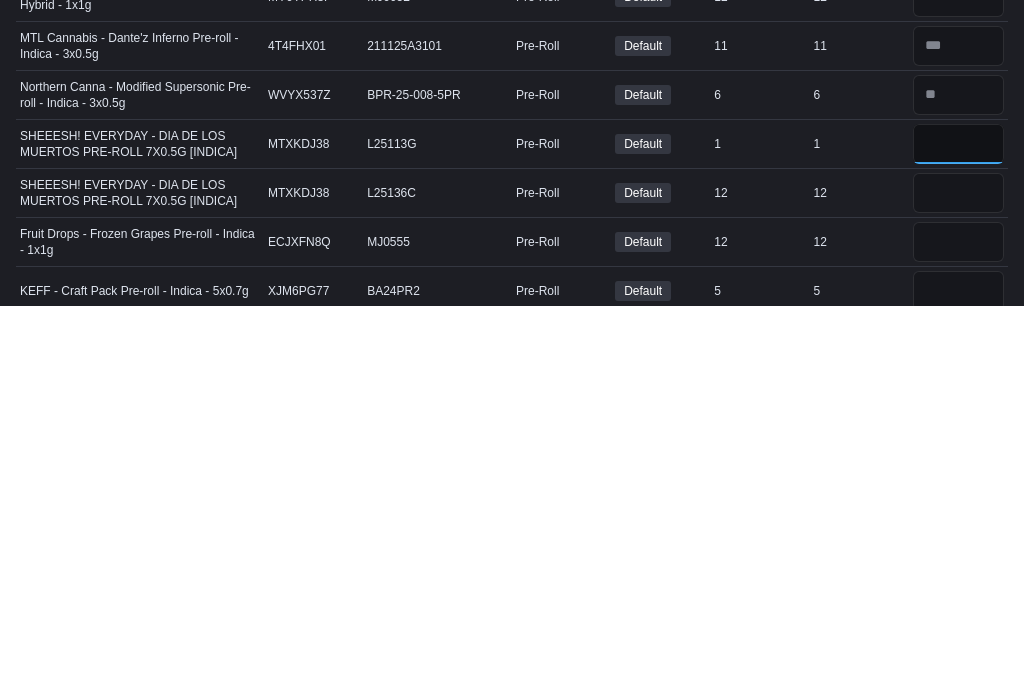 click at bounding box center [958, 536] 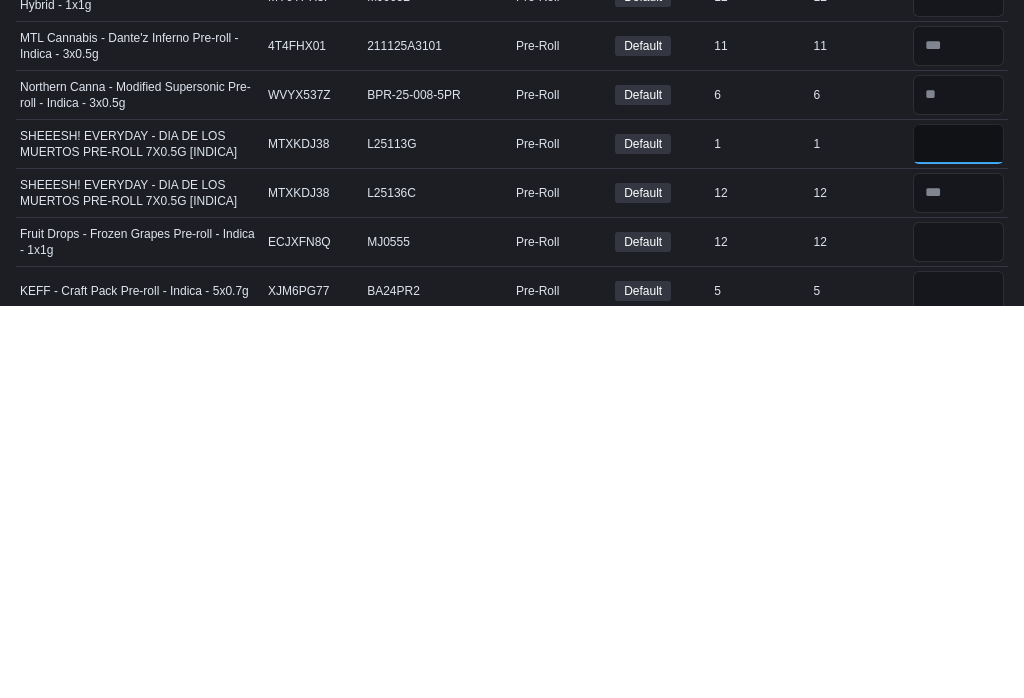 type on "*" 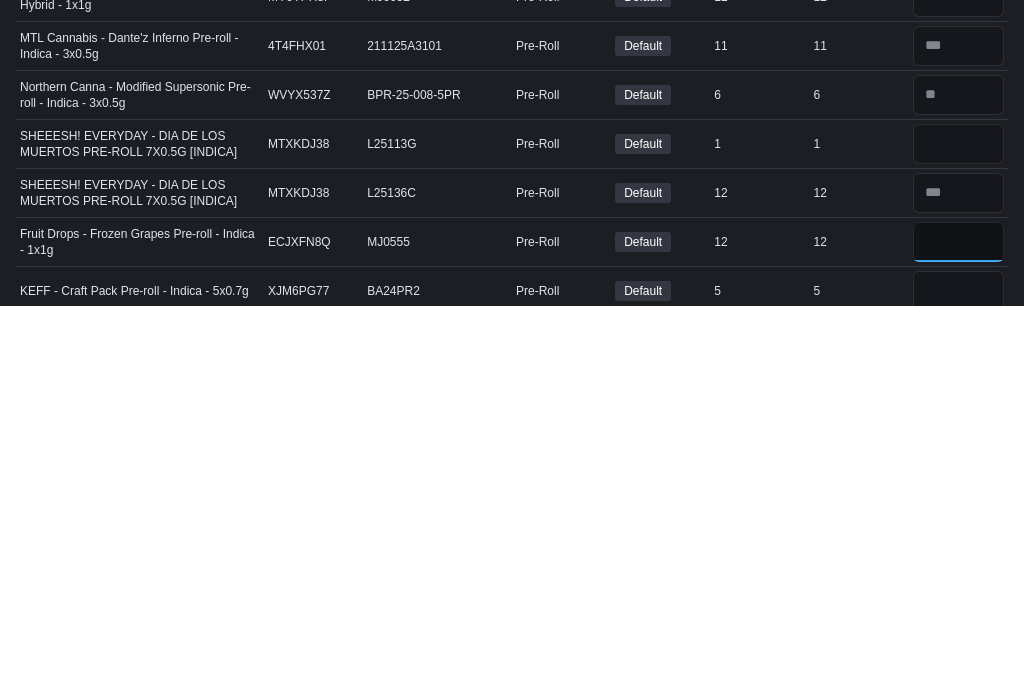 click at bounding box center (958, 634) 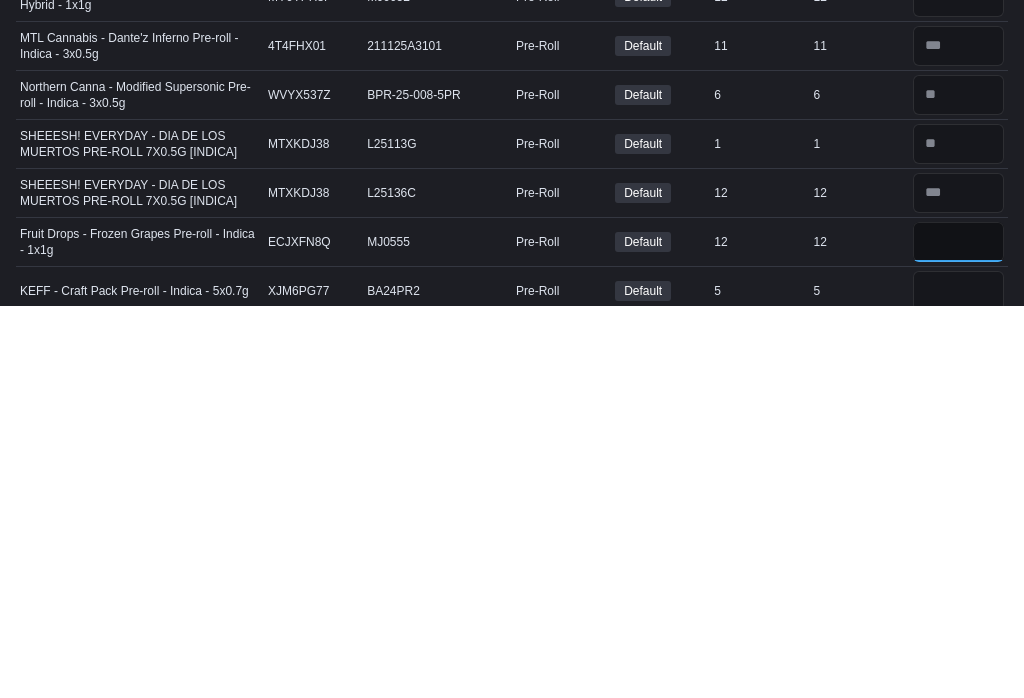 scroll, scrollTop: 517, scrollLeft: 0, axis: vertical 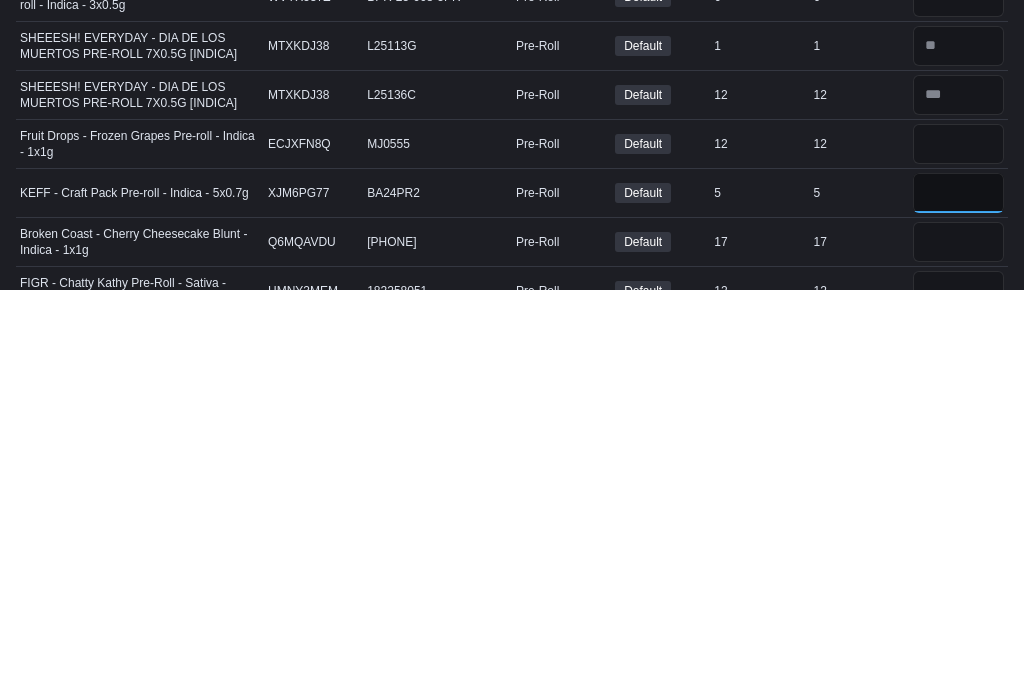 click at bounding box center (958, 601) 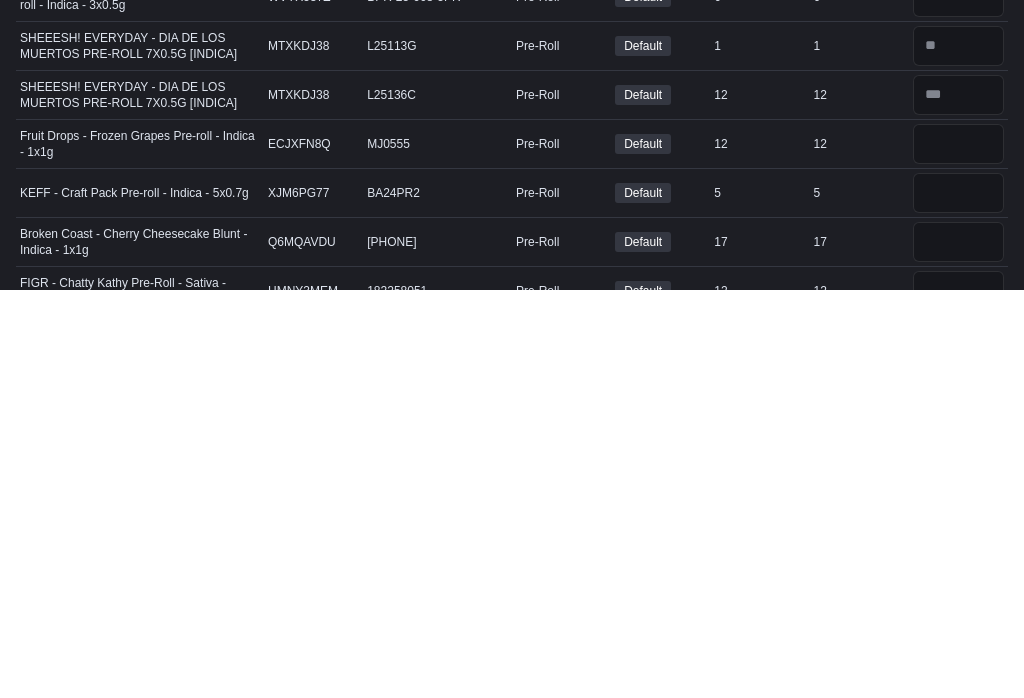 click on "In Stock 12" at bounding box center (759, 551) 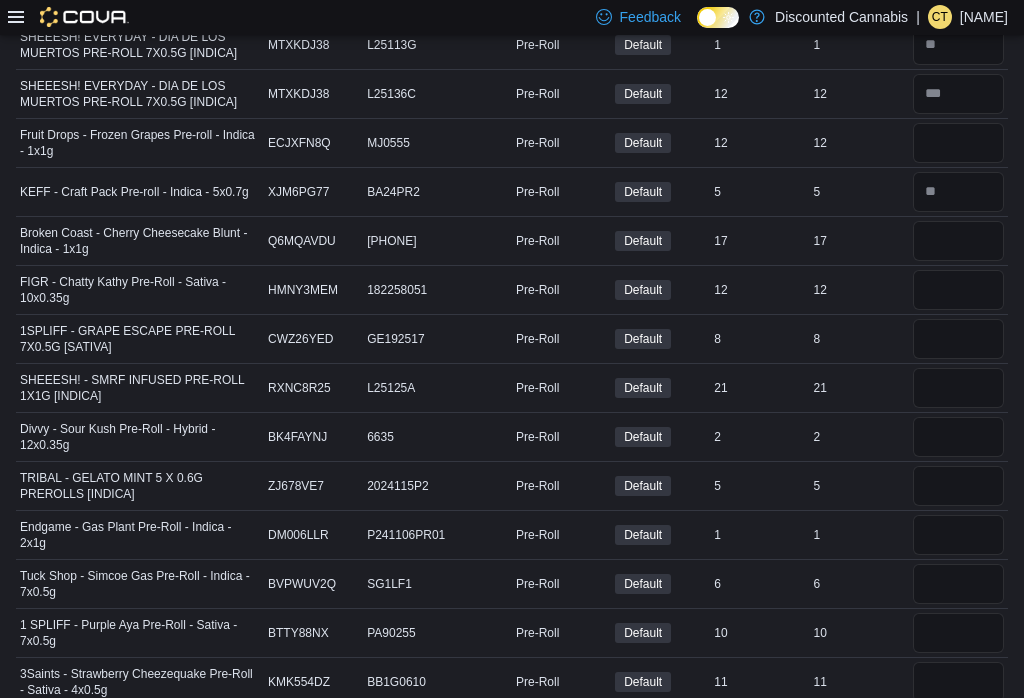 click on "In Stock 12" at bounding box center [759, 142] 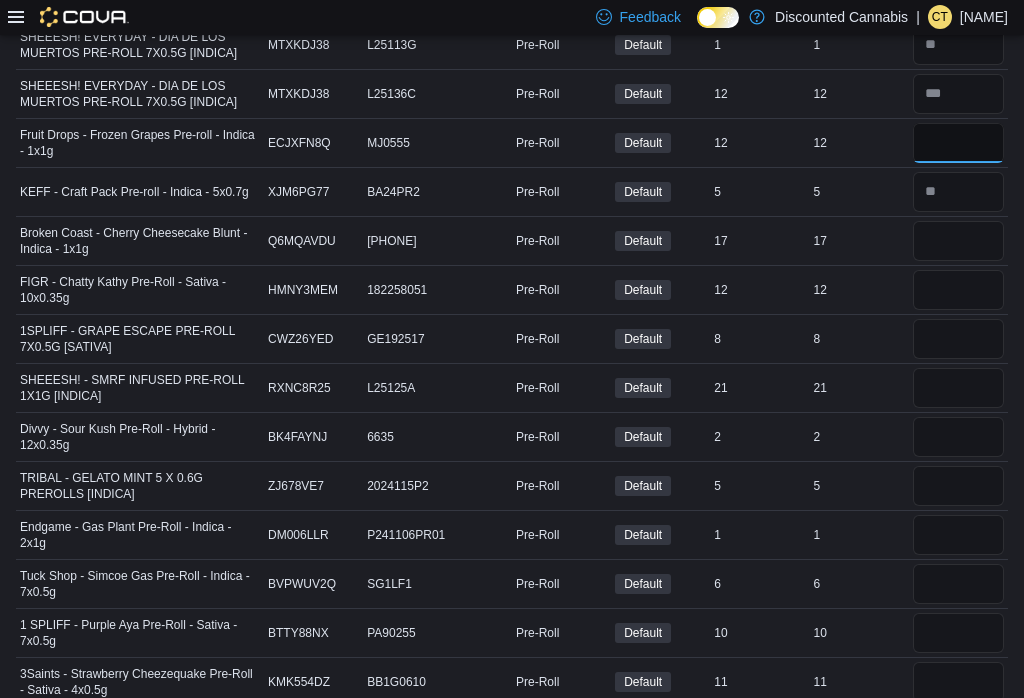 click at bounding box center (958, 143) 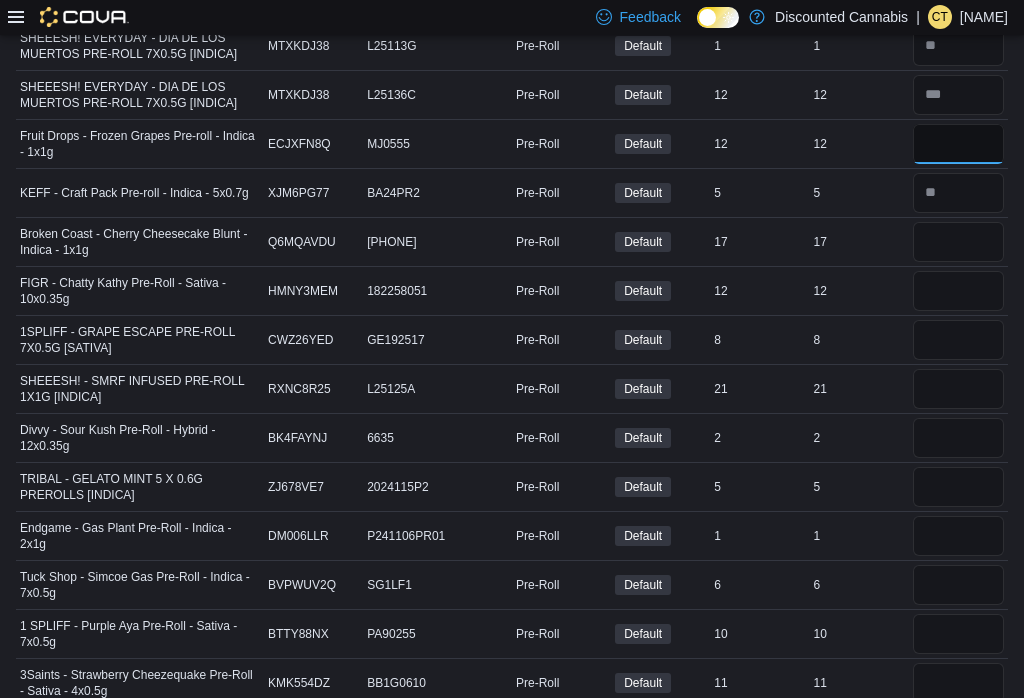 type on "**" 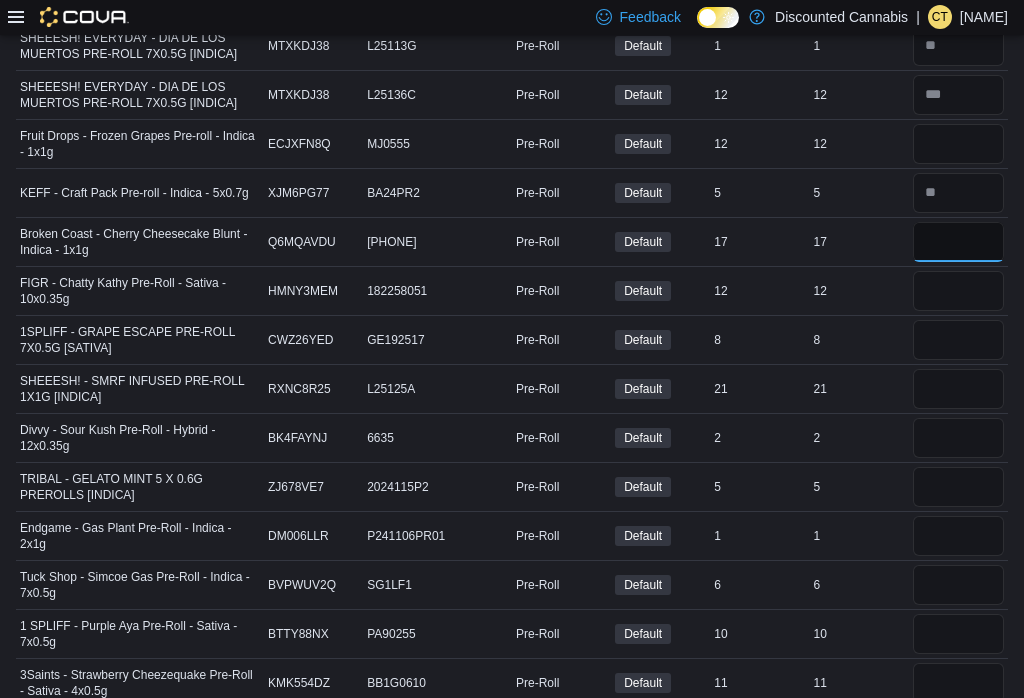 click at bounding box center [958, 242] 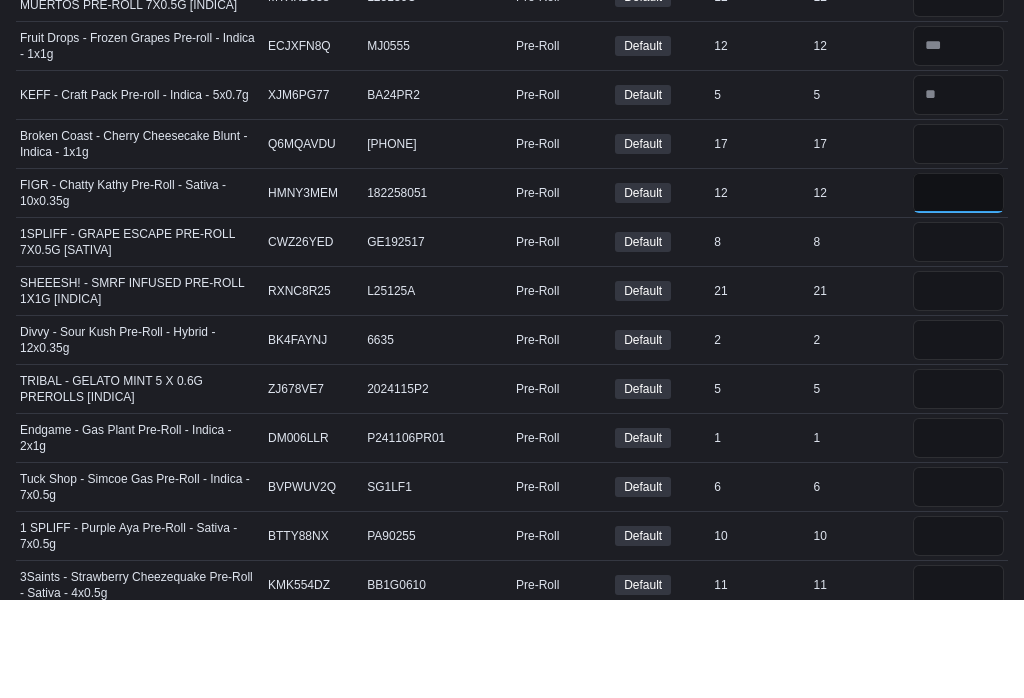 click at bounding box center (958, 291) 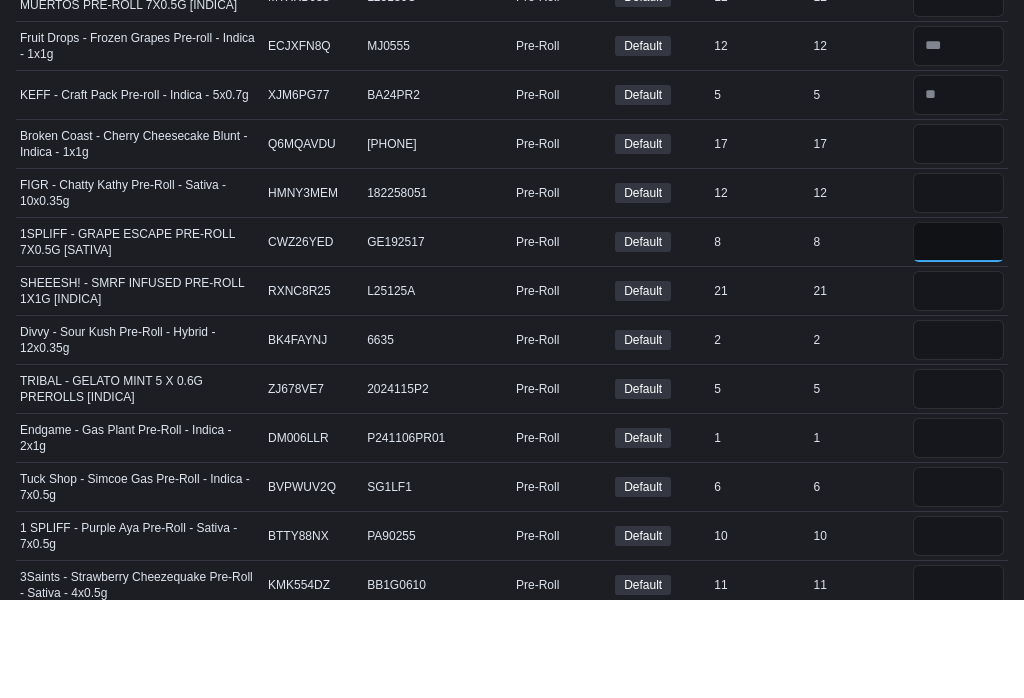 click at bounding box center (958, 340) 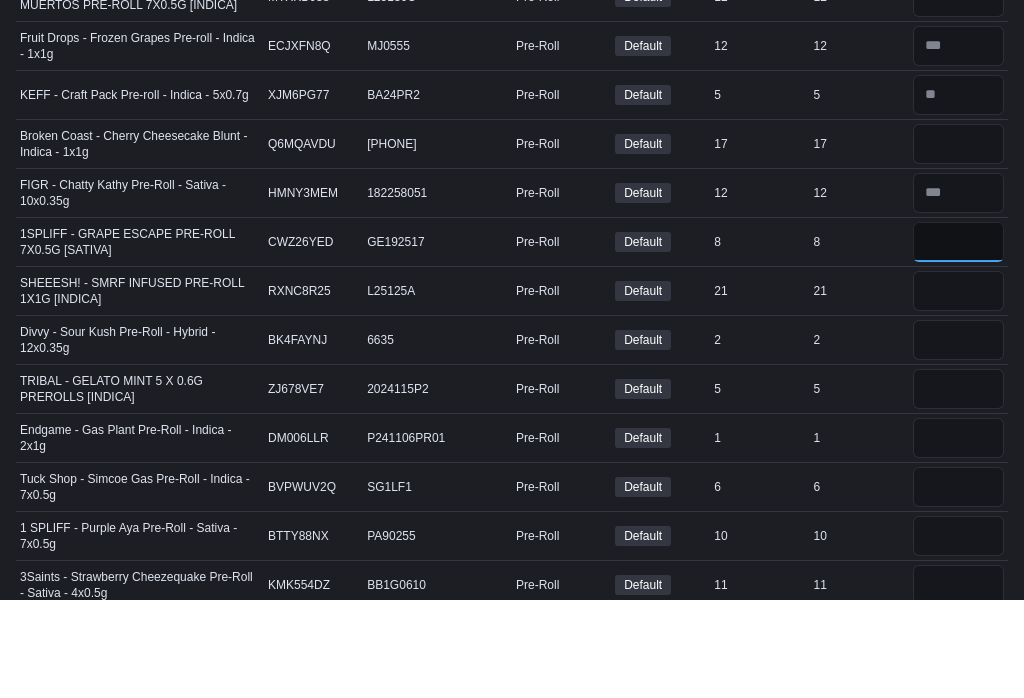 type 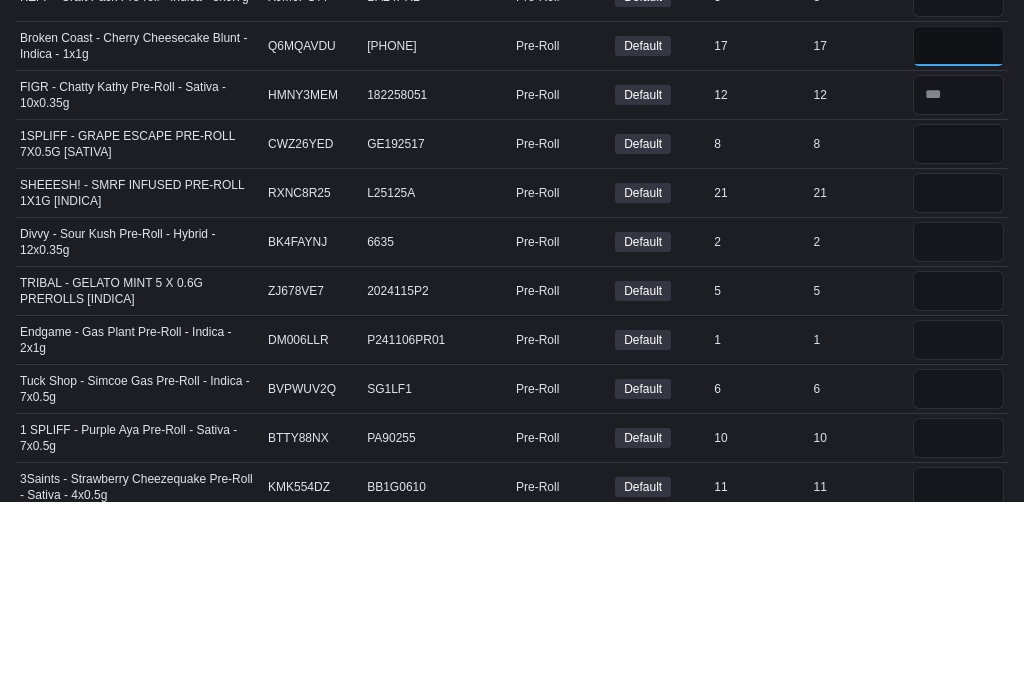 click at bounding box center [958, 242] 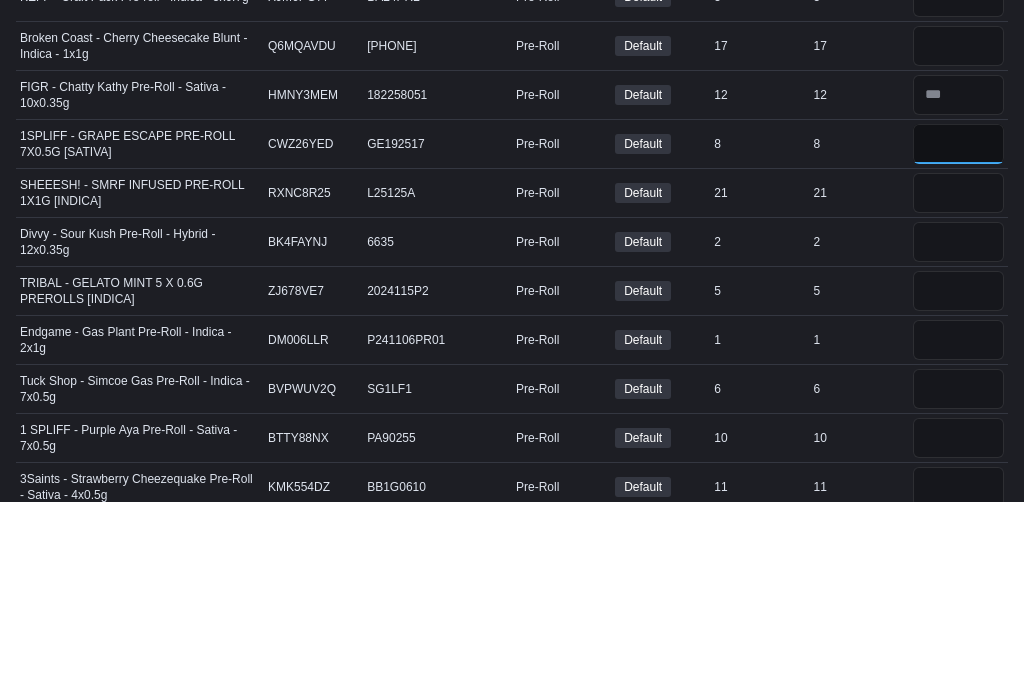 click at bounding box center (958, 340) 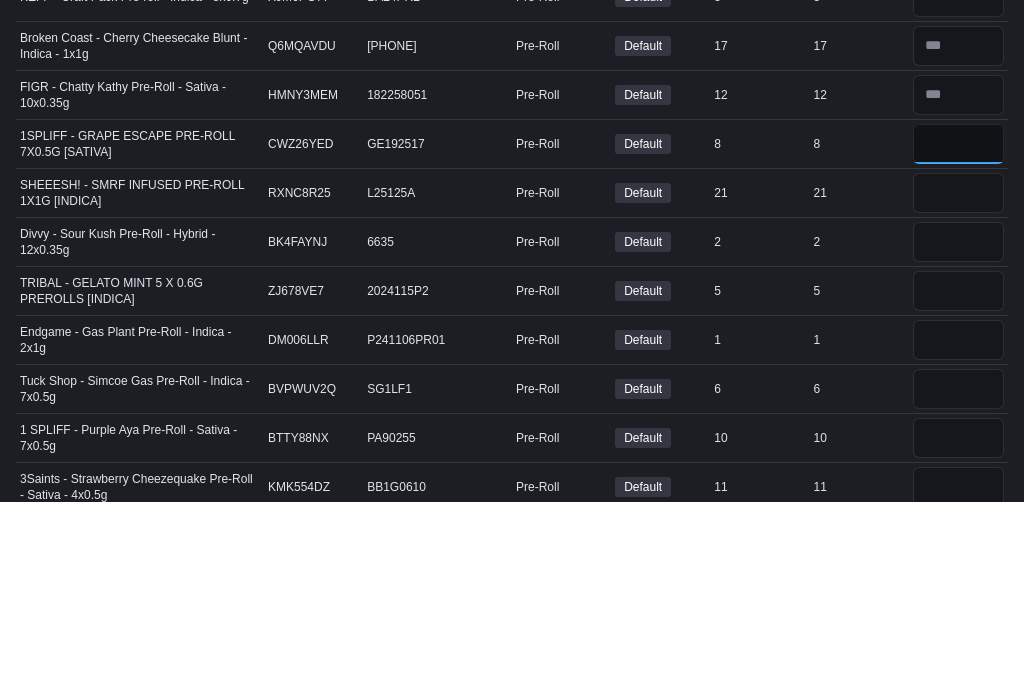 type 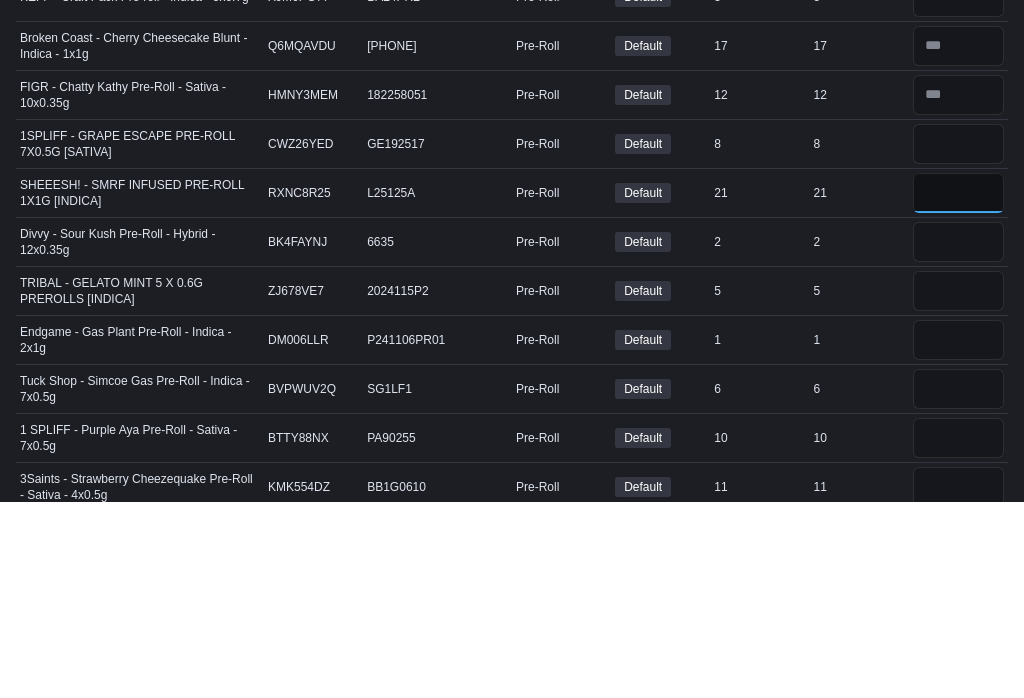 click at bounding box center (958, 389) 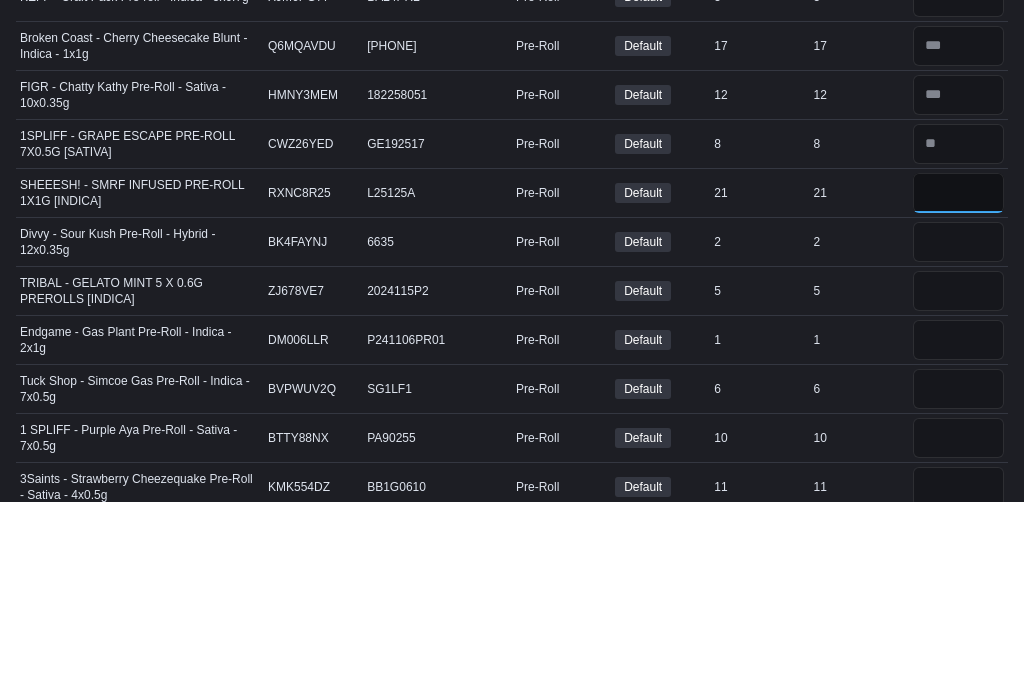 type 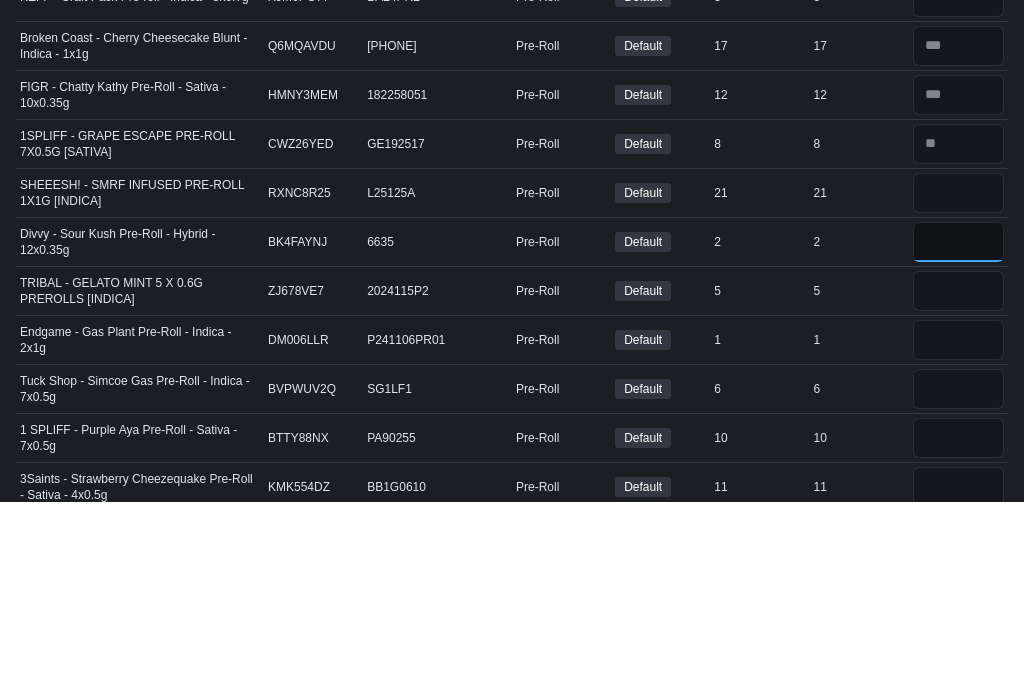 type 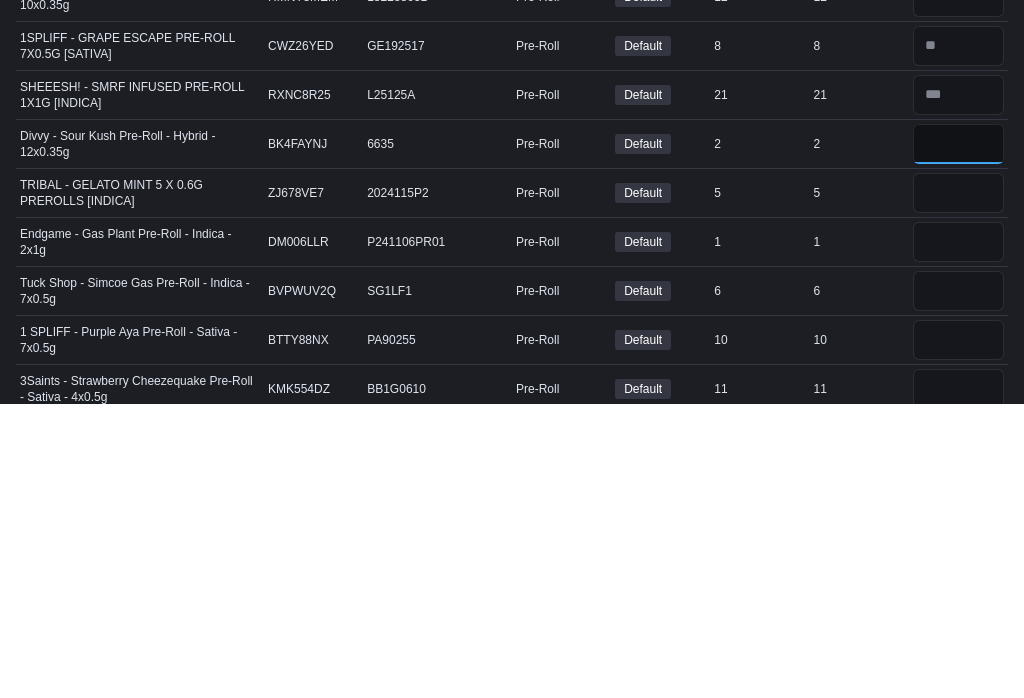 type on "*" 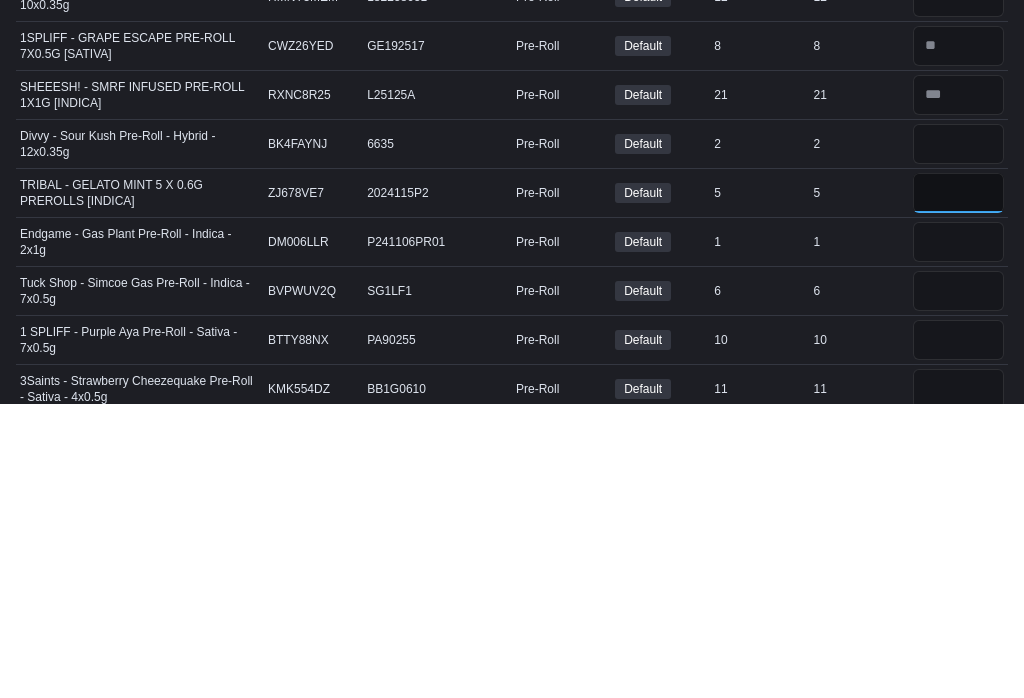 click at bounding box center (958, 487) 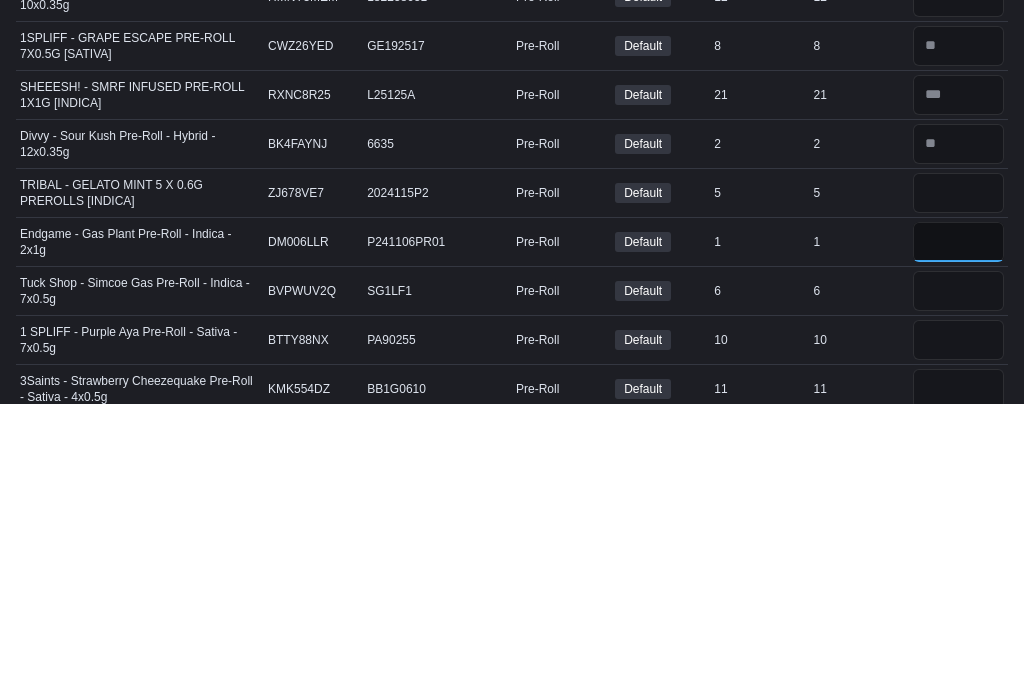 click at bounding box center (958, 536) 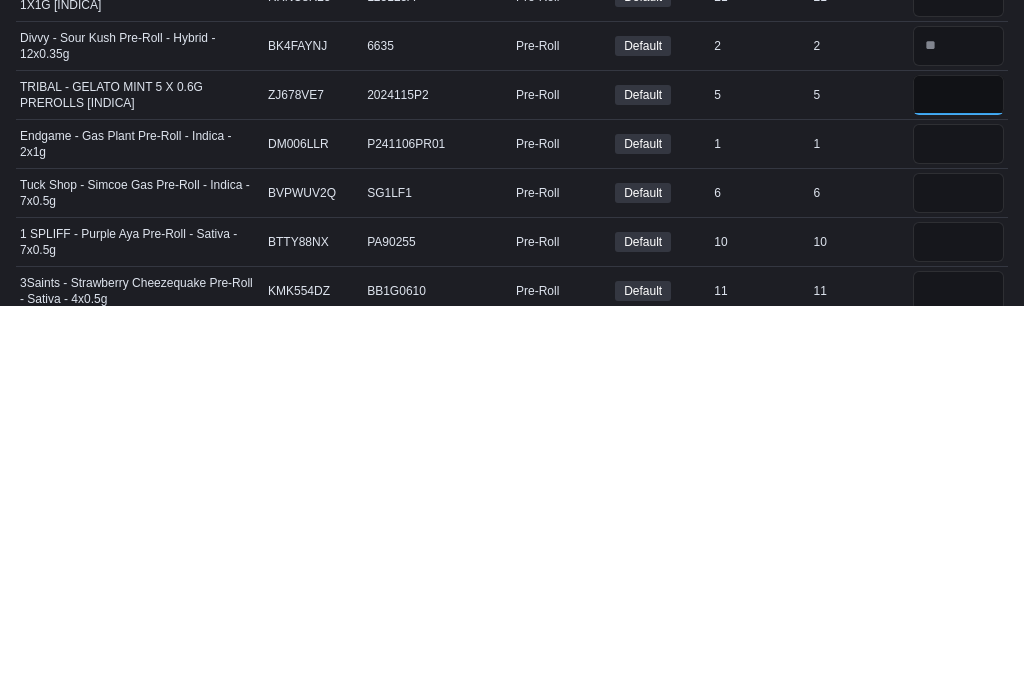 click at bounding box center [958, 487] 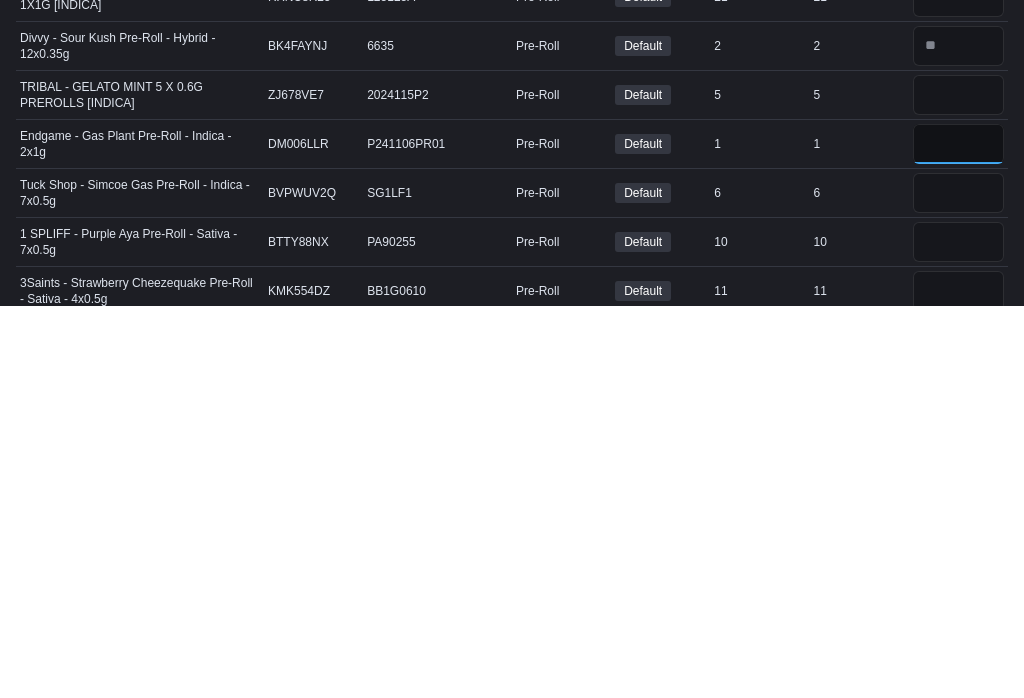 click at bounding box center (958, 536) 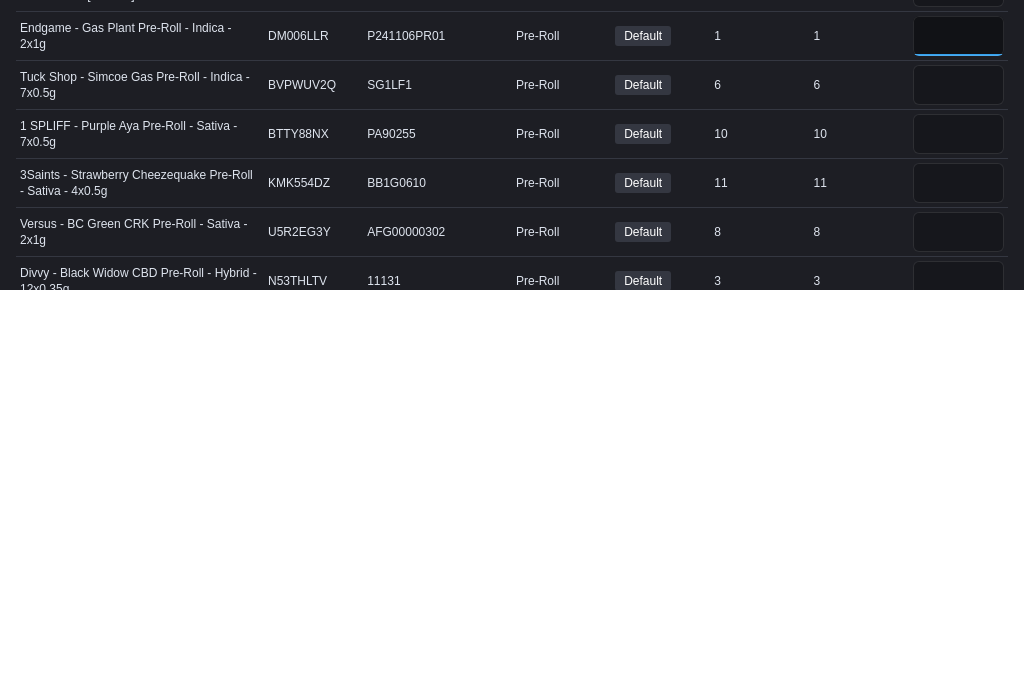 scroll, scrollTop: 1024, scrollLeft: 0, axis: vertical 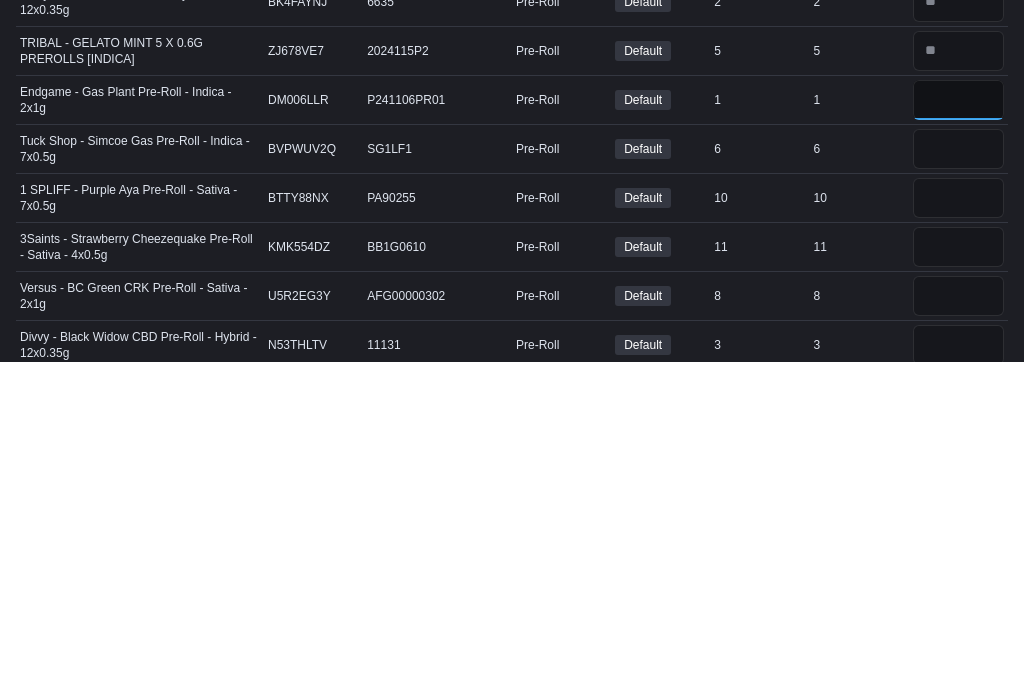 type on "*" 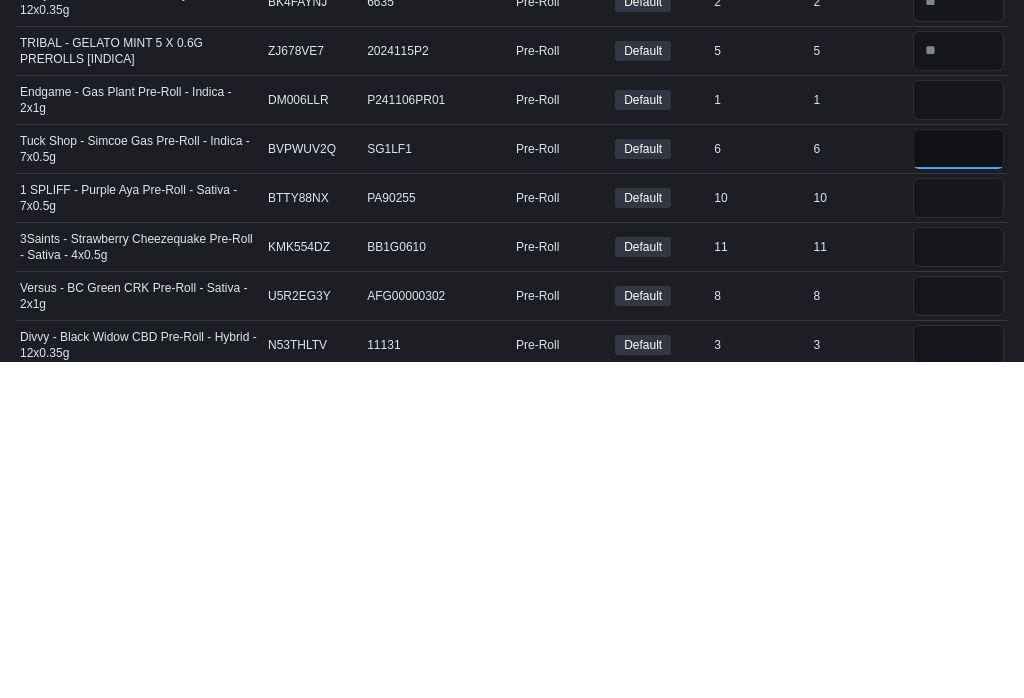 click at bounding box center [958, 486] 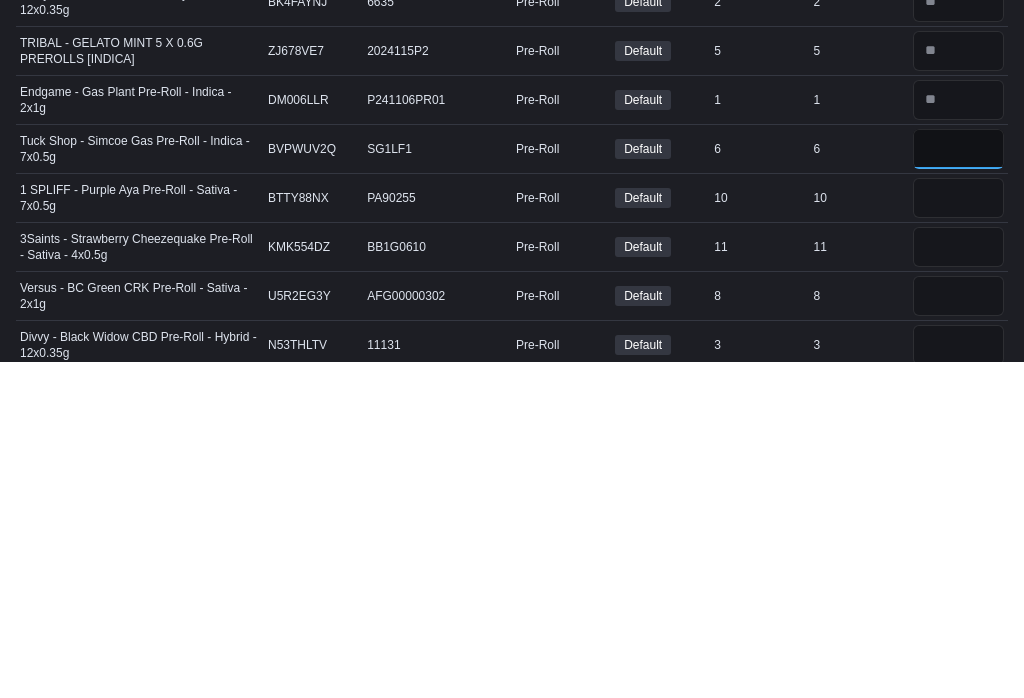 type 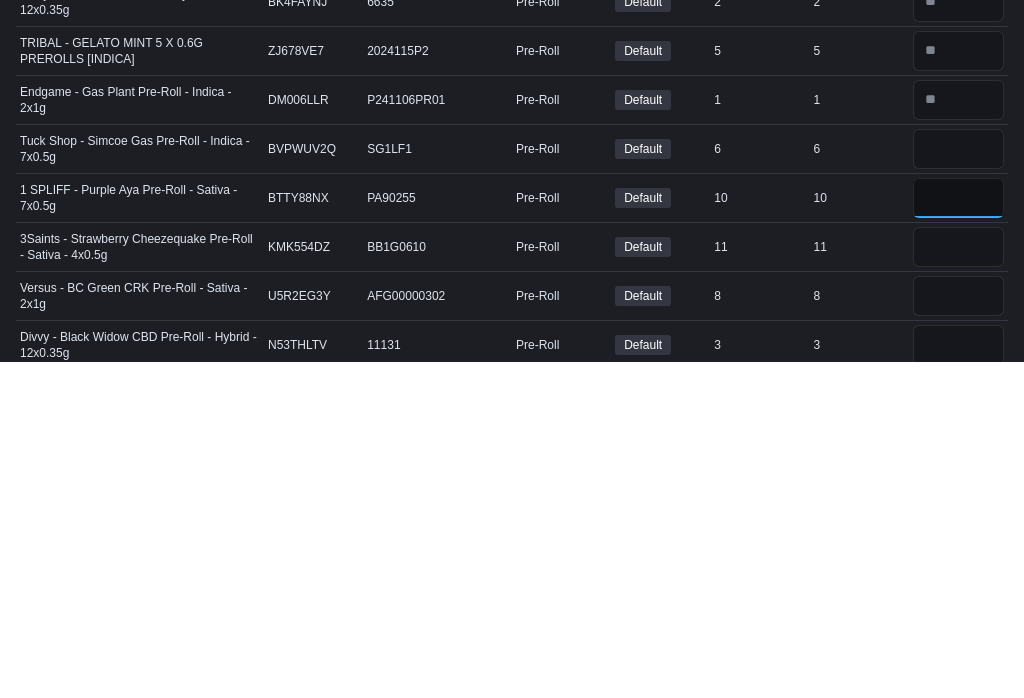 click at bounding box center (958, 535) 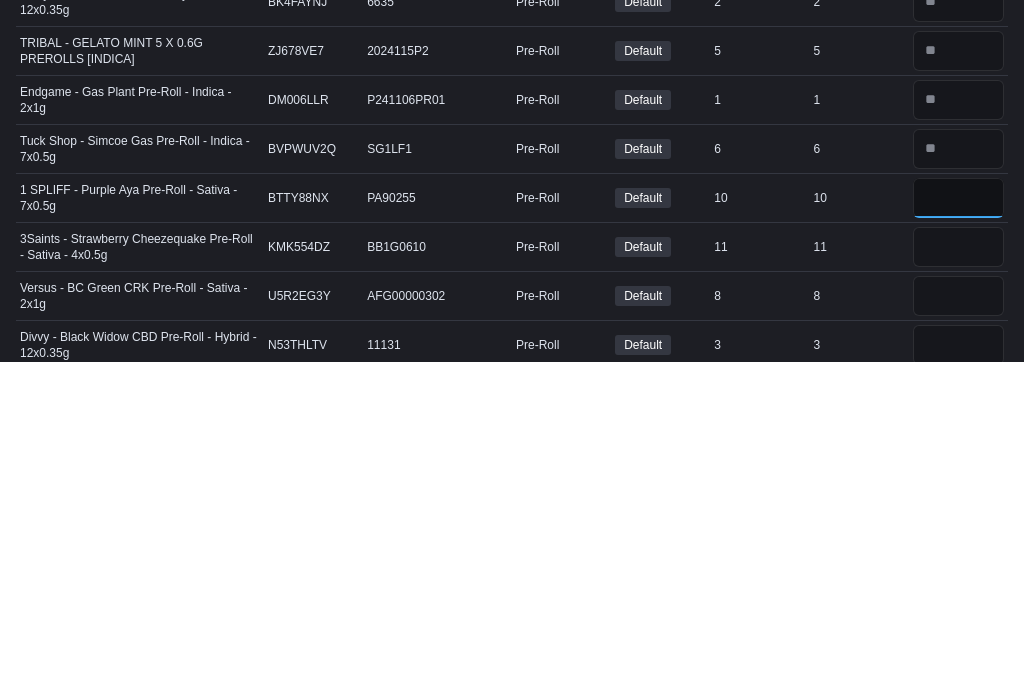 type 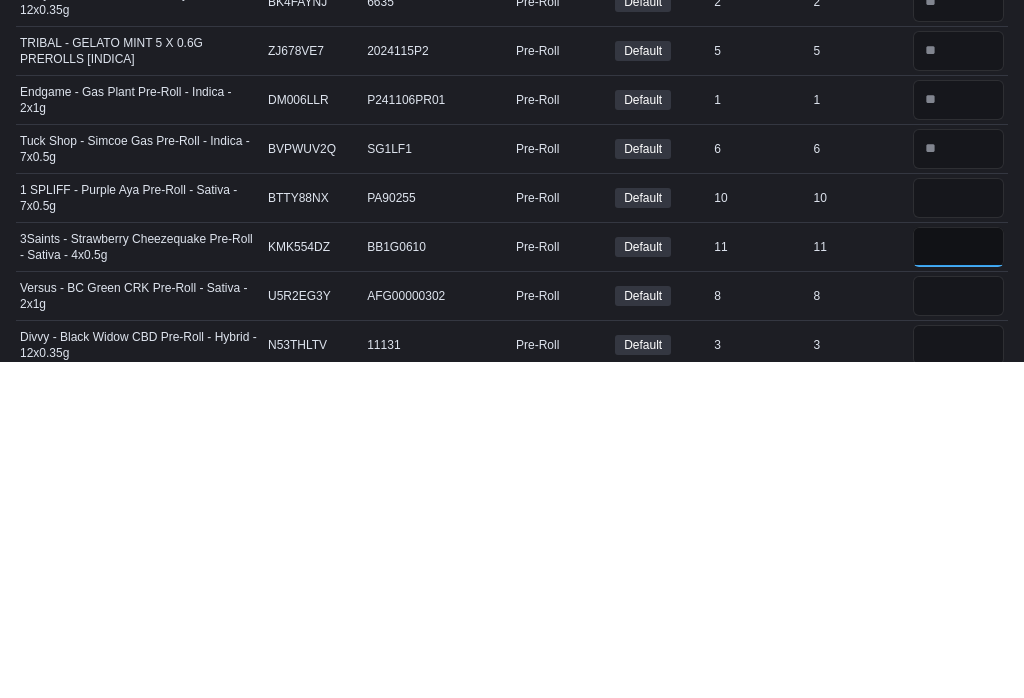 click at bounding box center (958, 584) 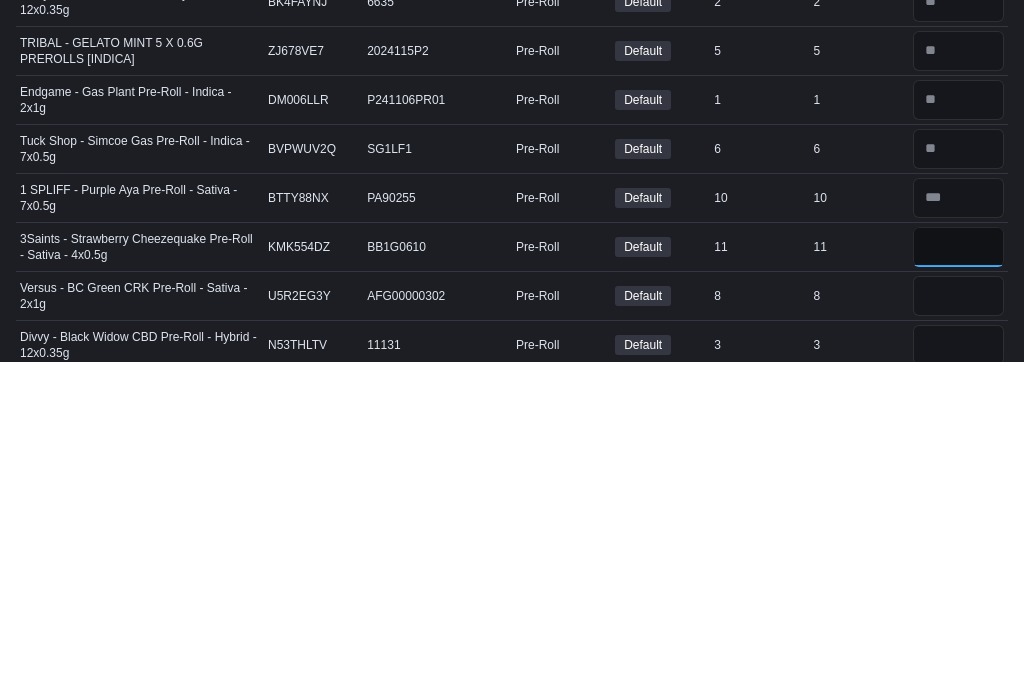 scroll, scrollTop: 1056, scrollLeft: 0, axis: vertical 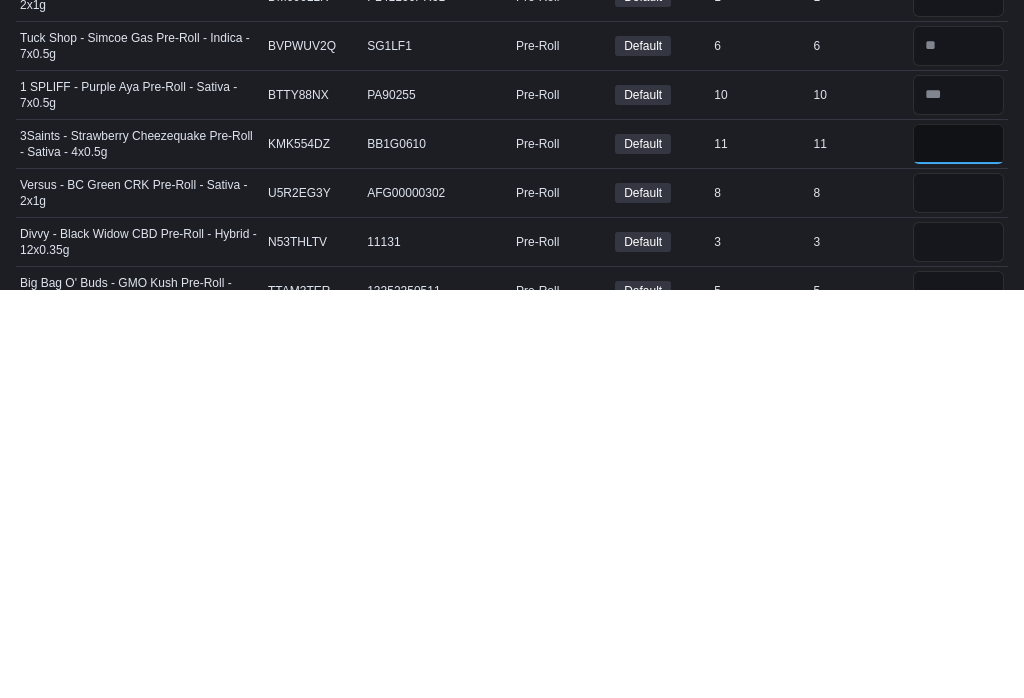 type on "**" 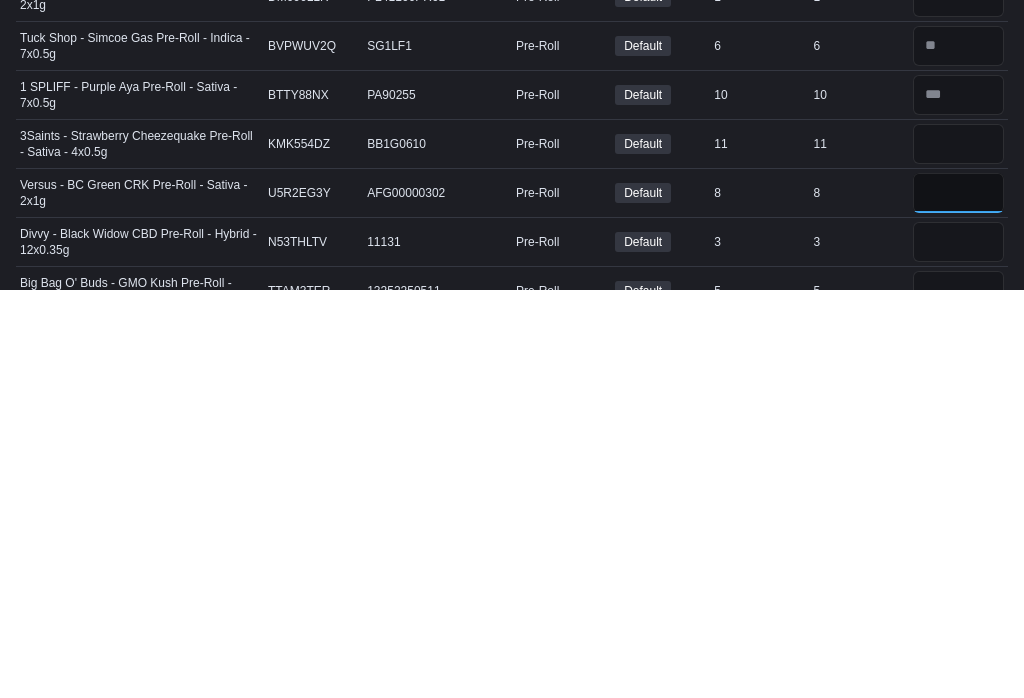 click at bounding box center (958, 601) 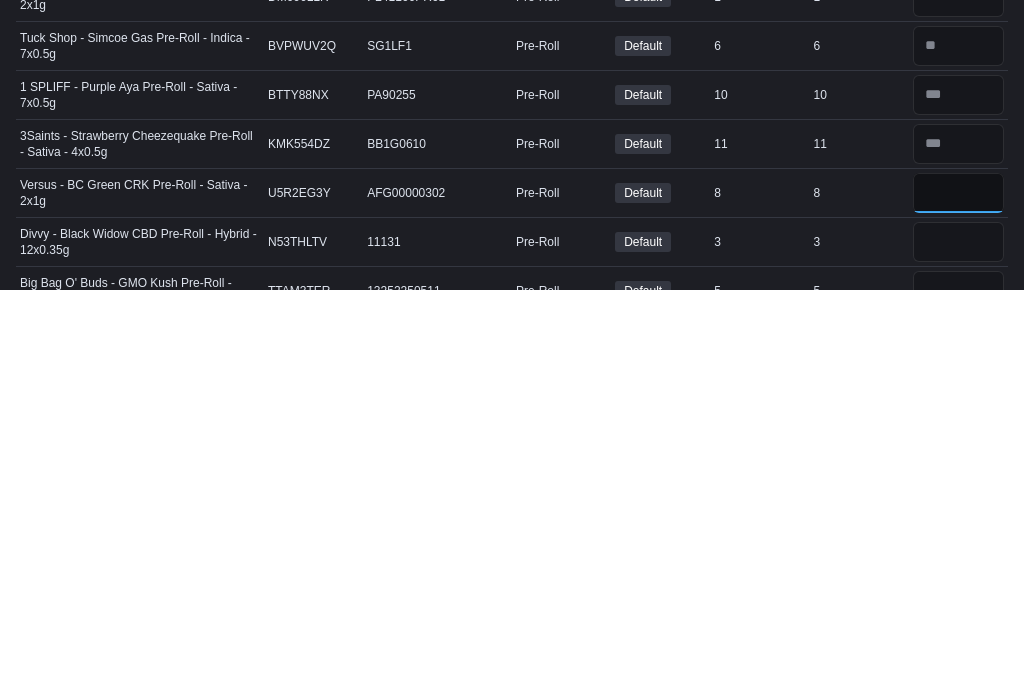 type 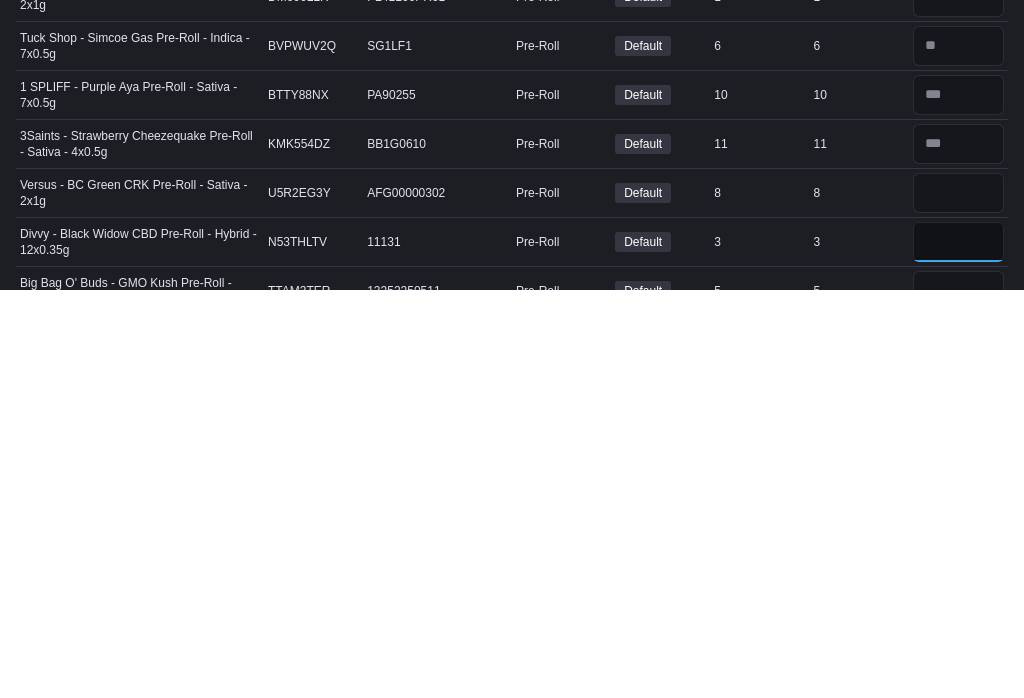 click at bounding box center (958, 650) 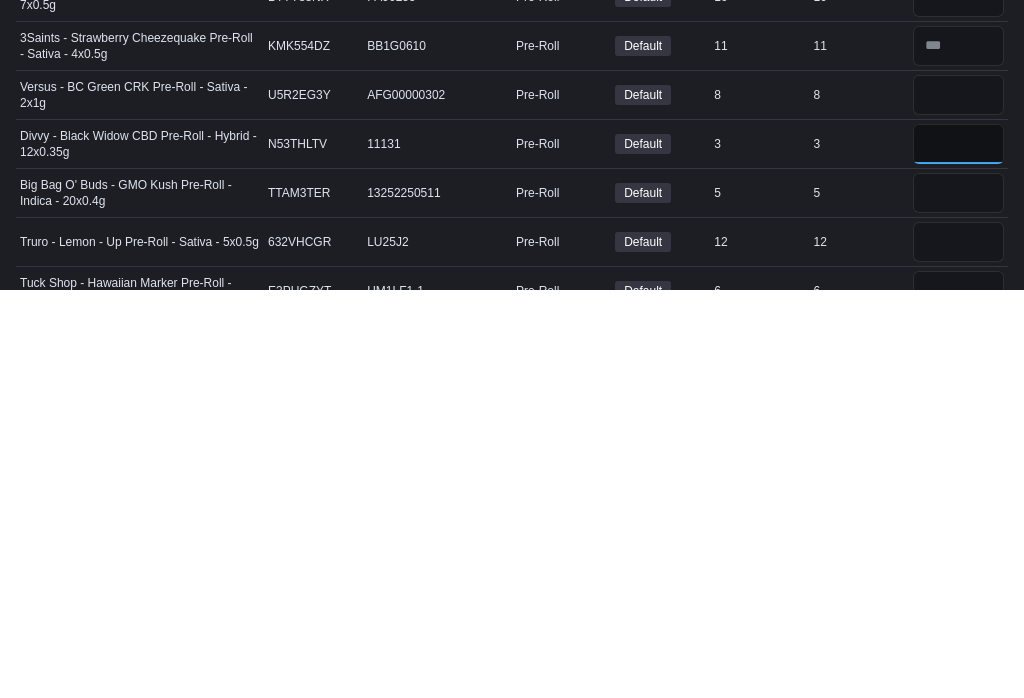 type on "*" 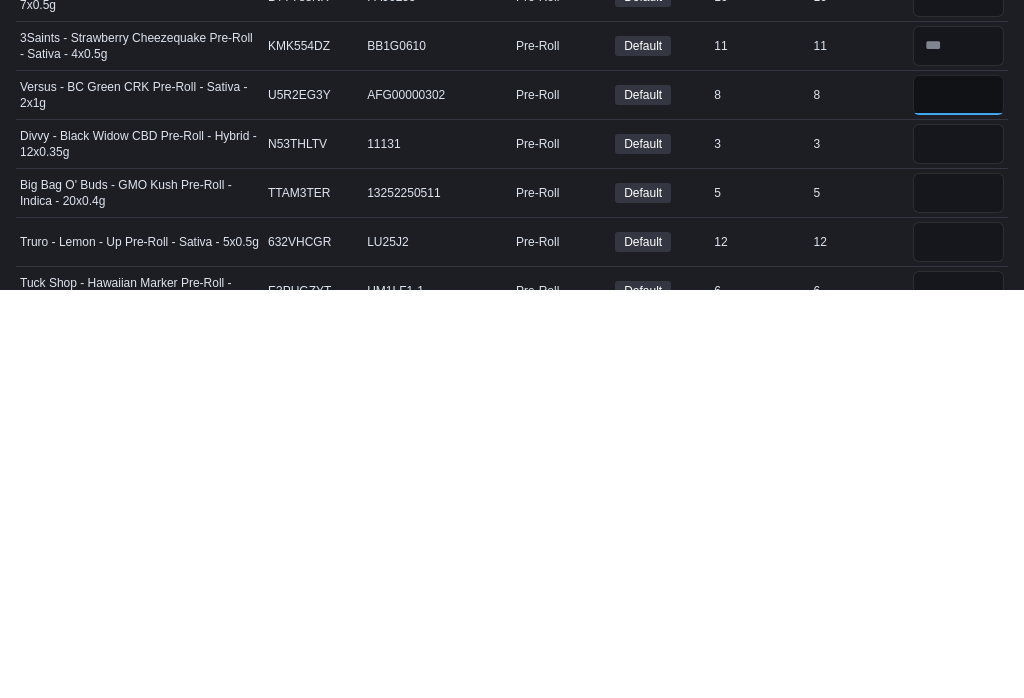 click at bounding box center [958, 503] 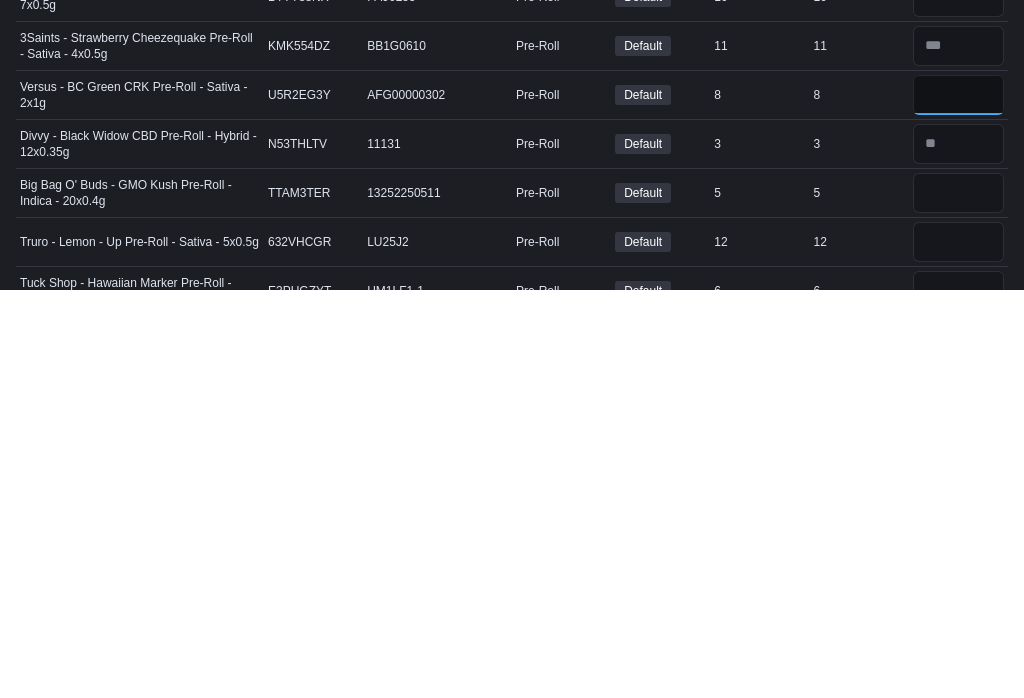 type on "*" 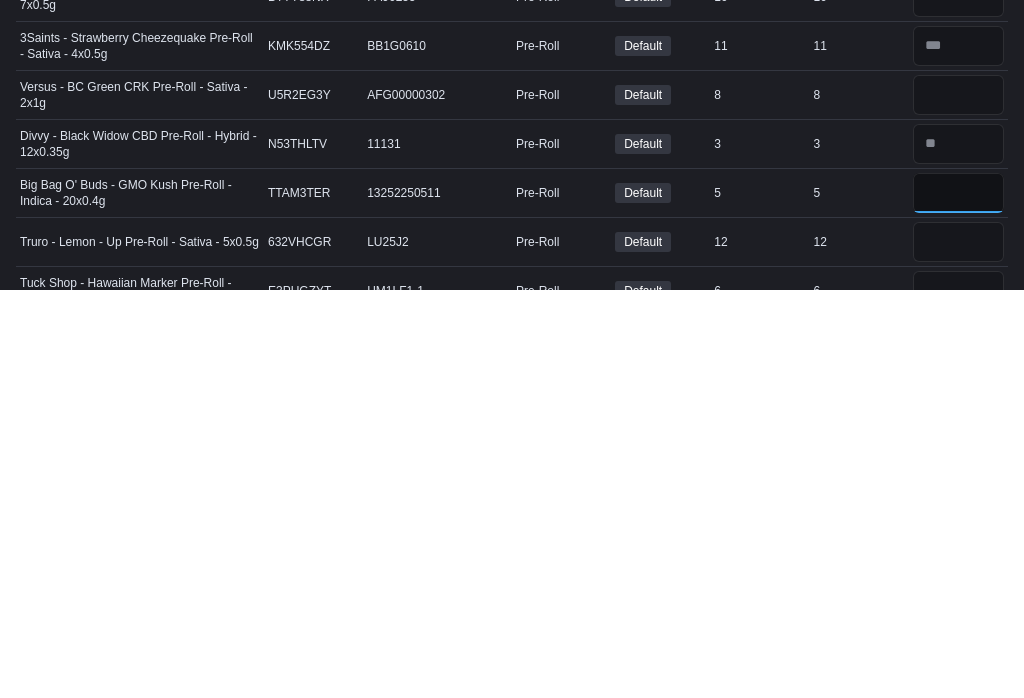 click at bounding box center (958, 601) 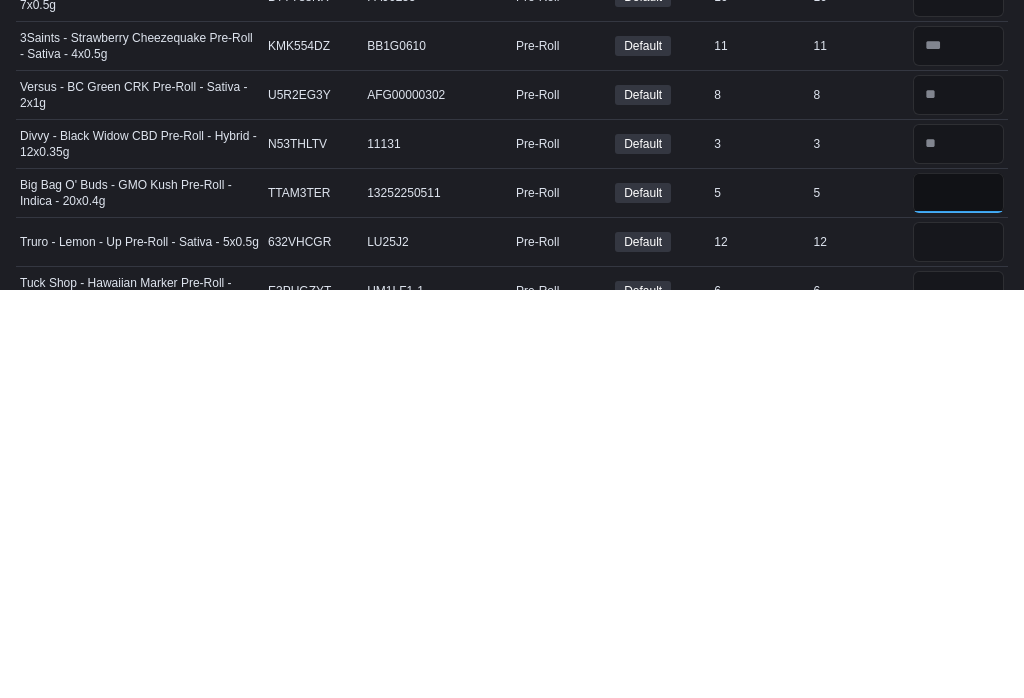 type on "*" 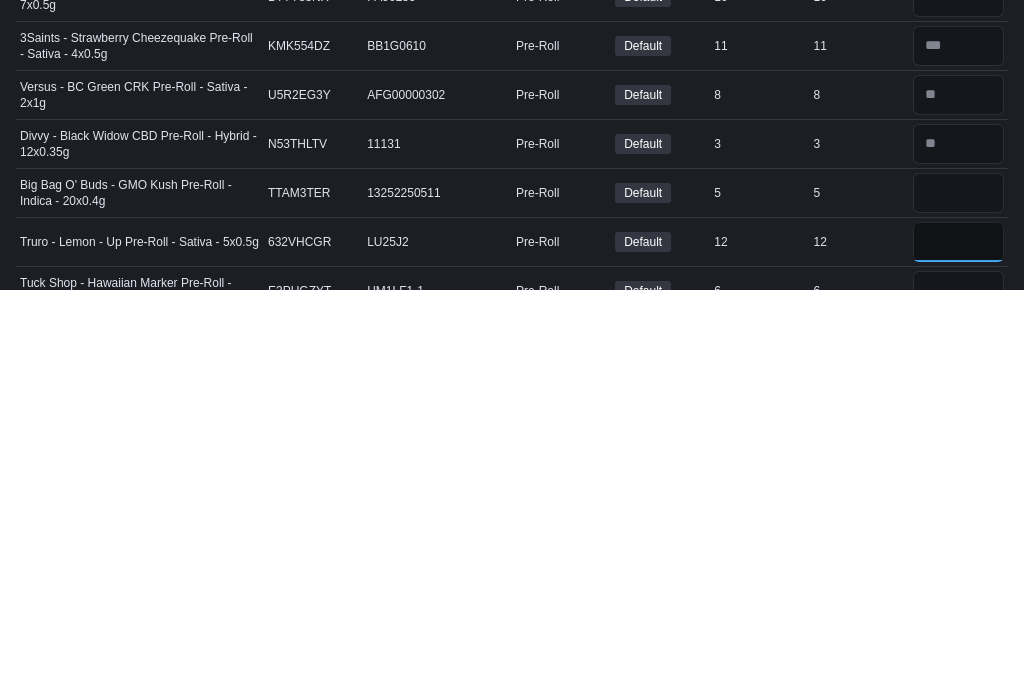 click at bounding box center (958, 650) 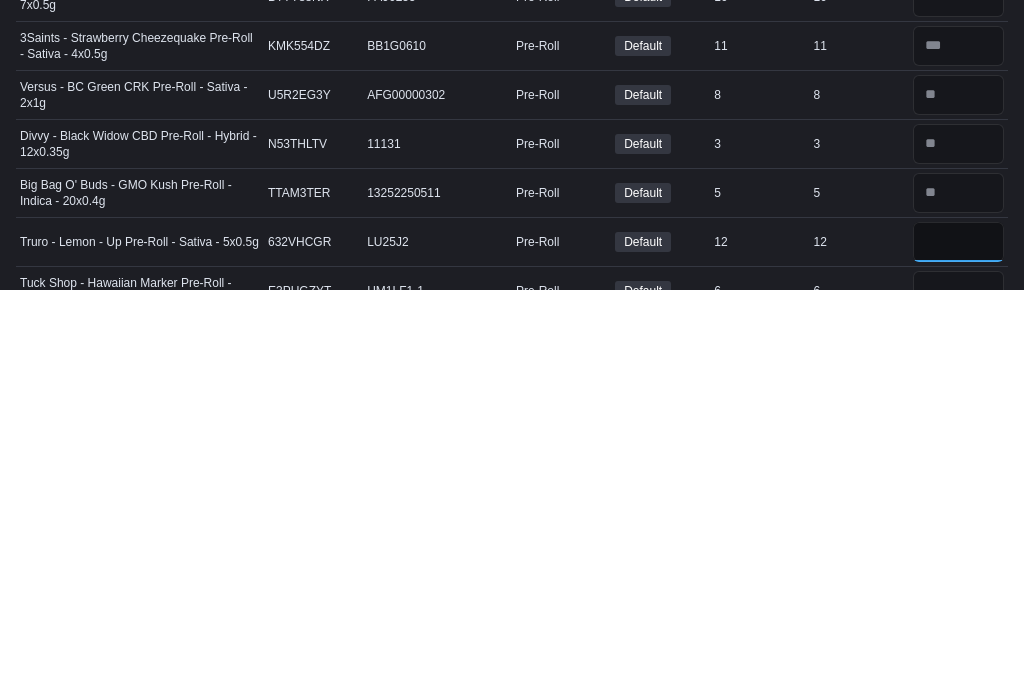 type 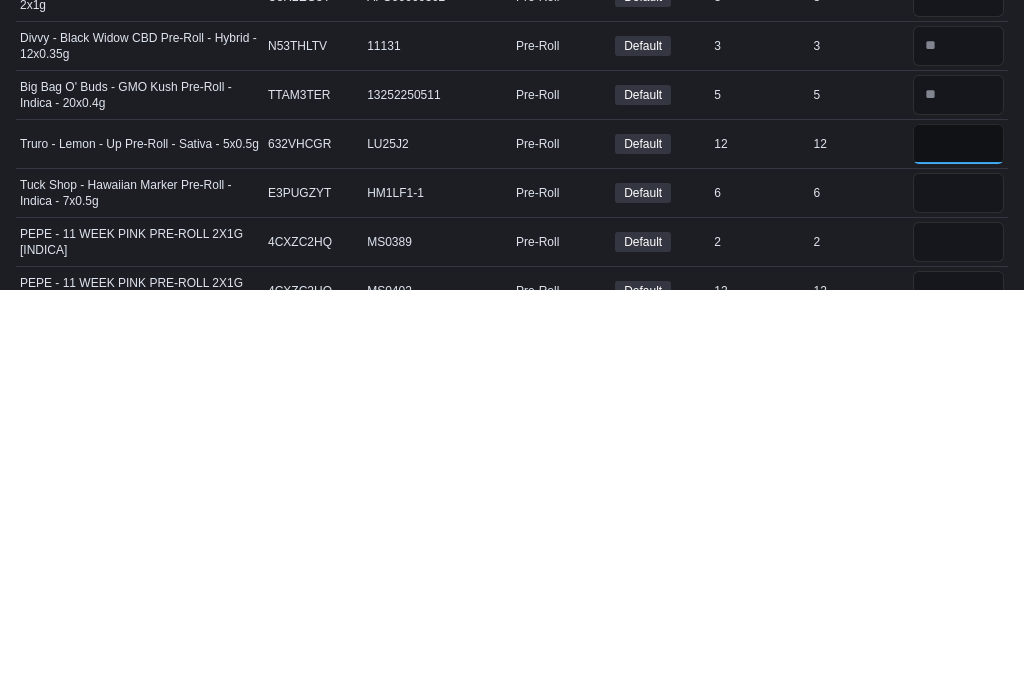 click on "**" at bounding box center [958, 552] 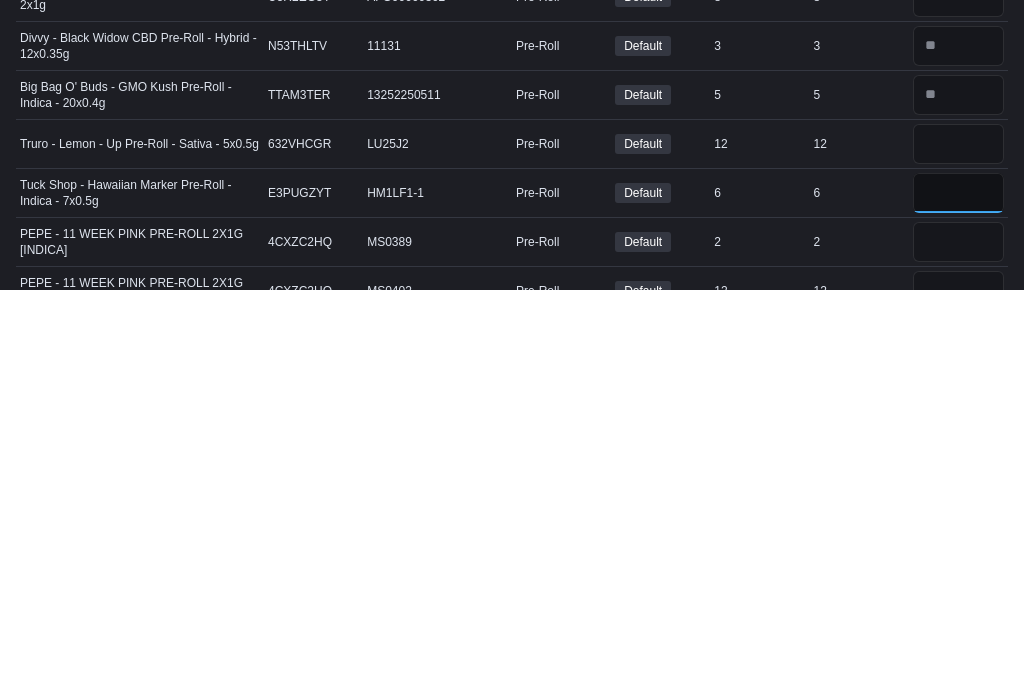 click at bounding box center [958, 601] 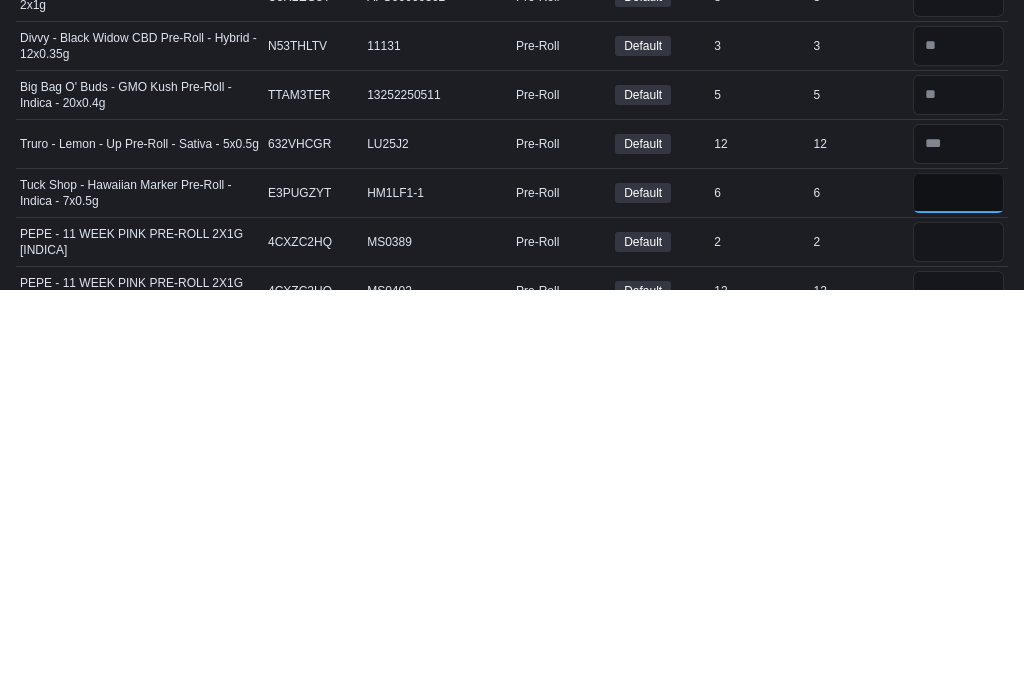 scroll, scrollTop: 1269, scrollLeft: 0, axis: vertical 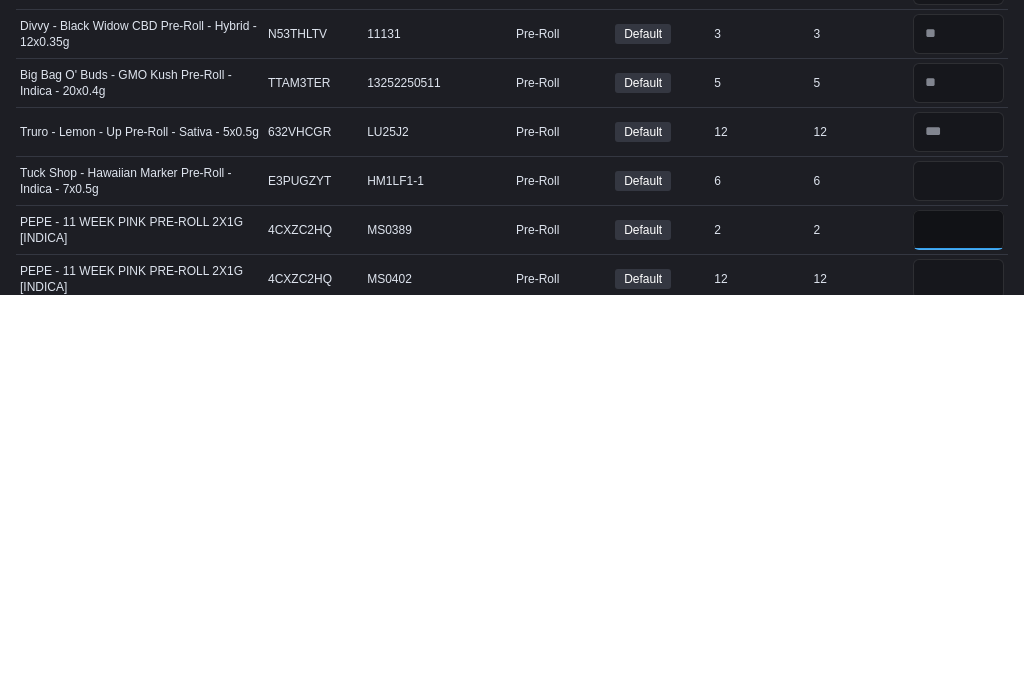 click at bounding box center (958, 633) 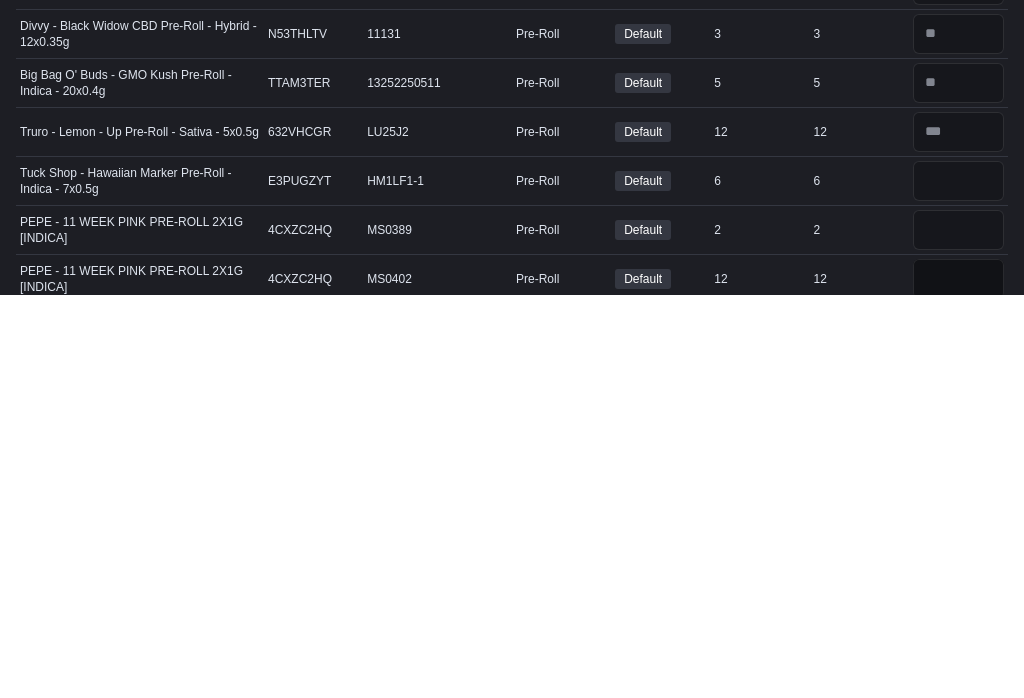 click at bounding box center [958, 682] 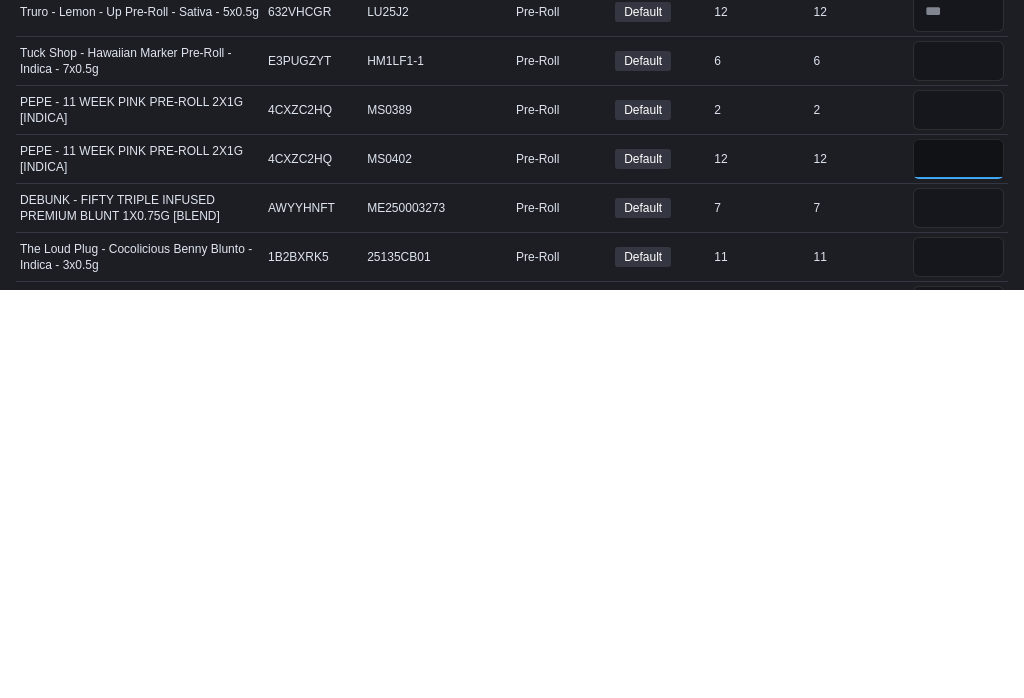 type on "**" 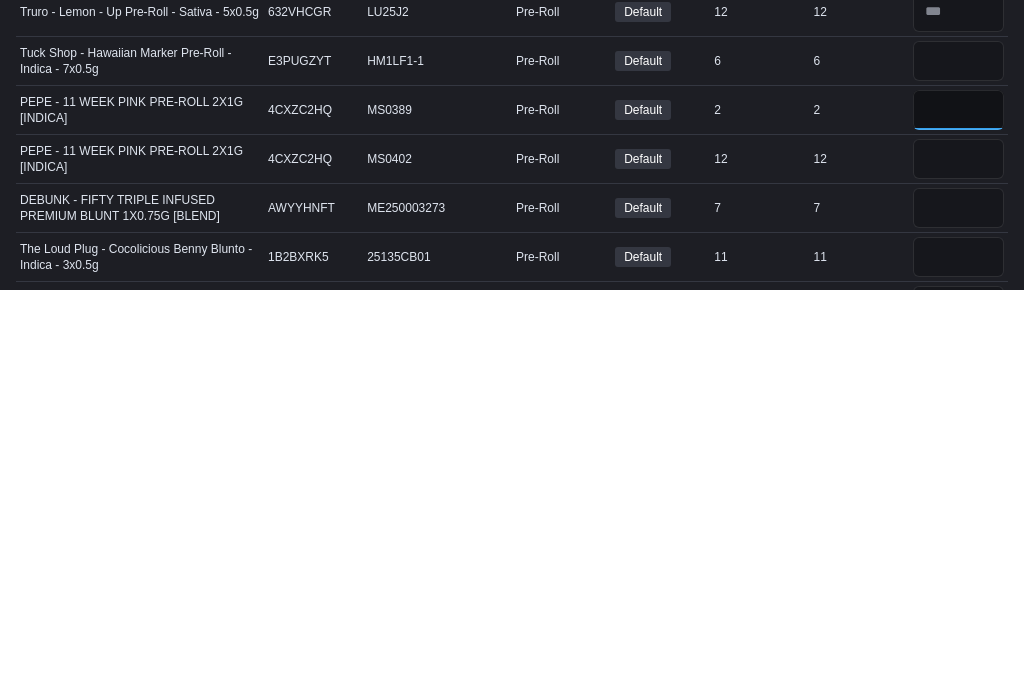 click at bounding box center [958, 518] 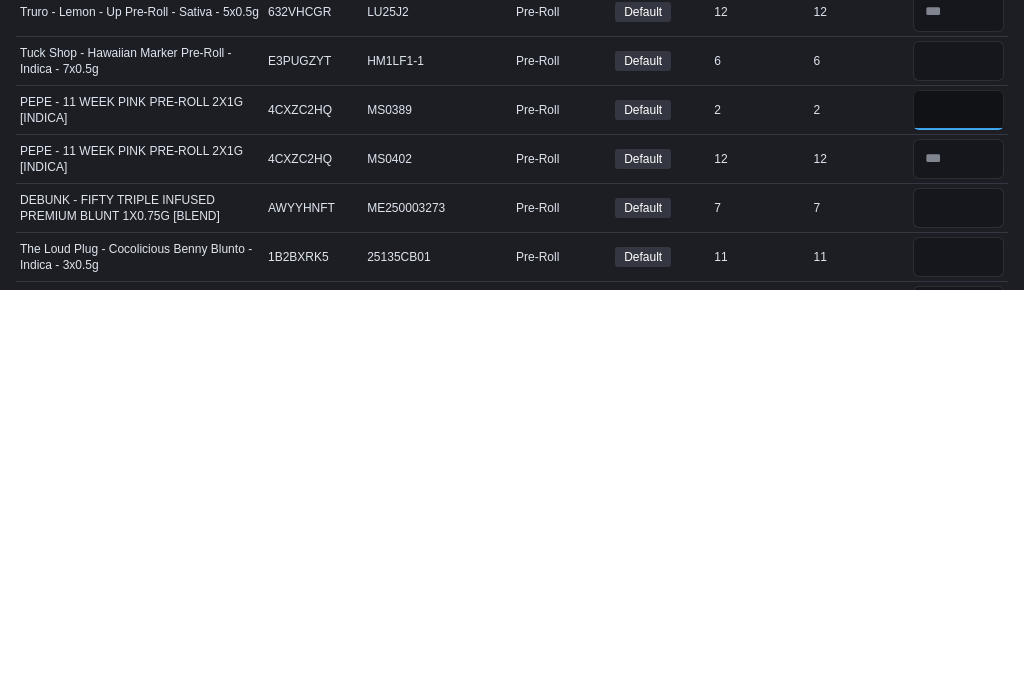 type 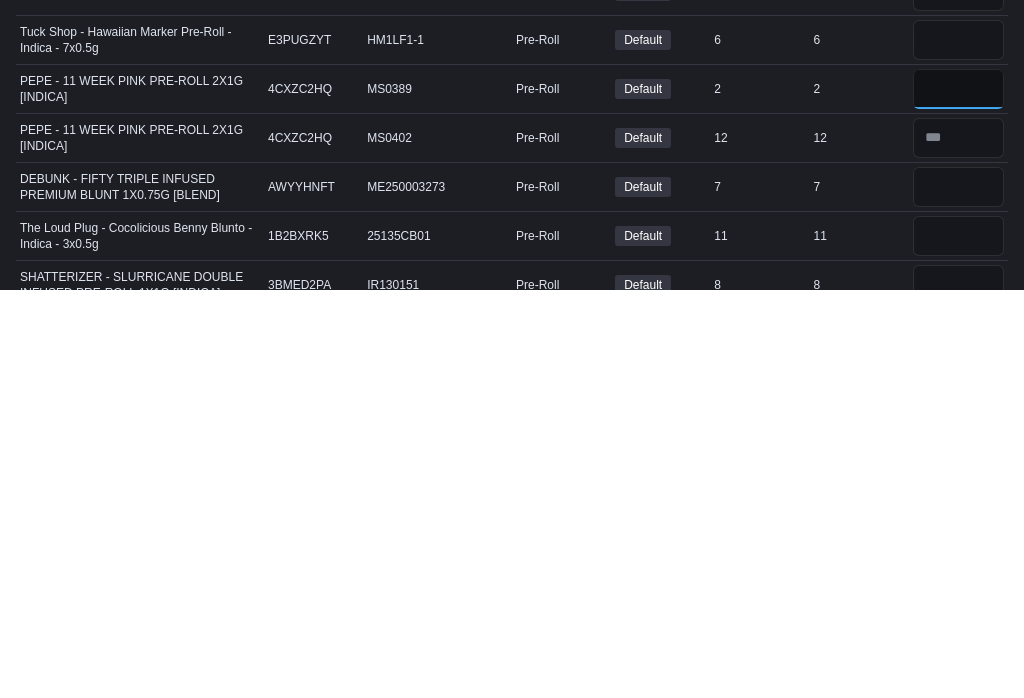 type on "*" 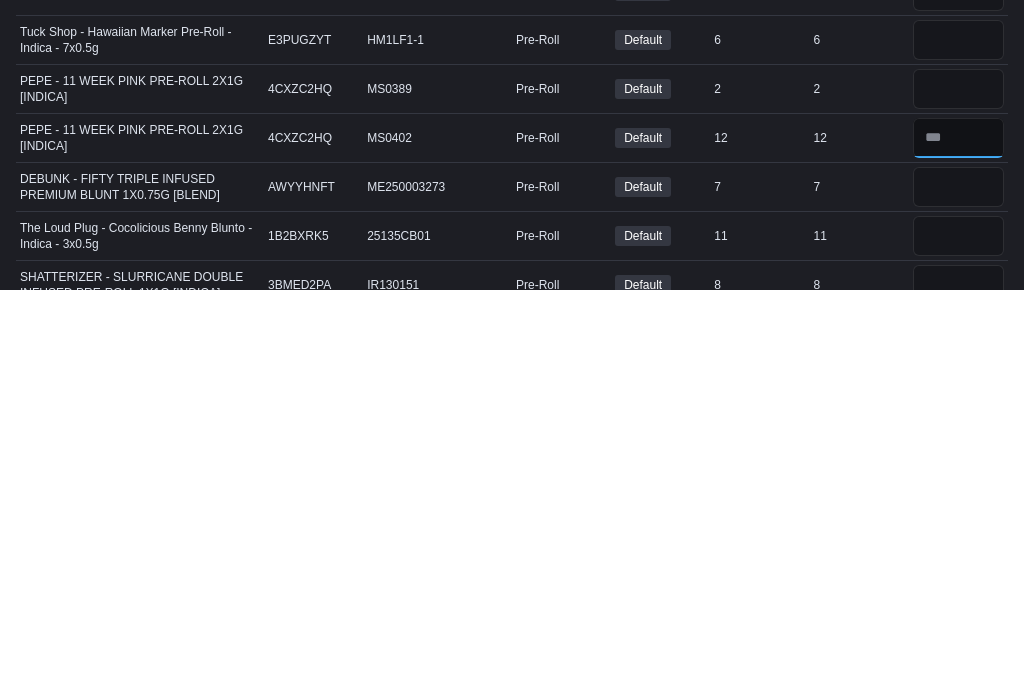 click at bounding box center [958, 546] 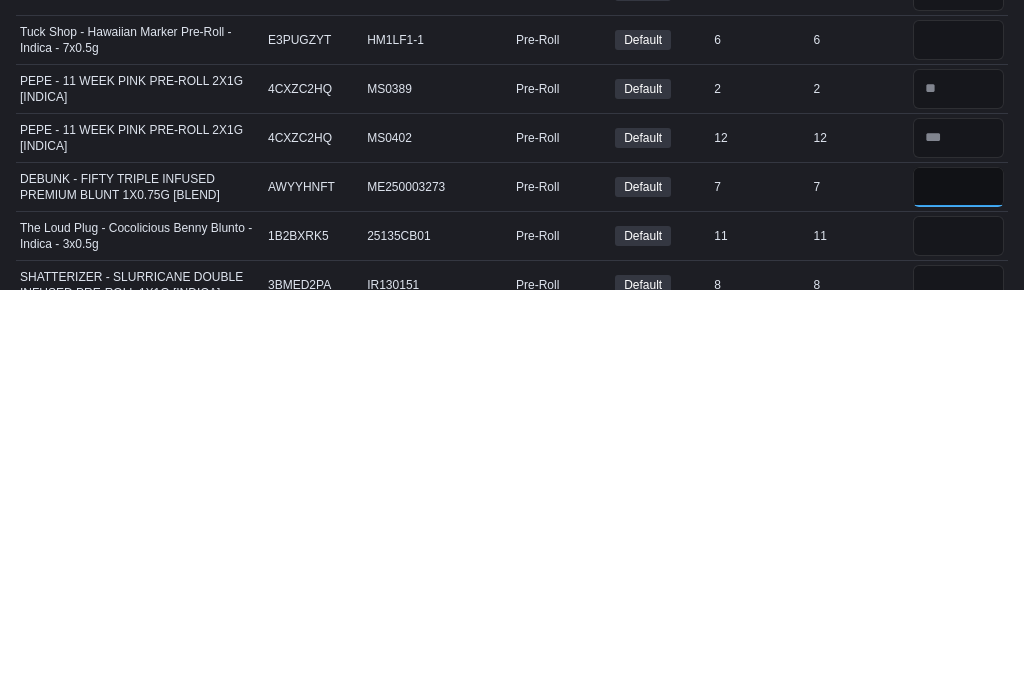 click at bounding box center [958, 595] 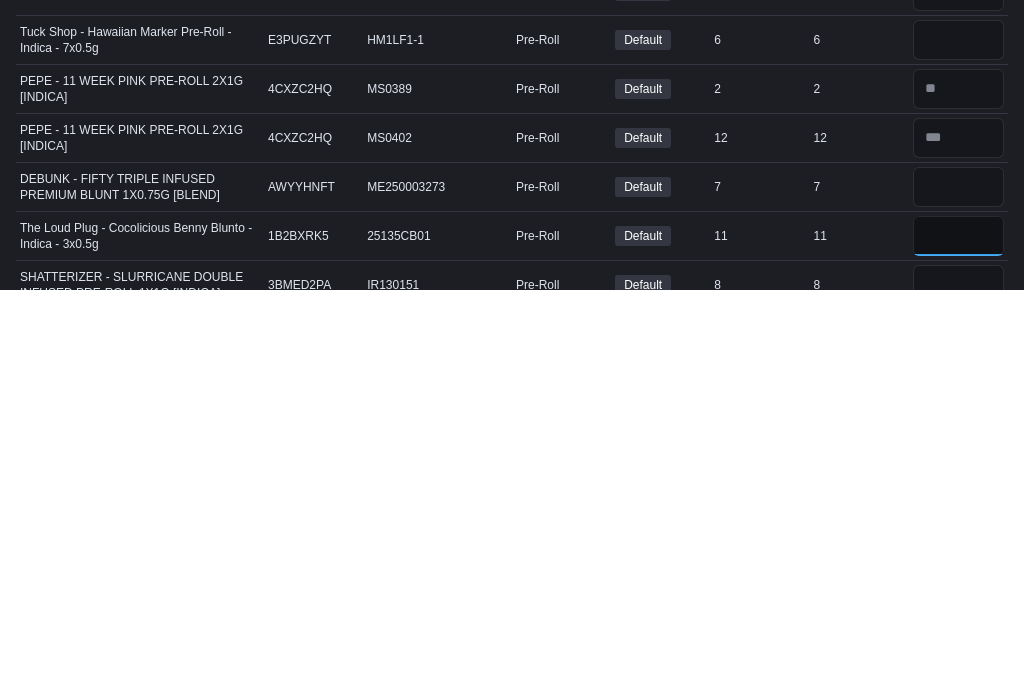click at bounding box center (958, 644) 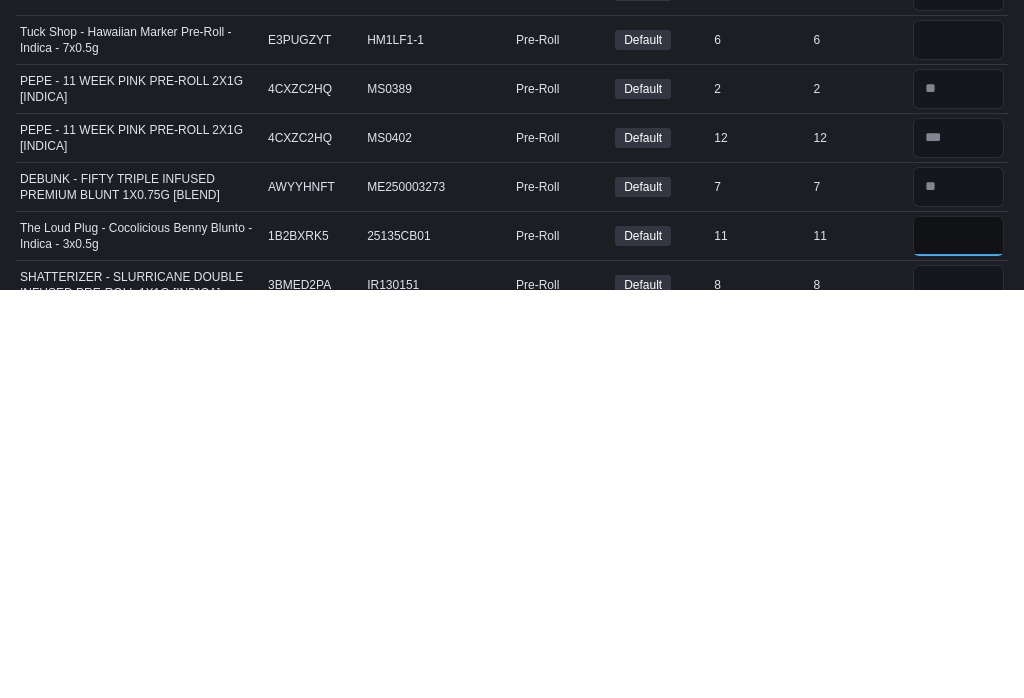 type on "**" 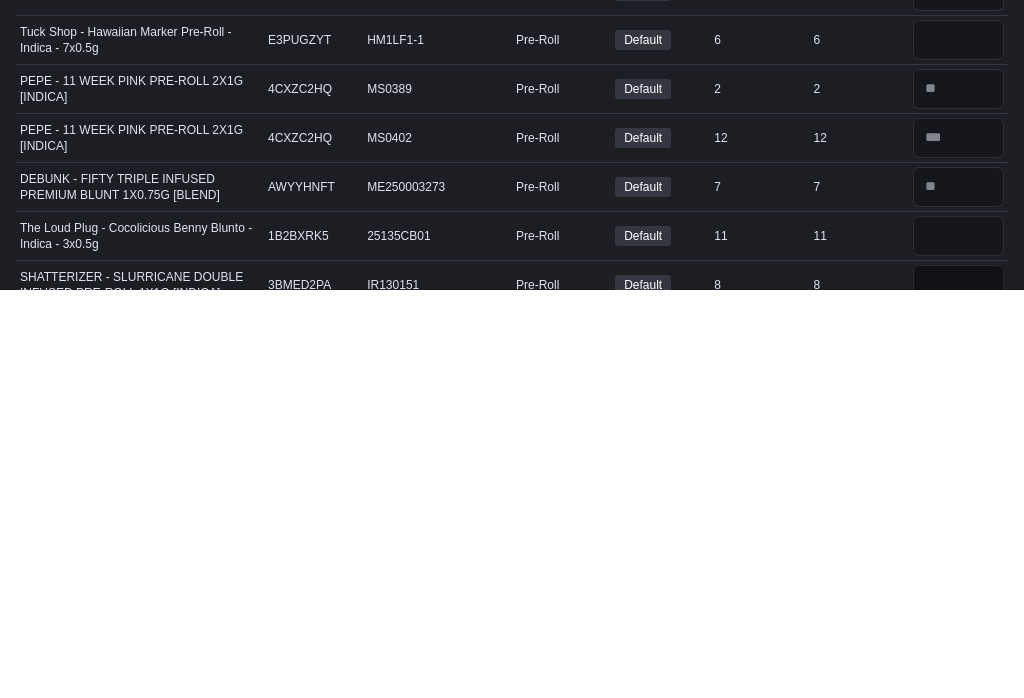 click at bounding box center [958, 693] 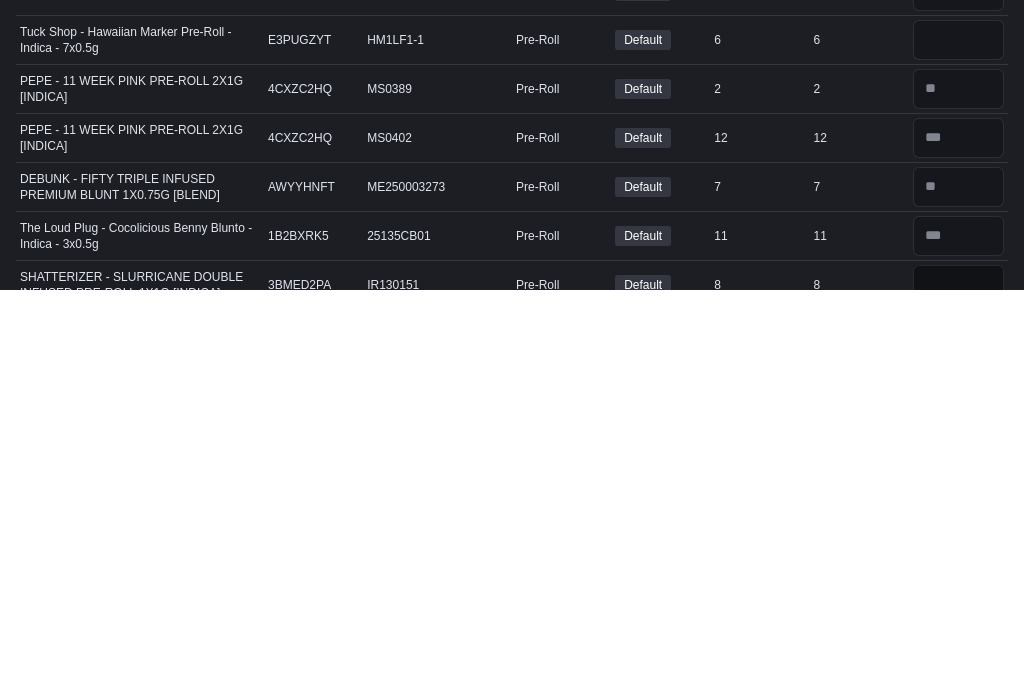 scroll, scrollTop: 1531, scrollLeft: 0, axis: vertical 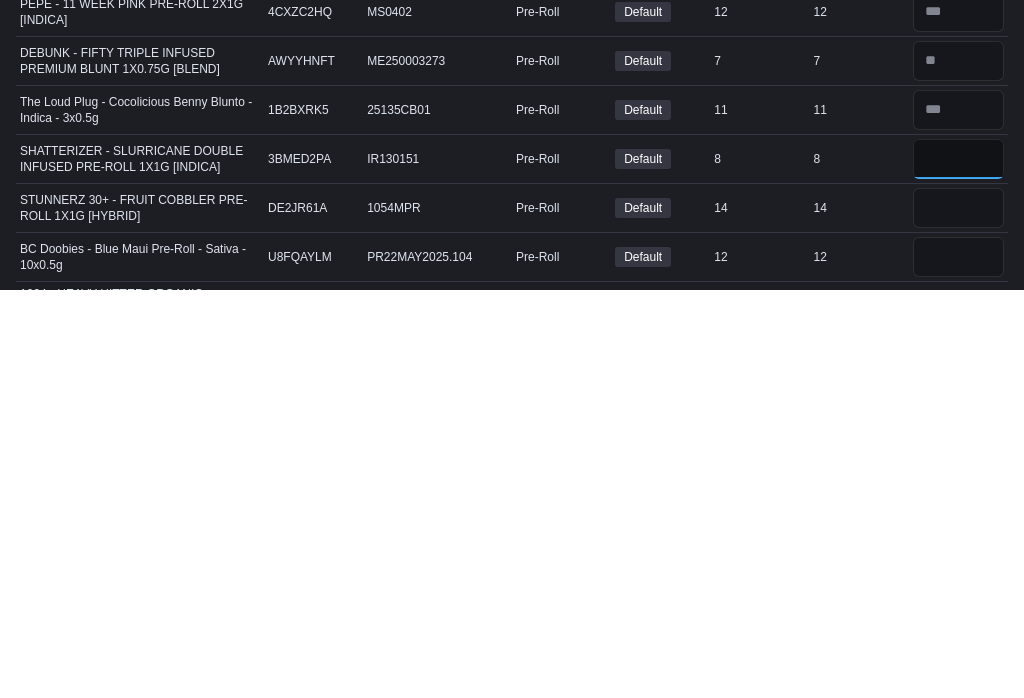 type on "*" 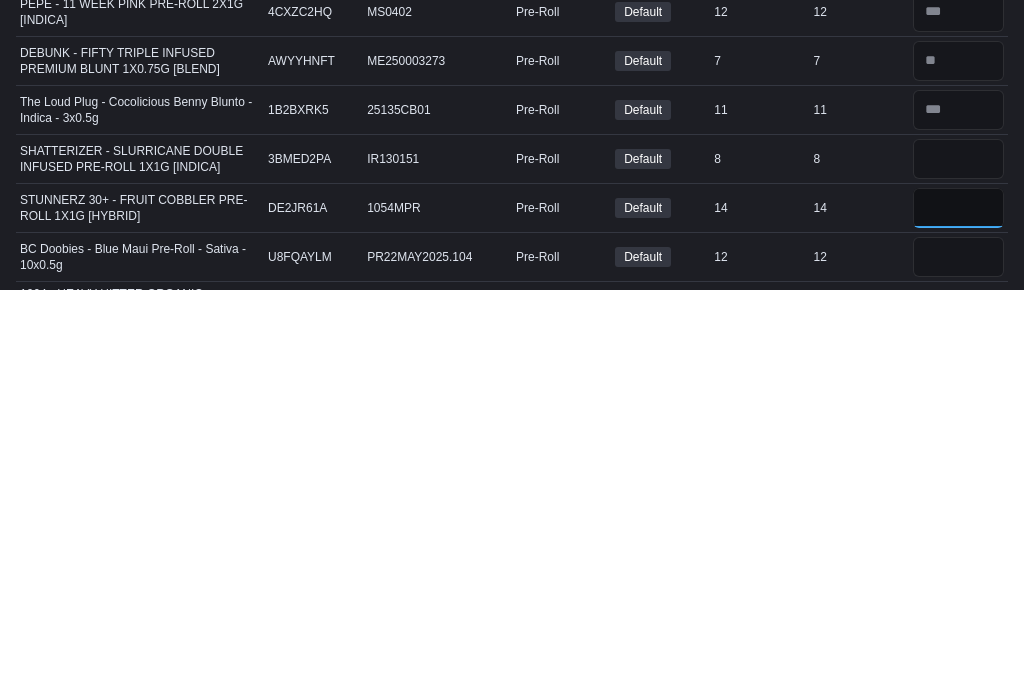 click at bounding box center [958, 616] 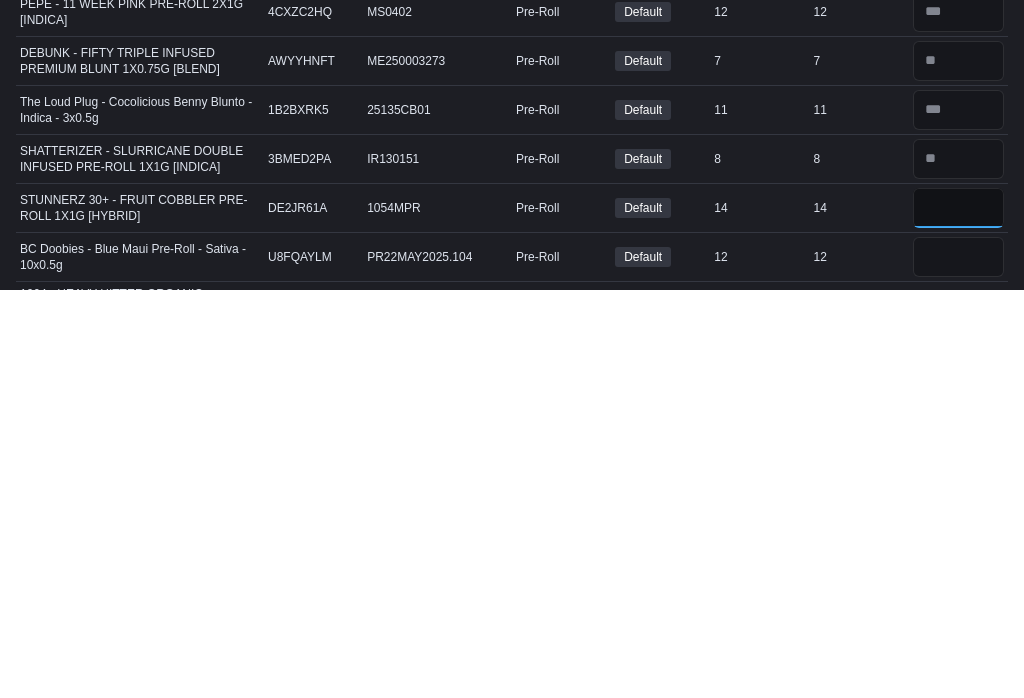 type 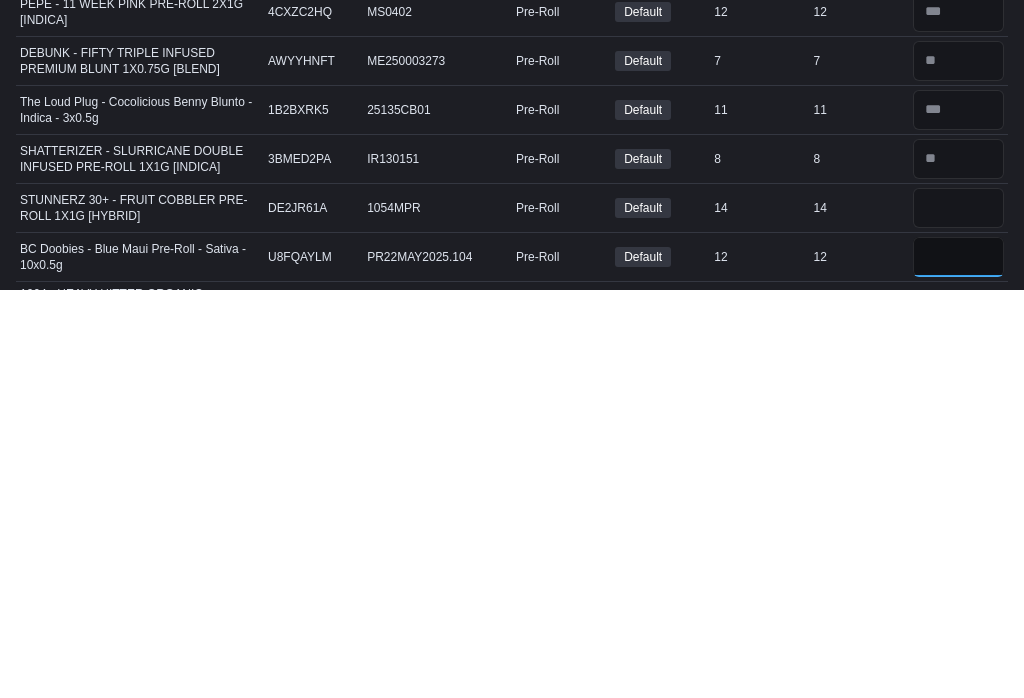 click at bounding box center [958, 665] 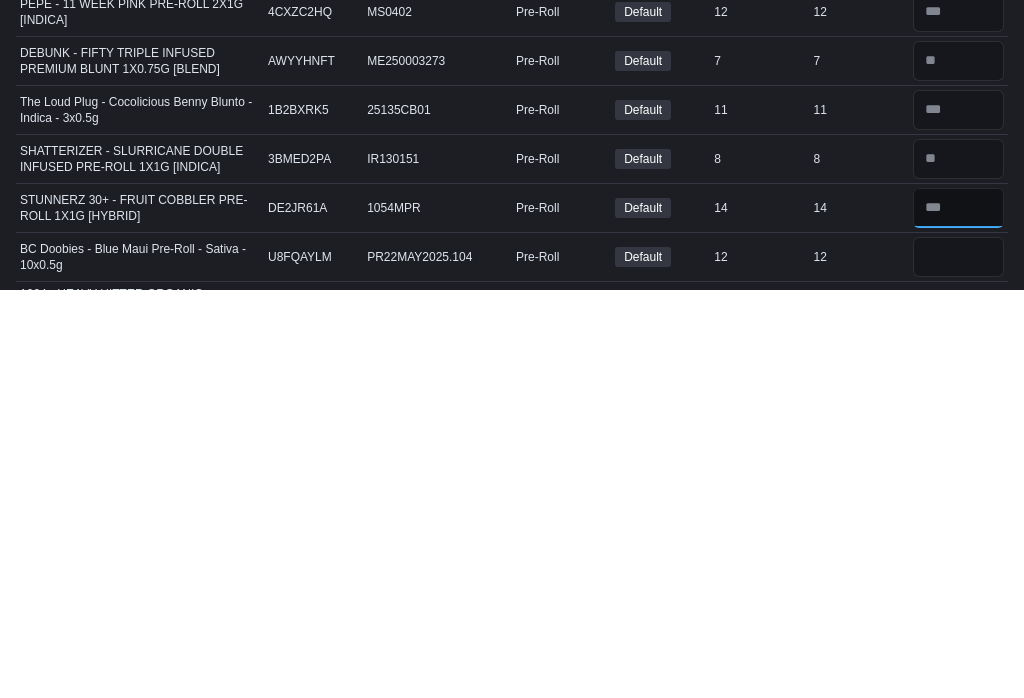 click at bounding box center [958, 616] 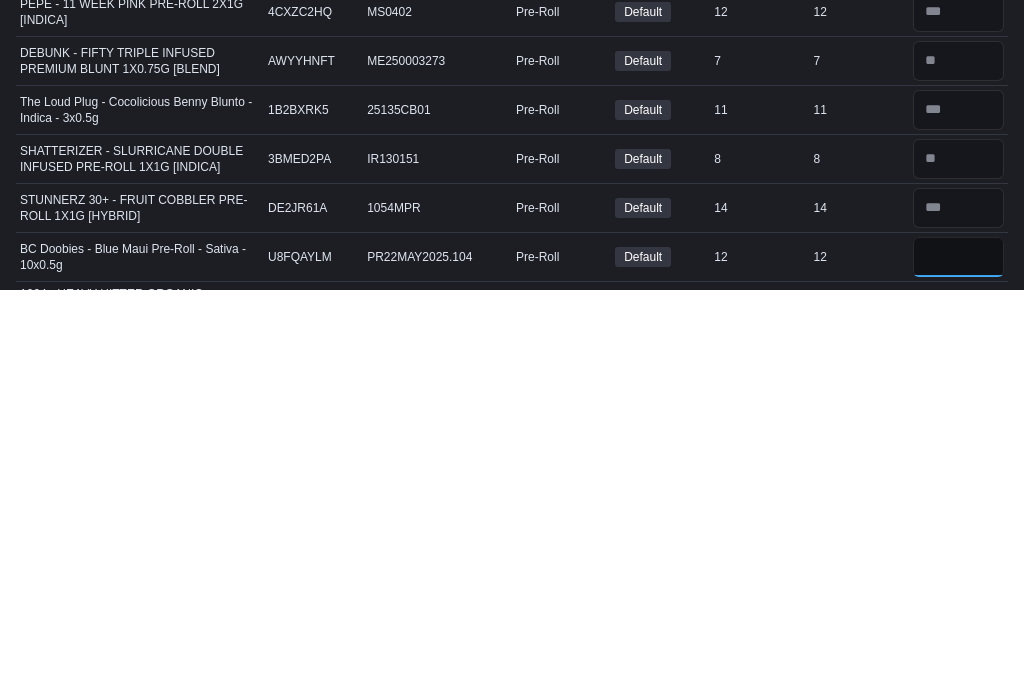 click at bounding box center (958, 665) 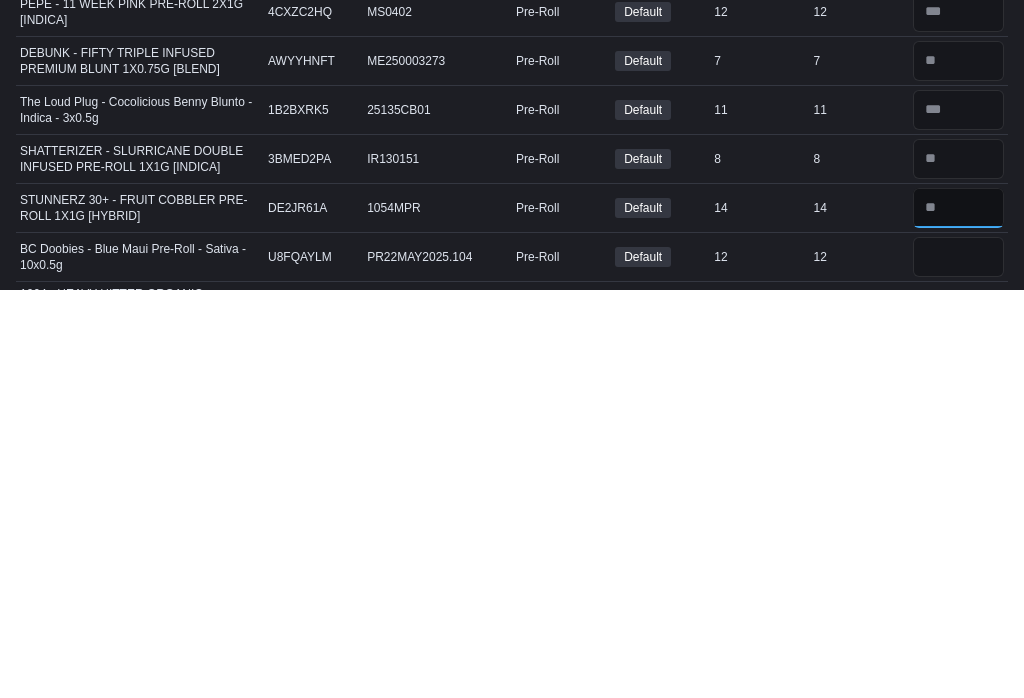 click at bounding box center (958, 616) 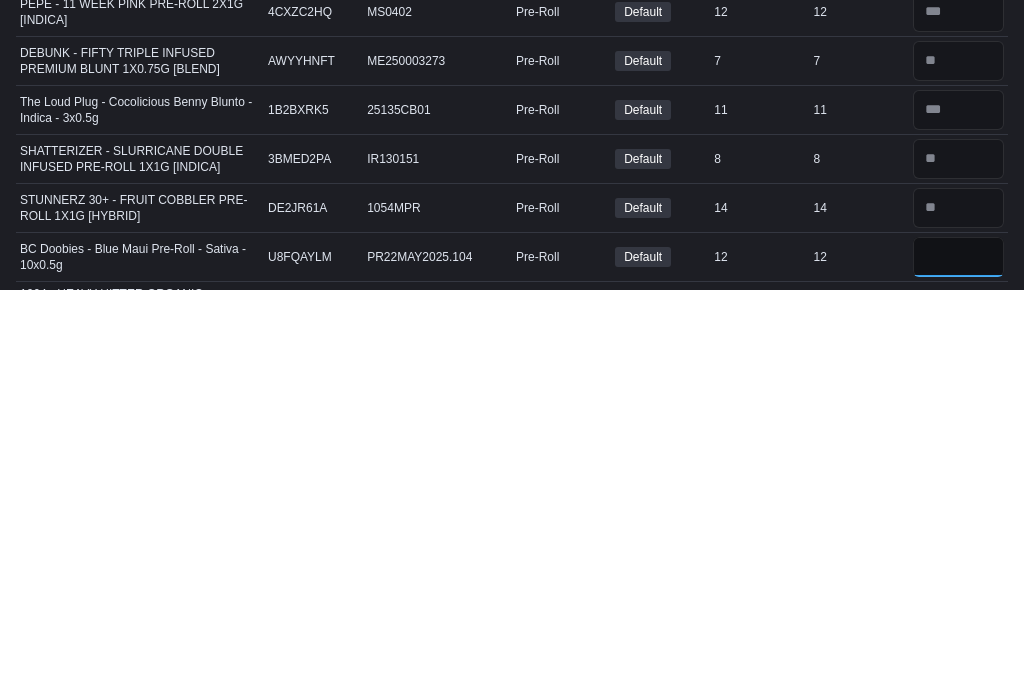 click at bounding box center (958, 665) 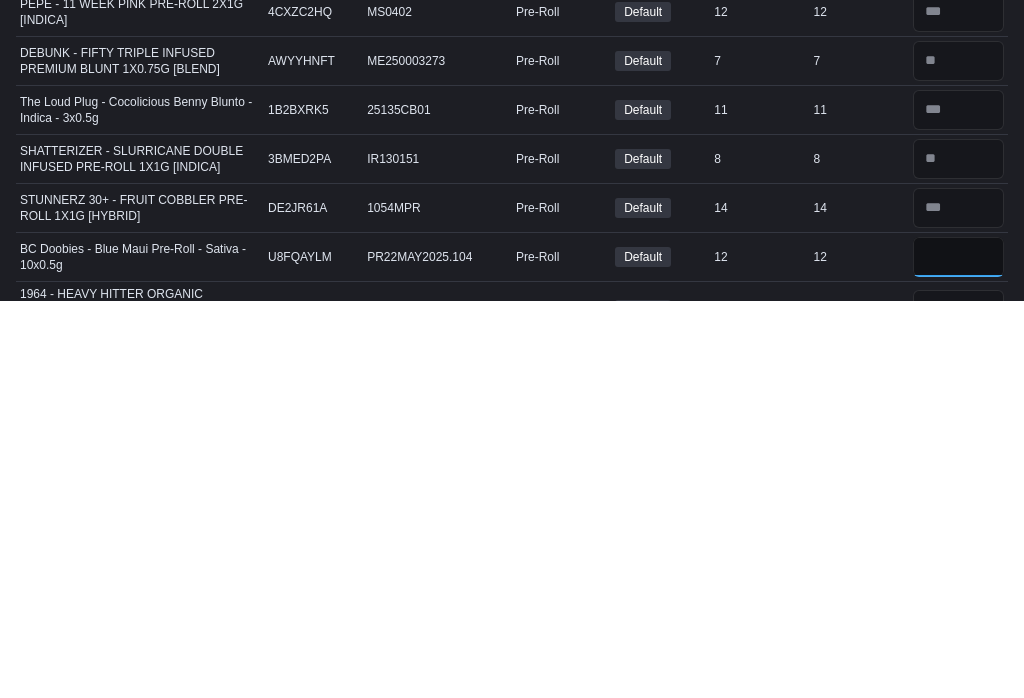 scroll, scrollTop: 1601, scrollLeft: 0, axis: vertical 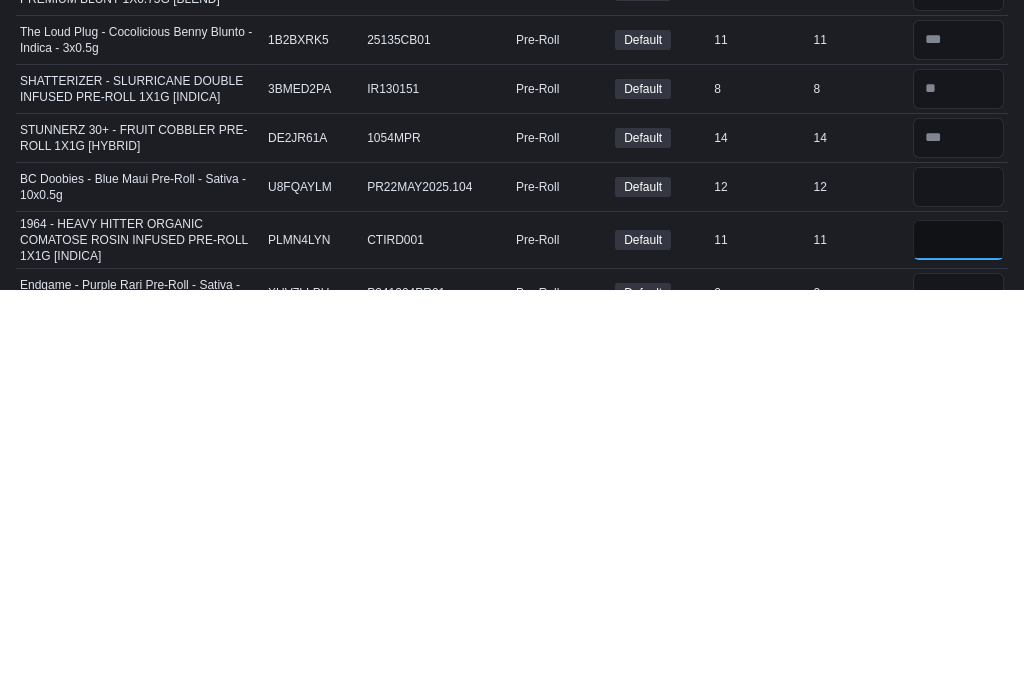 click at bounding box center (958, 648) 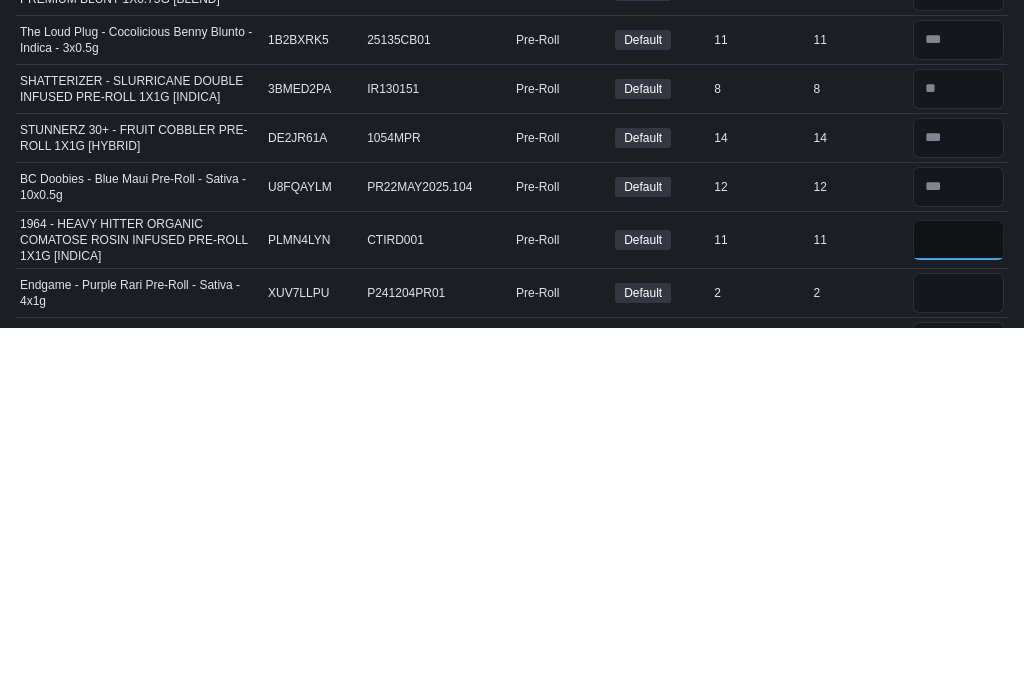 scroll, scrollTop: 1705, scrollLeft: 0, axis: vertical 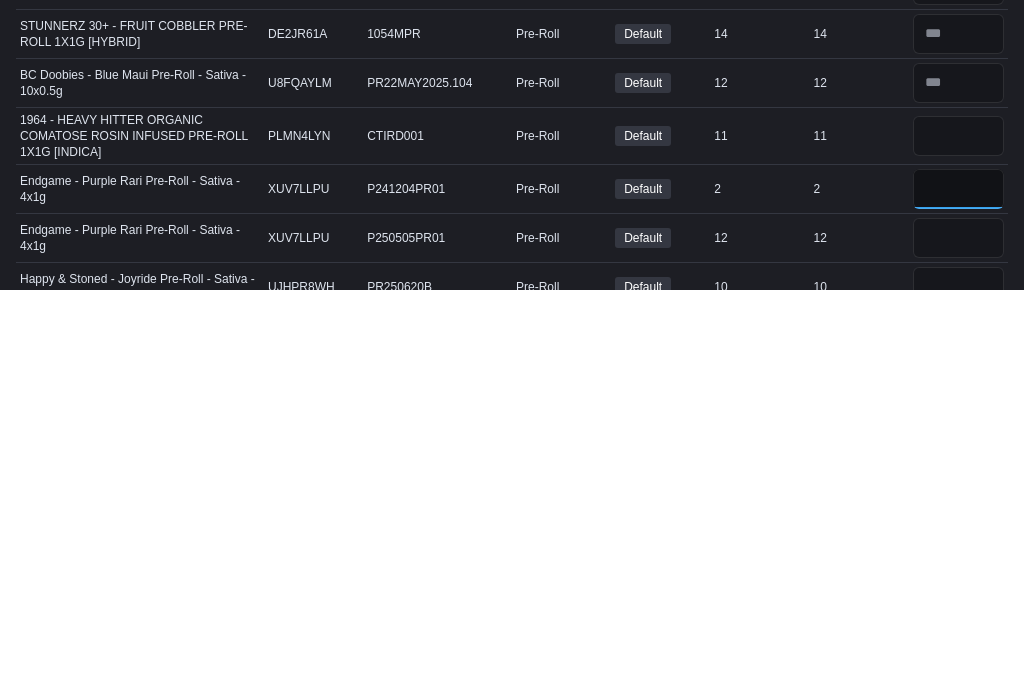click at bounding box center [958, 597] 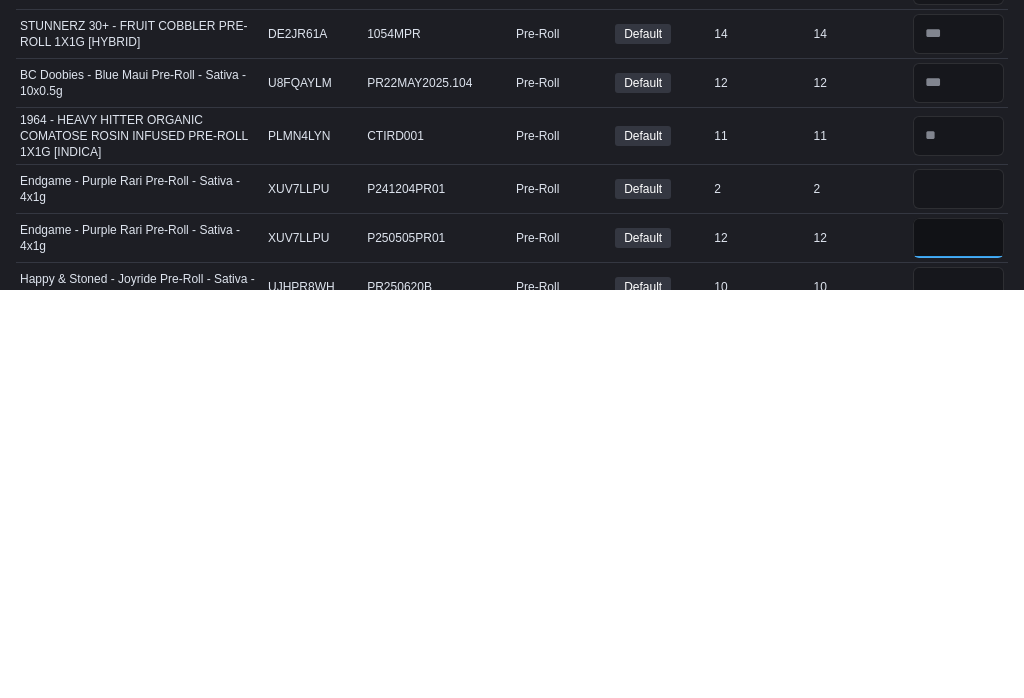 click at bounding box center (958, 646) 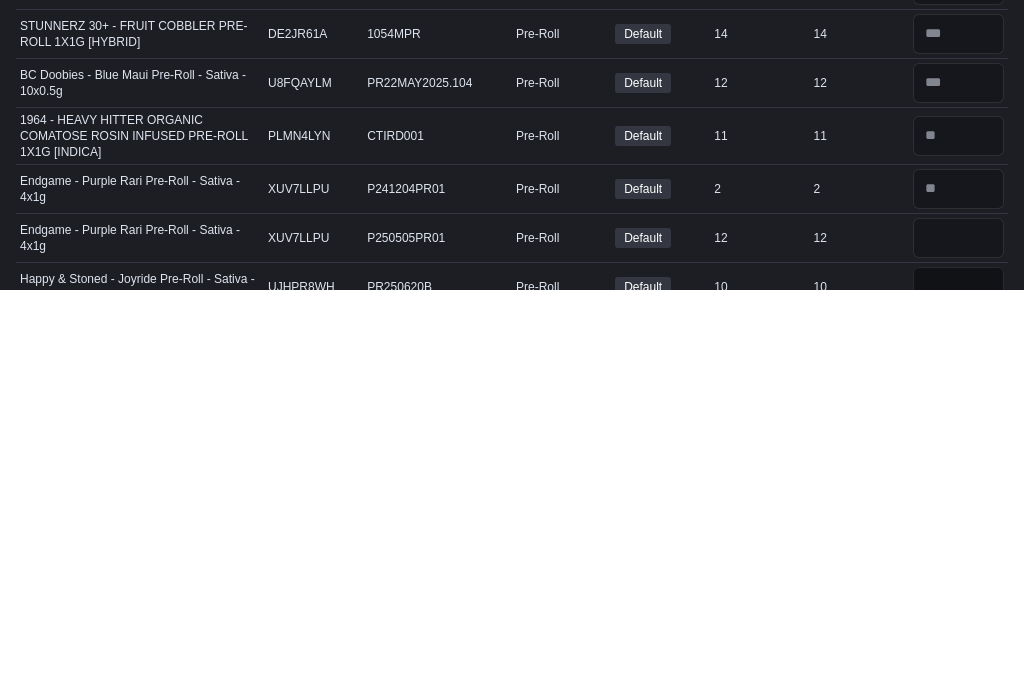 click at bounding box center (958, 695) 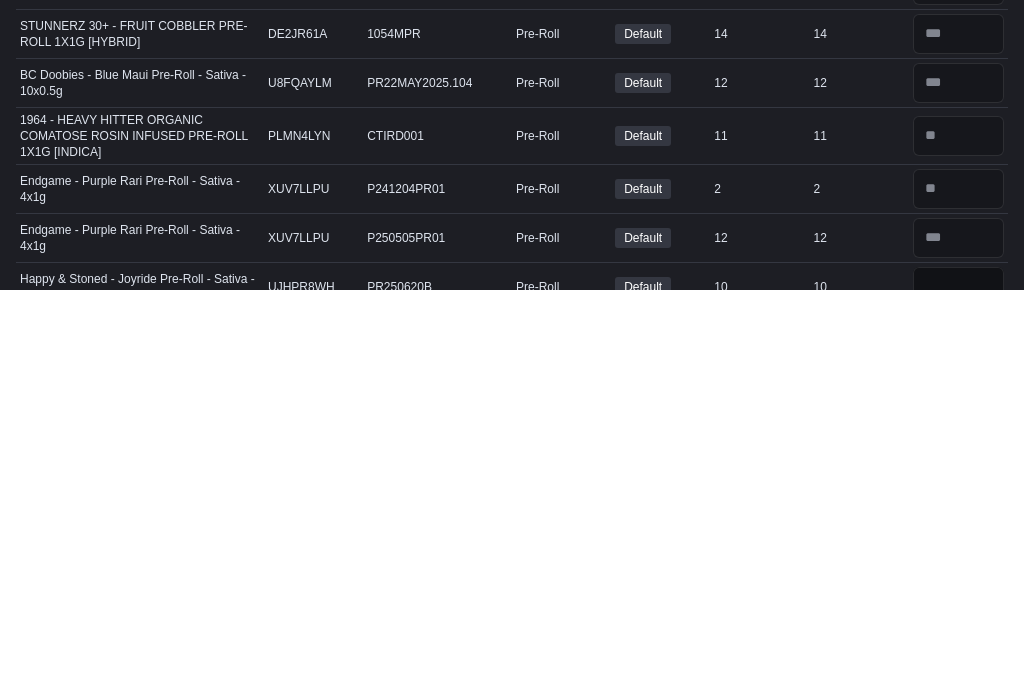 scroll, scrollTop: 1833, scrollLeft: 0, axis: vertical 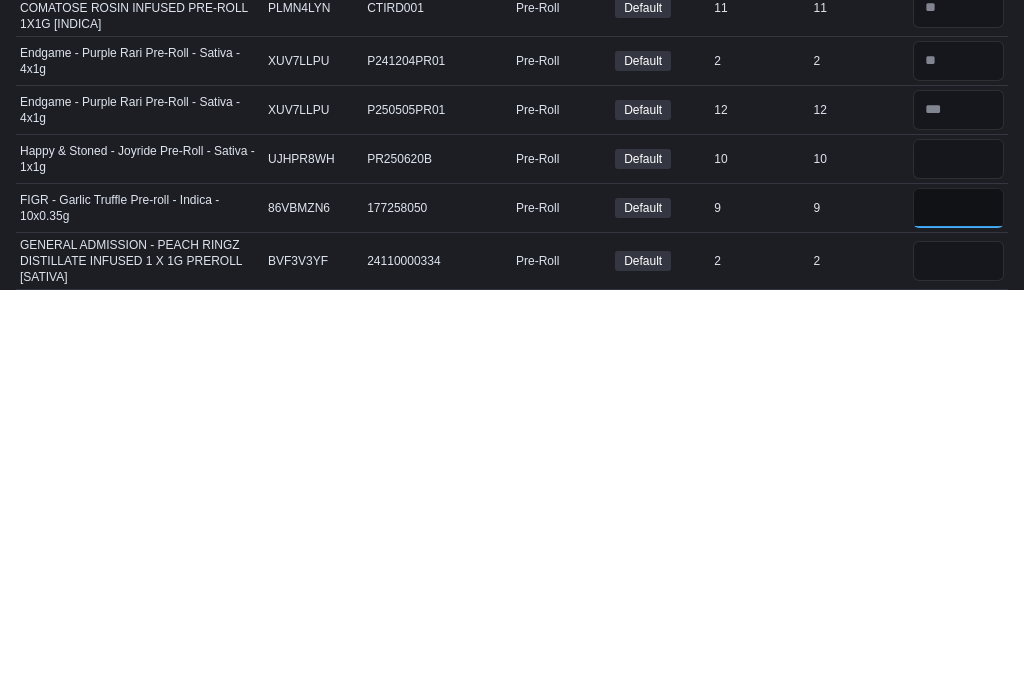 click at bounding box center [958, 616] 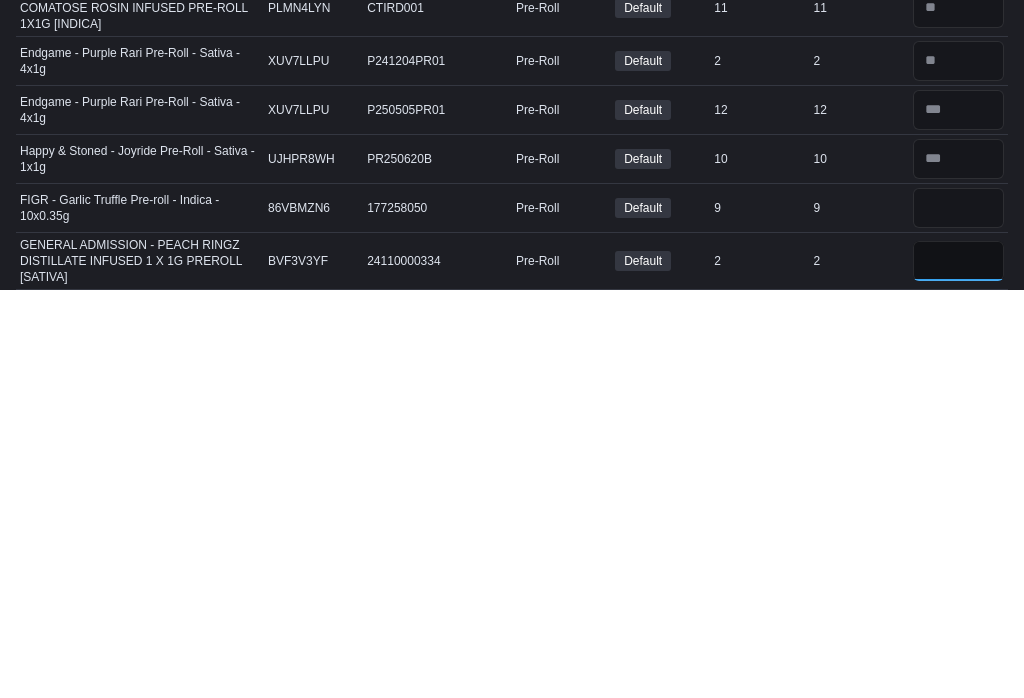 click at bounding box center (958, 669) 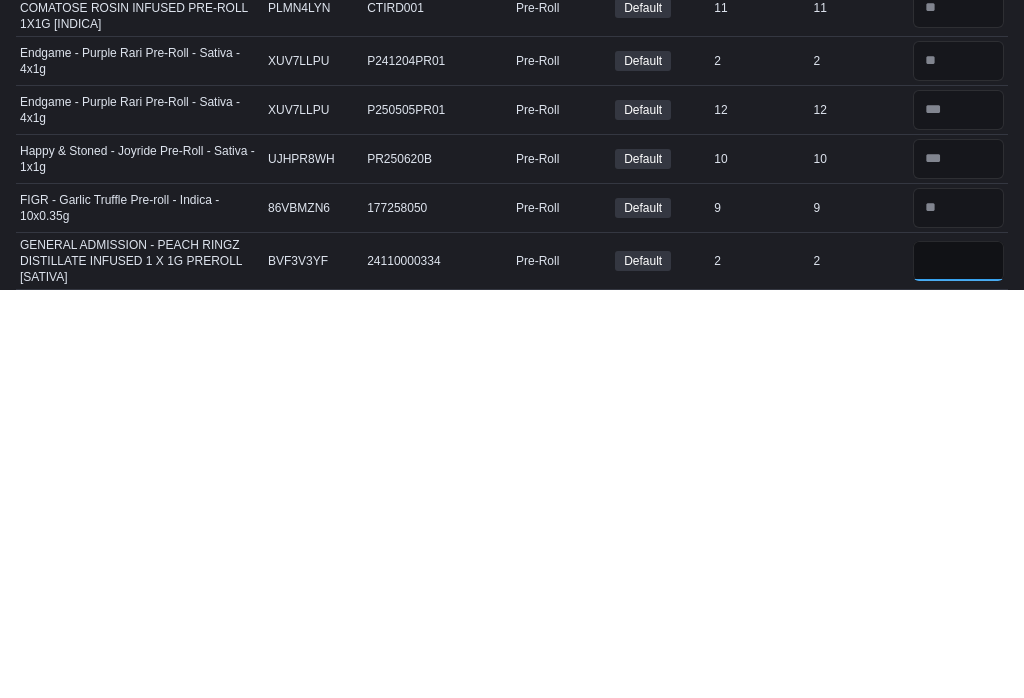 scroll, scrollTop: 1935, scrollLeft: 0, axis: vertical 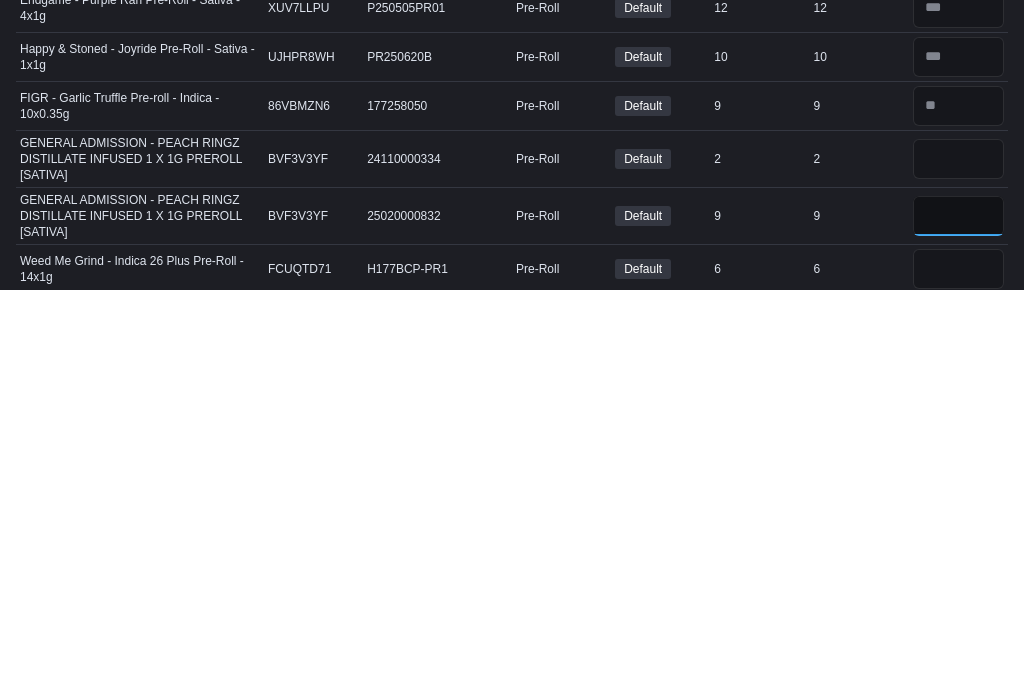 click at bounding box center (958, 624) 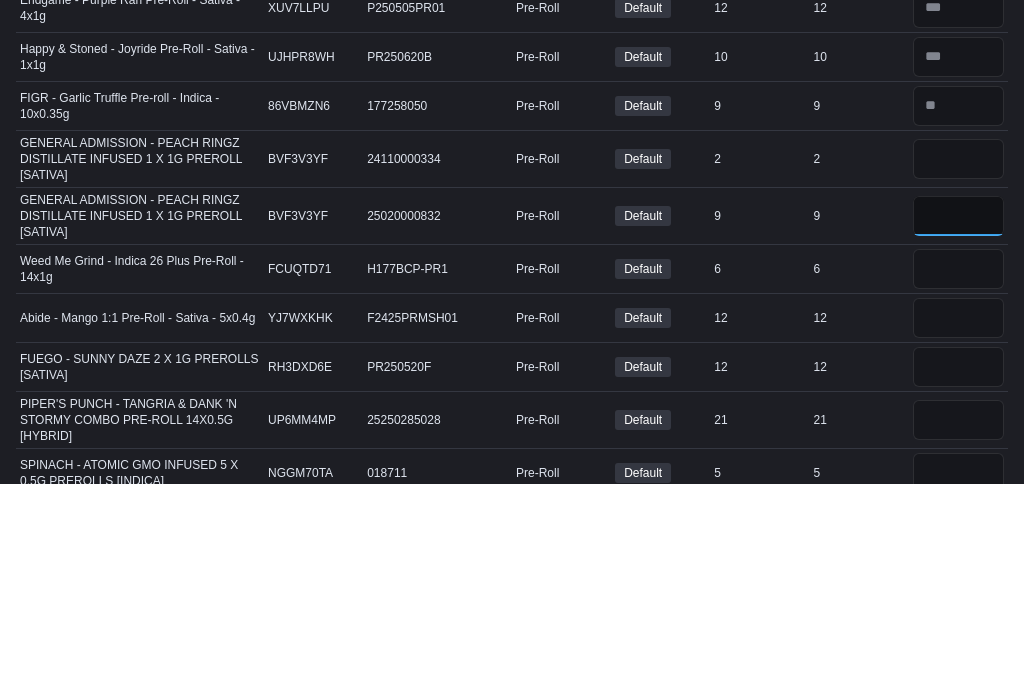 scroll, scrollTop: 2132, scrollLeft: 0, axis: vertical 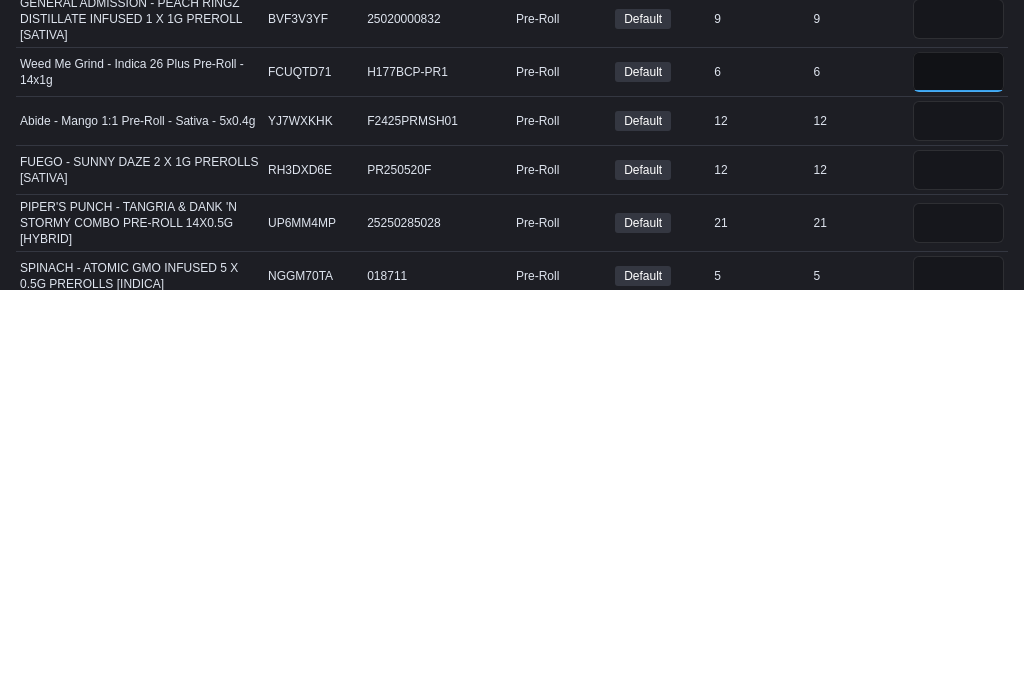 click at bounding box center (958, 480) 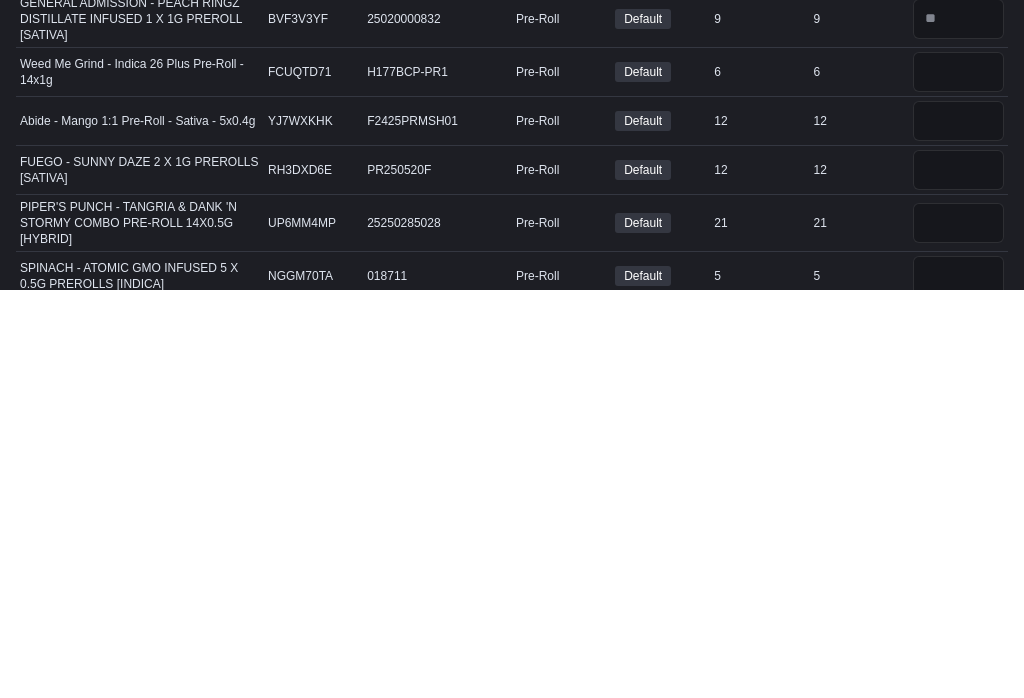 scroll, scrollTop: 2540, scrollLeft: 0, axis: vertical 